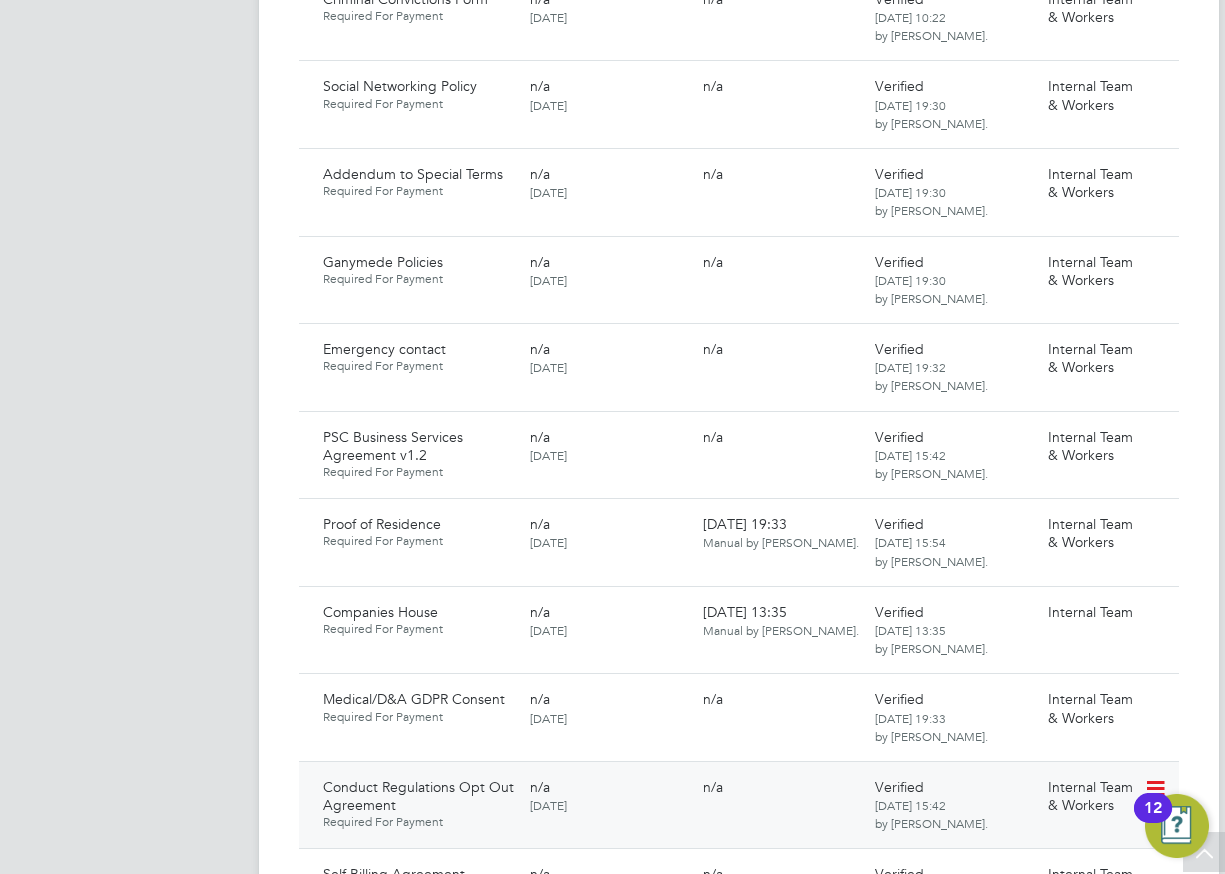 scroll, scrollTop: 1400, scrollLeft: 0, axis: vertical 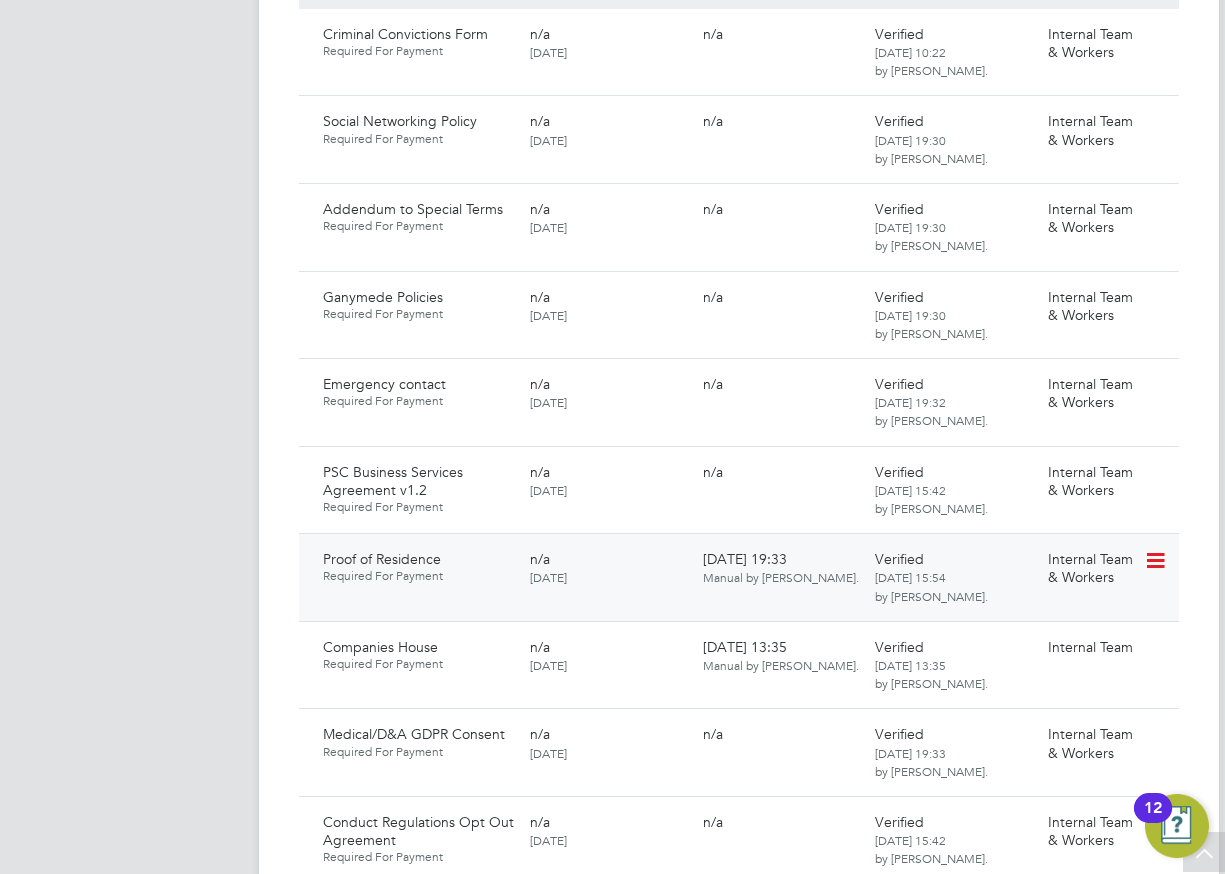 click 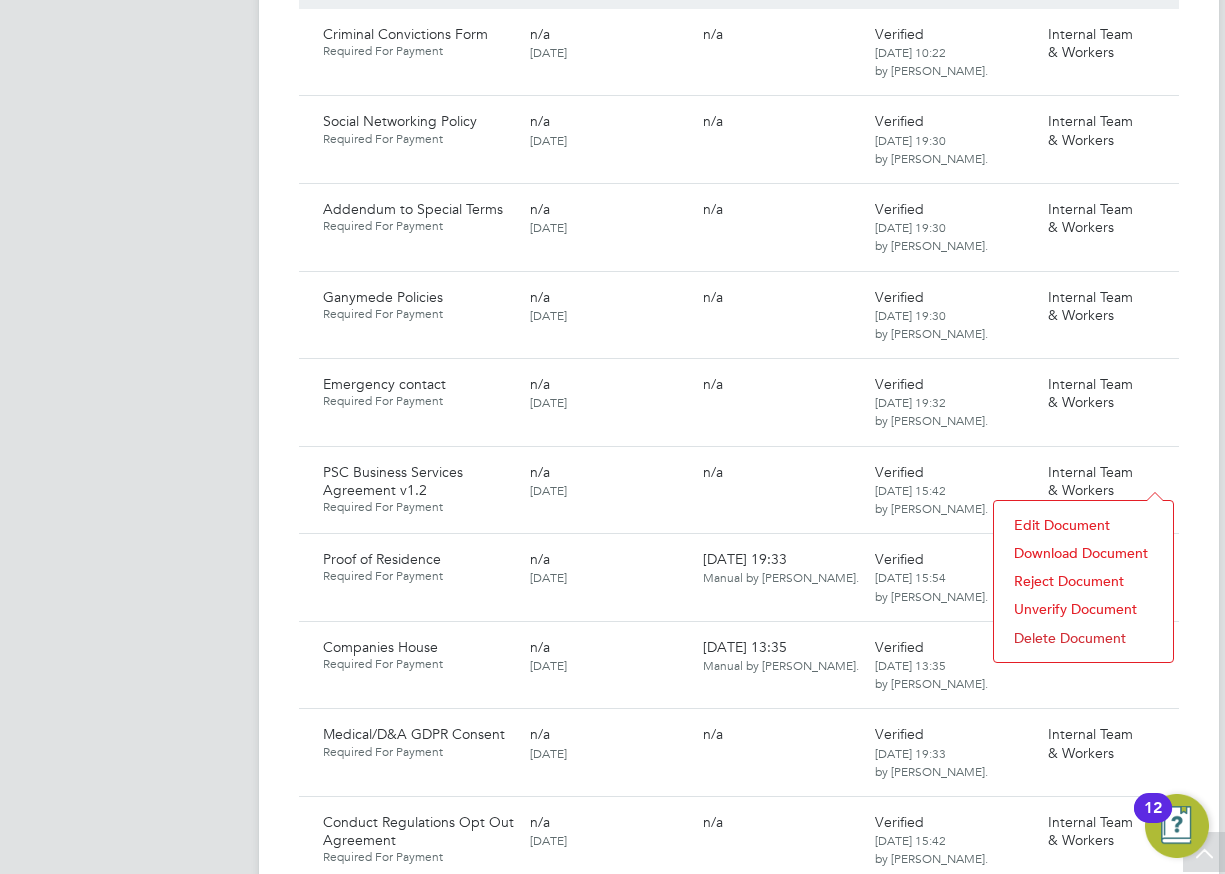 click on "Download Document" 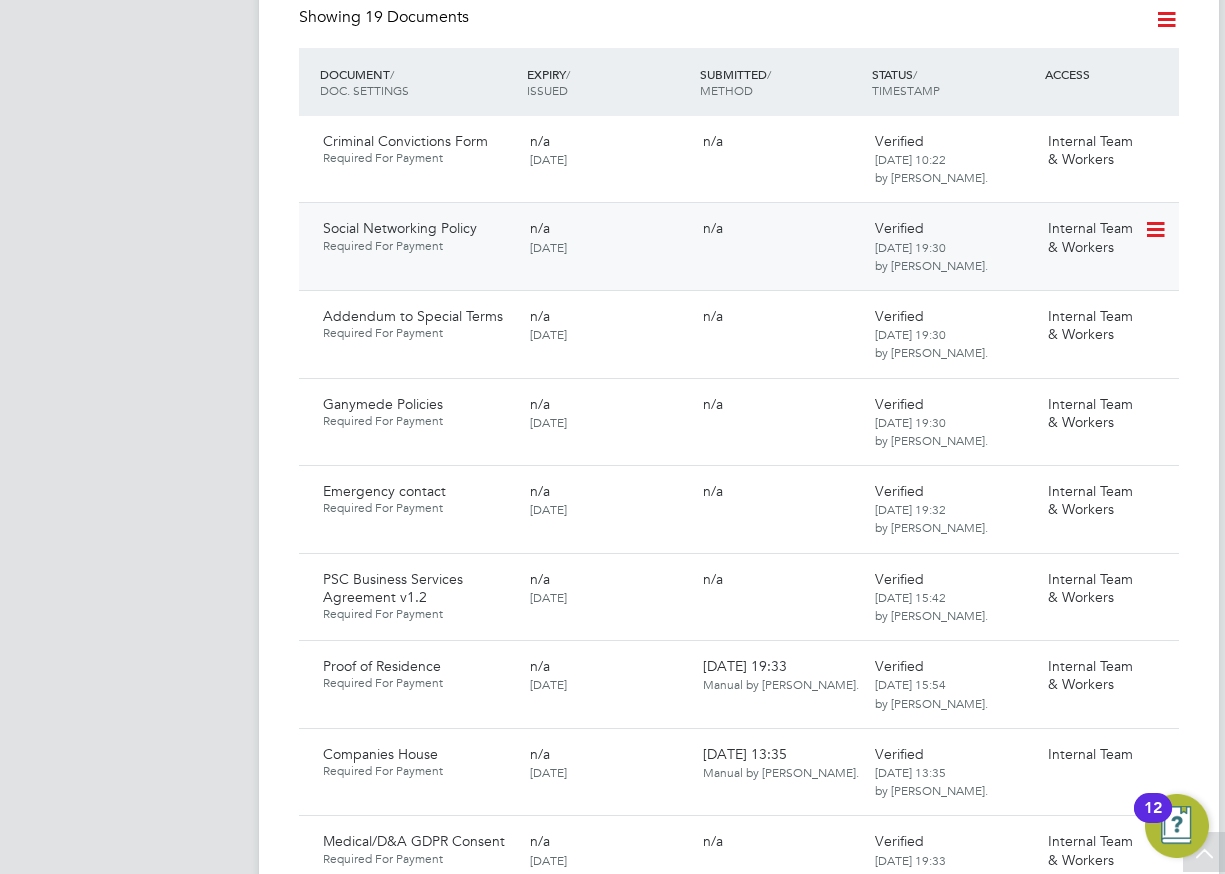 scroll, scrollTop: 800, scrollLeft: 0, axis: vertical 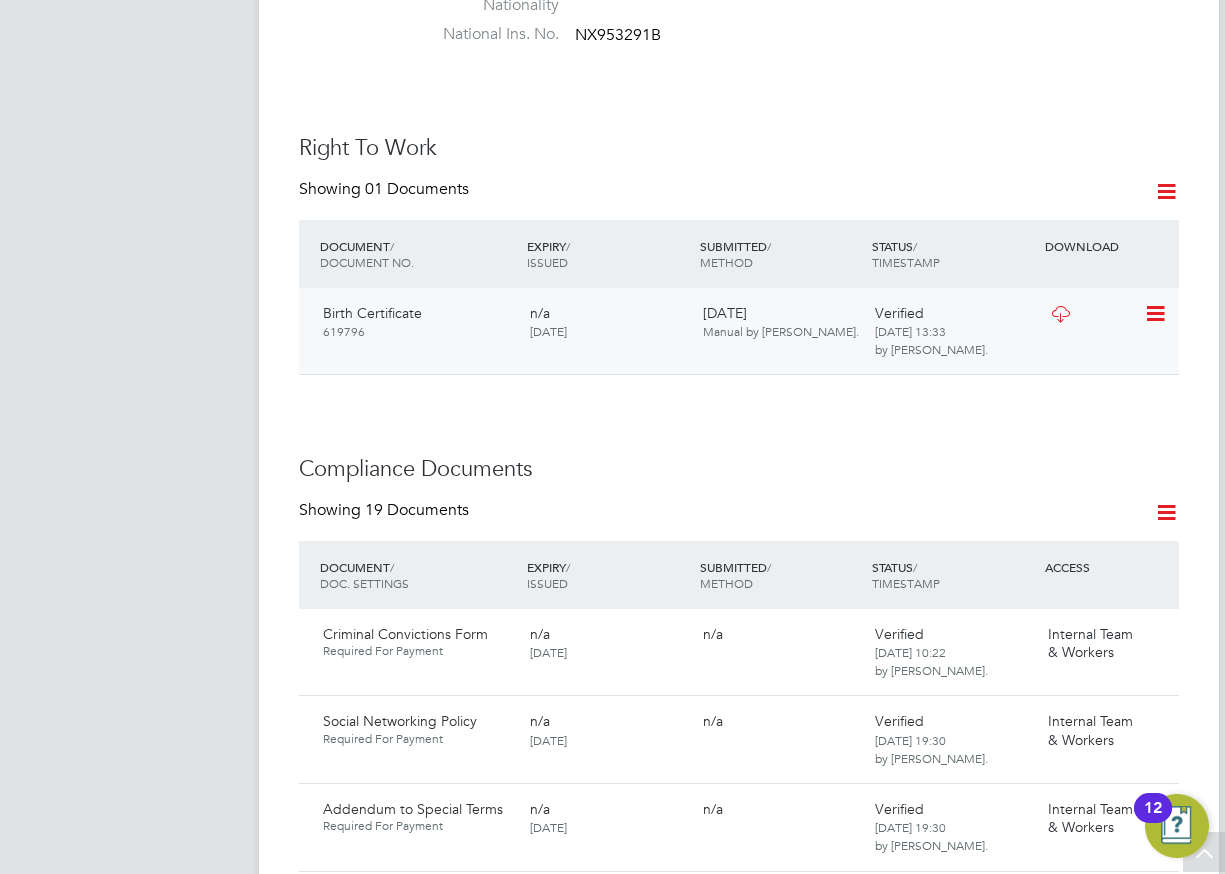 click 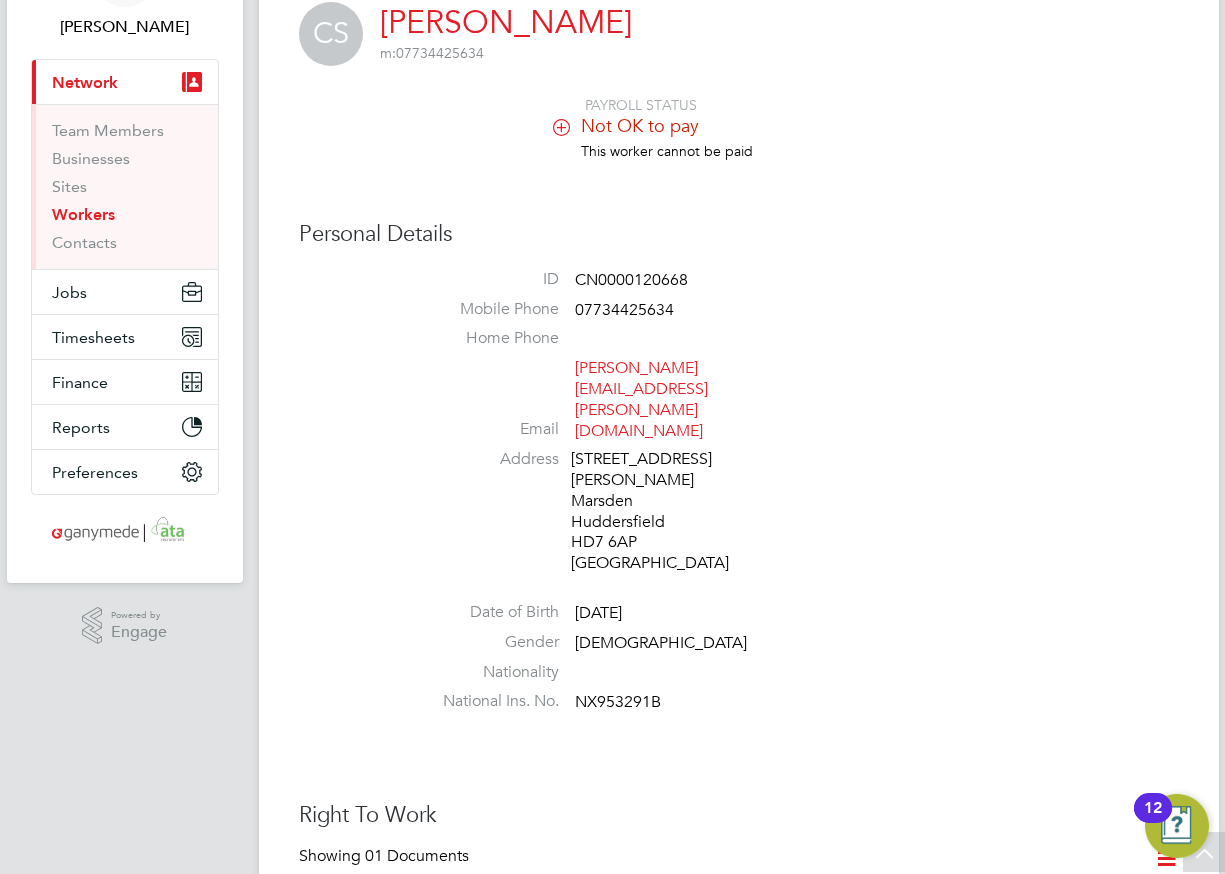 scroll, scrollTop: 100, scrollLeft: 0, axis: vertical 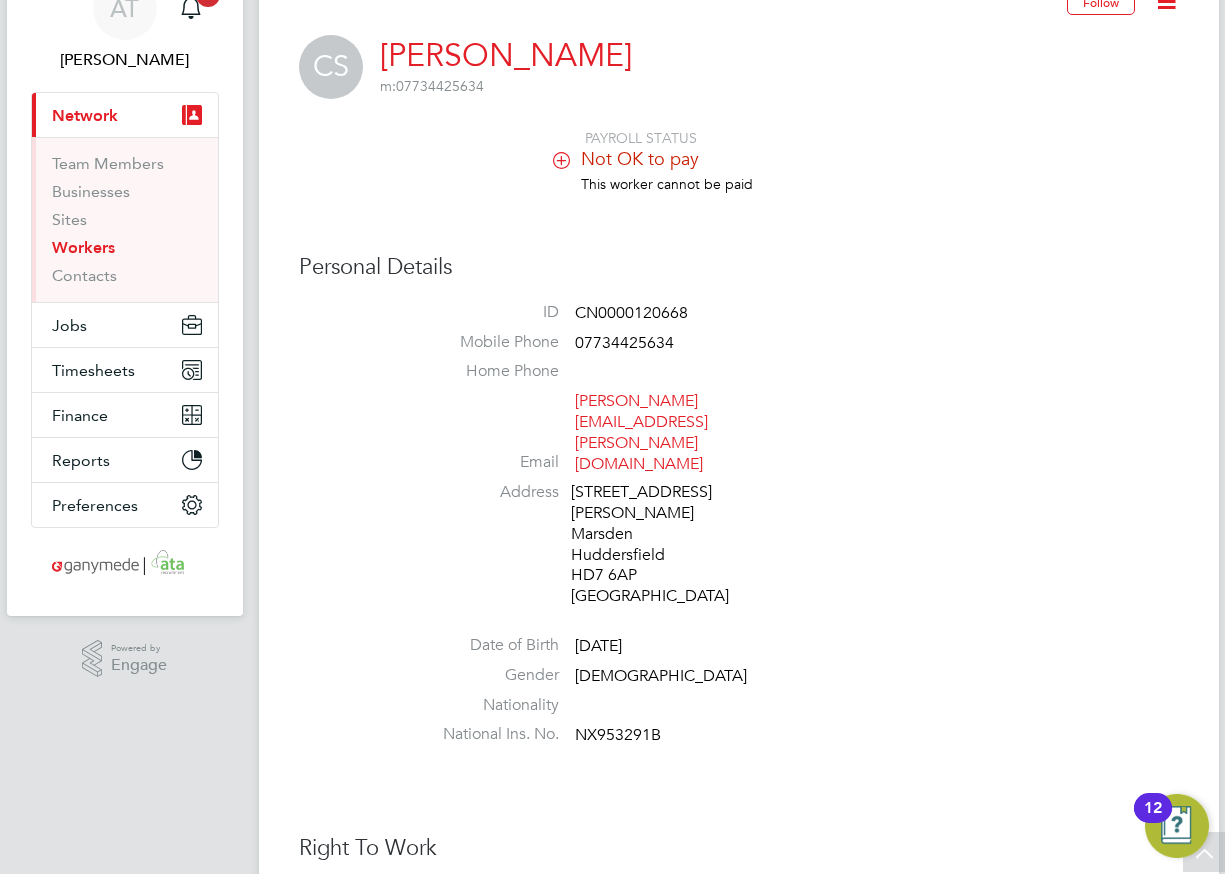 click 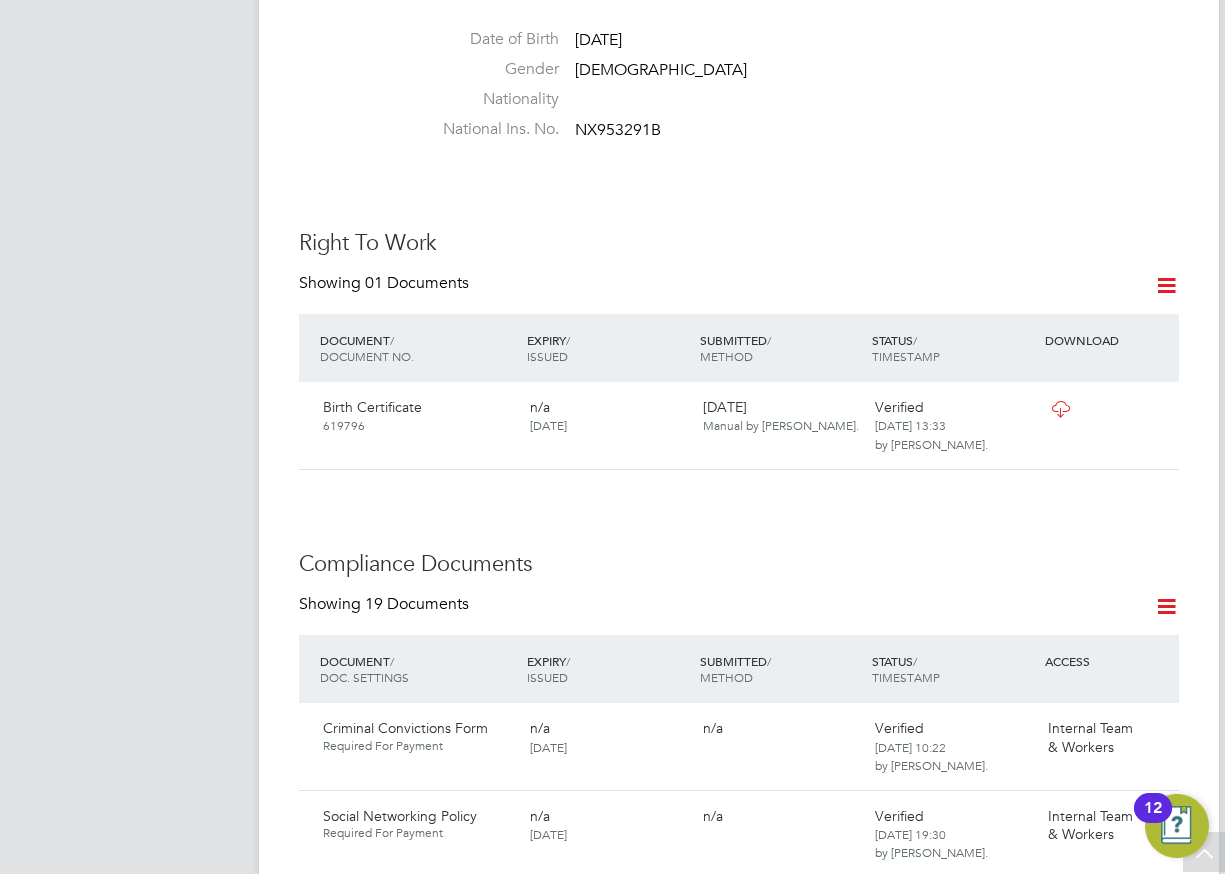 scroll, scrollTop: 900, scrollLeft: 0, axis: vertical 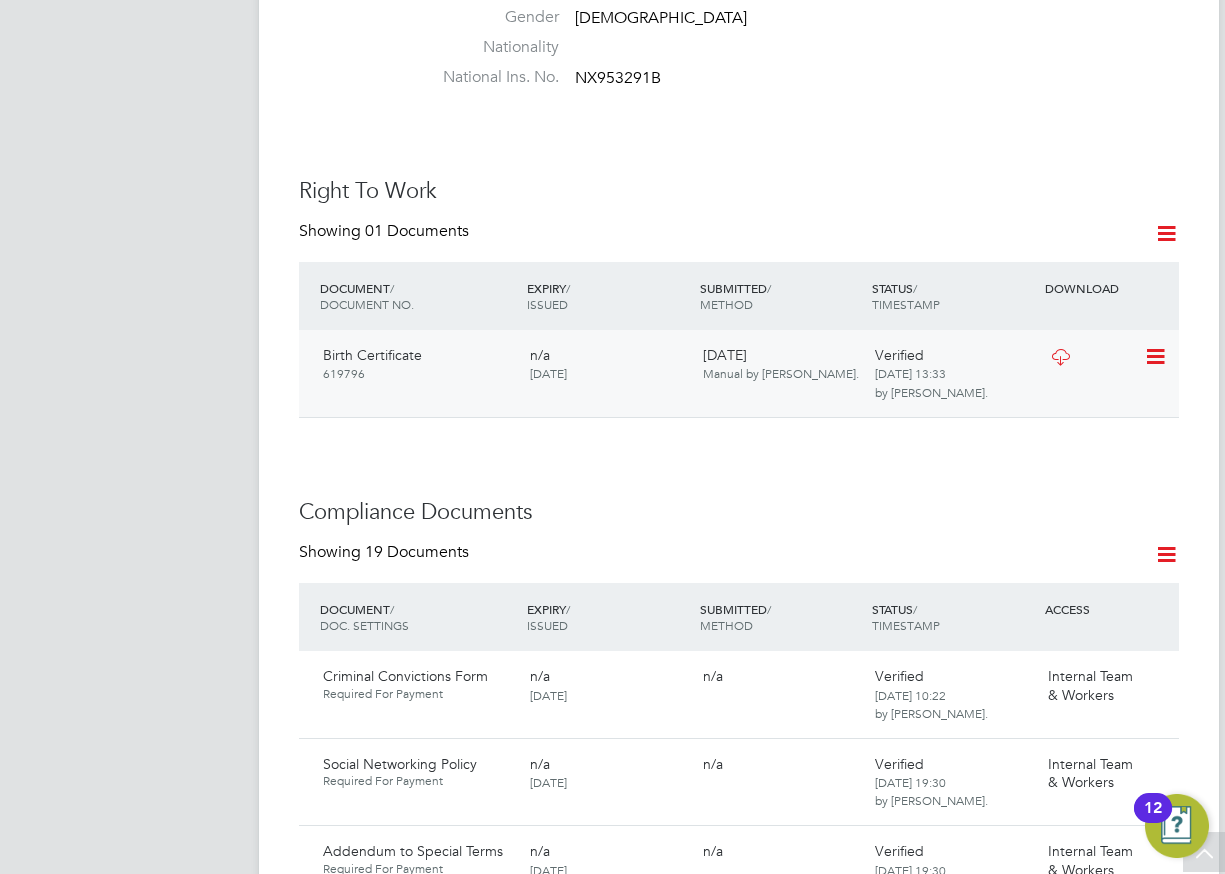 click 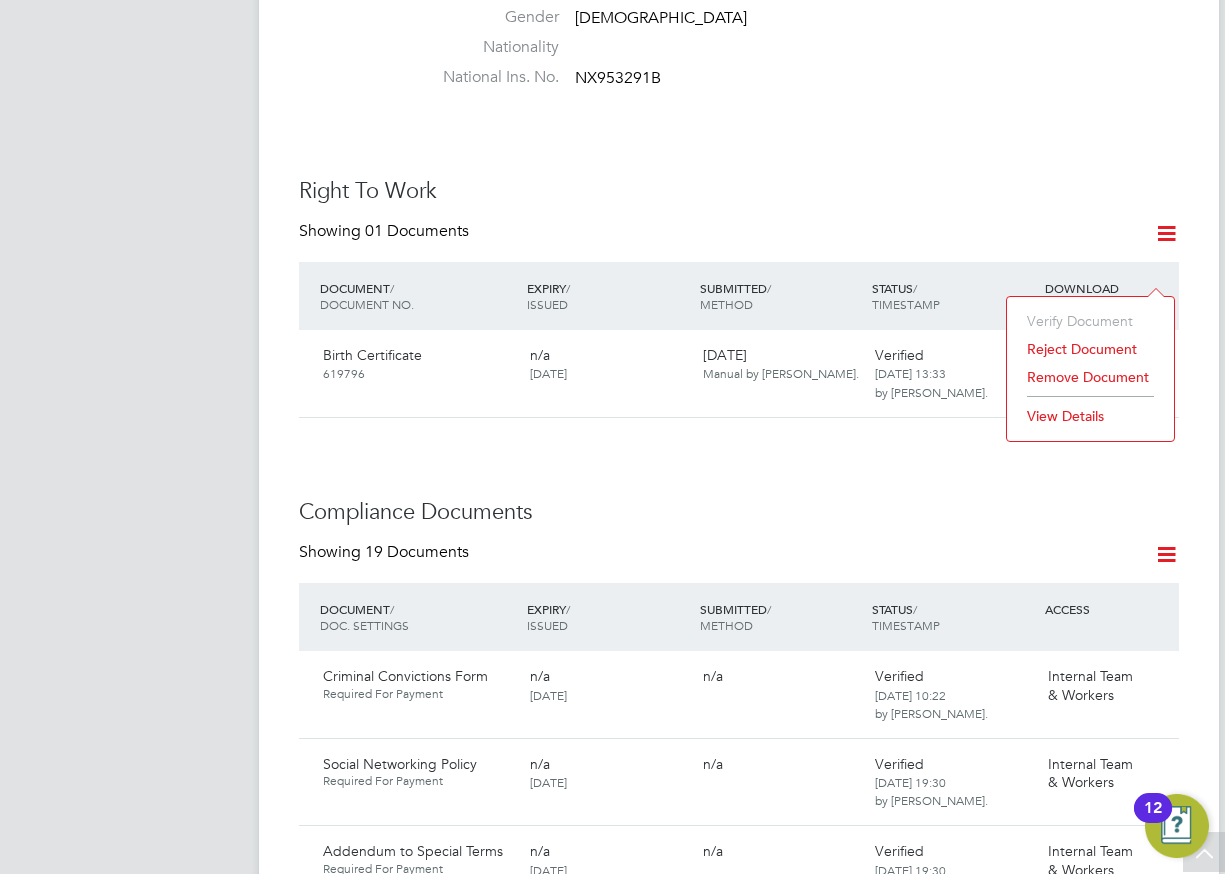 click on "Compliance Documents" 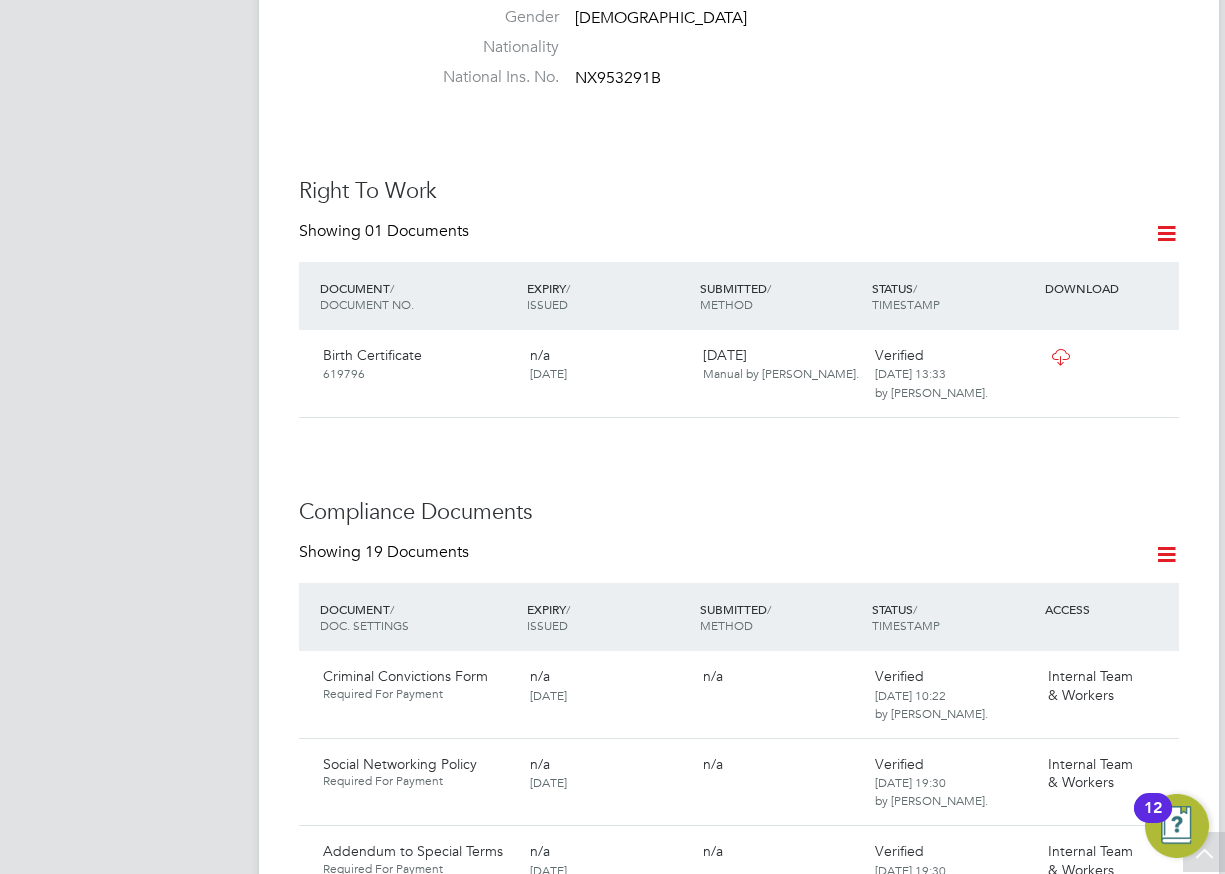 click 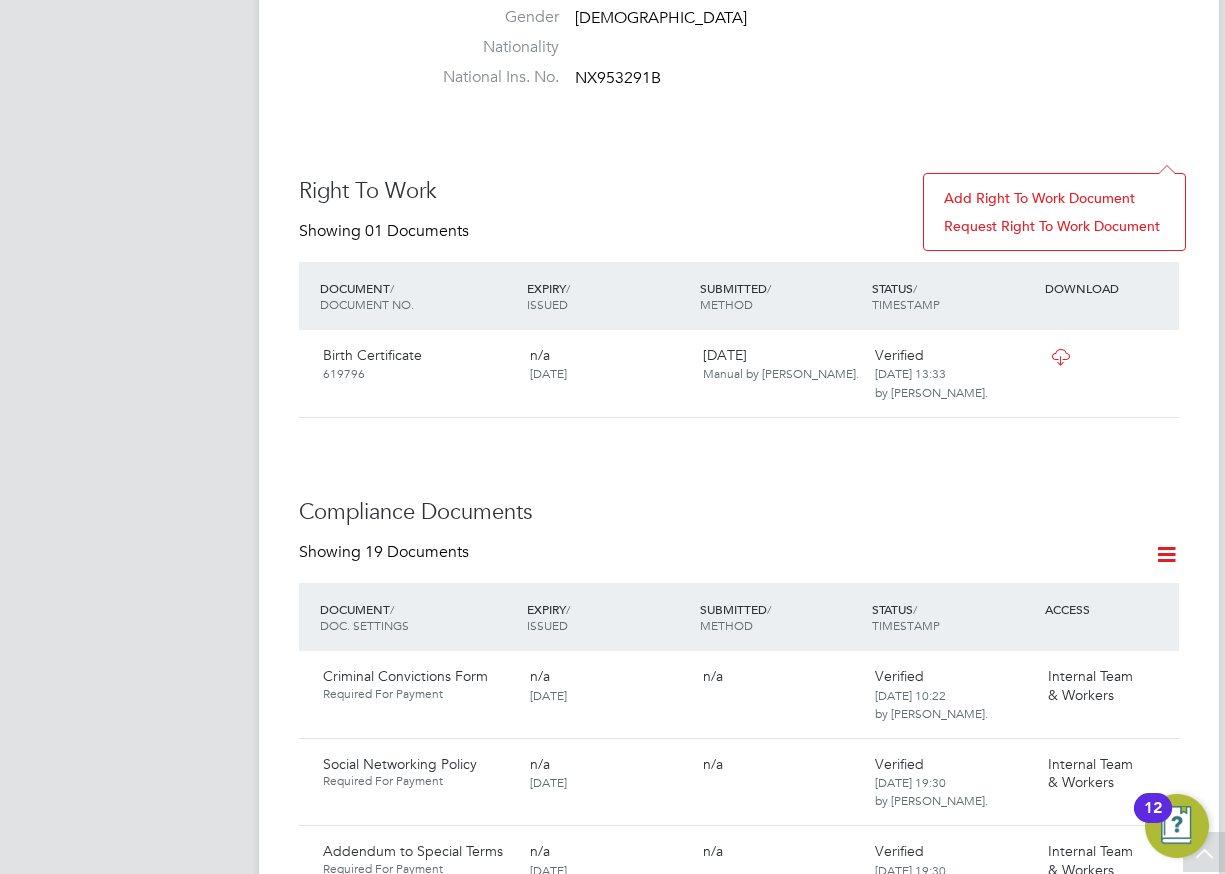 click on "Add Right To Work Document" 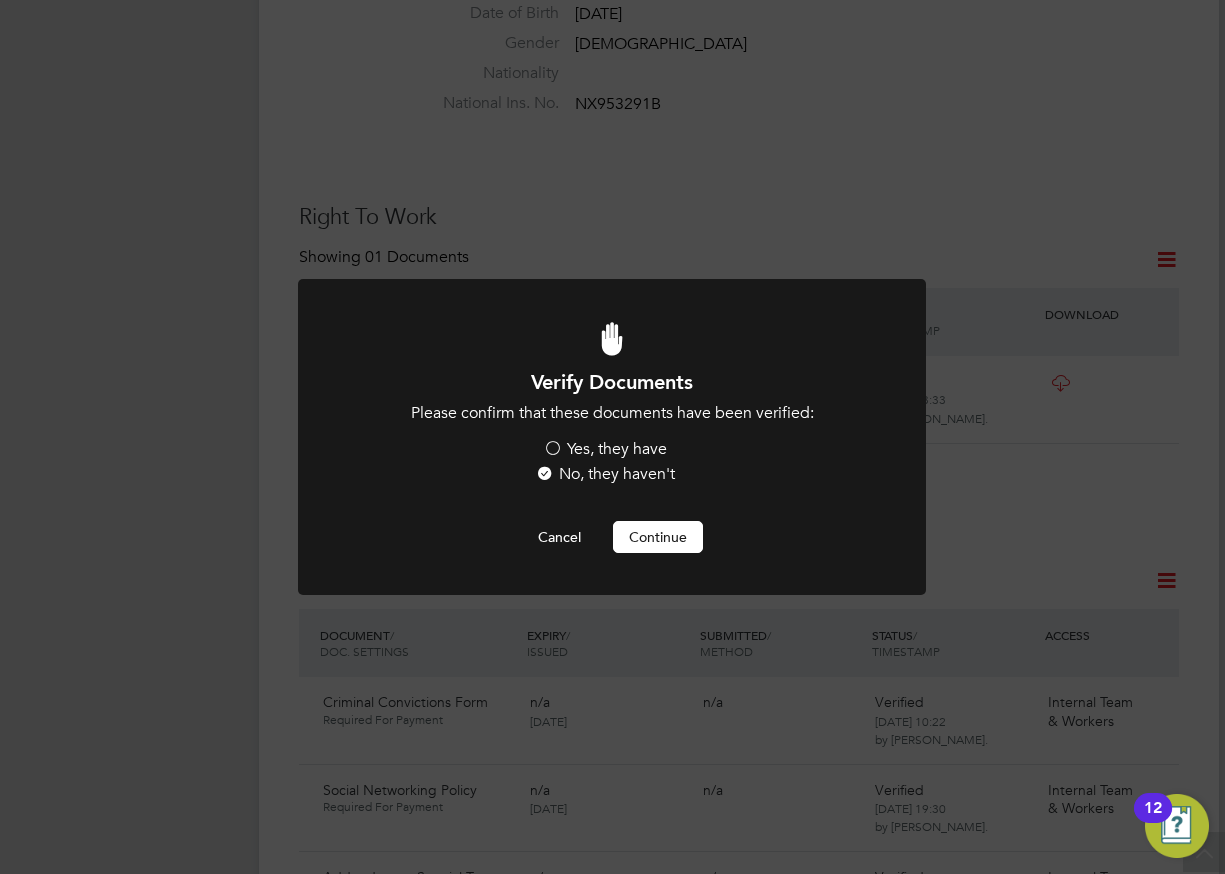 scroll, scrollTop: 0, scrollLeft: 0, axis: both 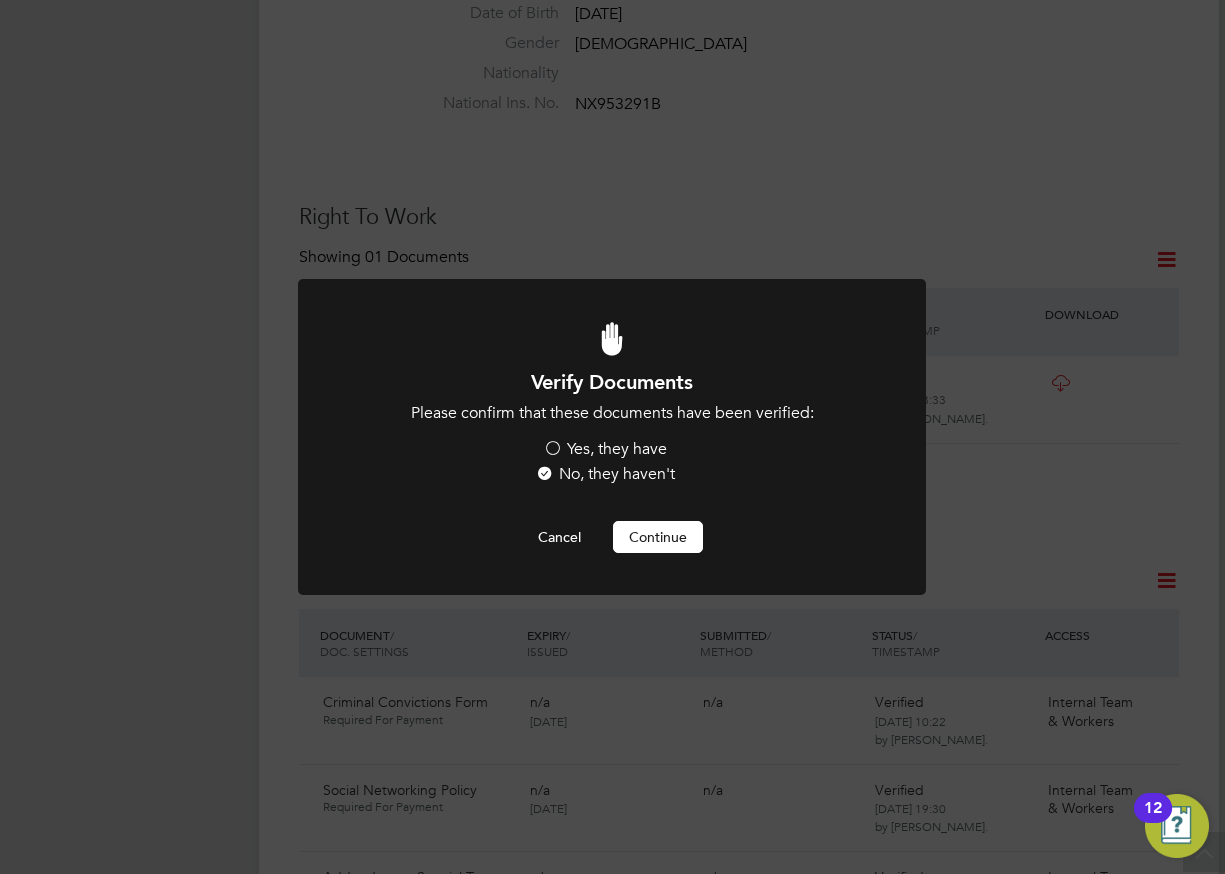click on "Yes, they have" at bounding box center [605, 449] 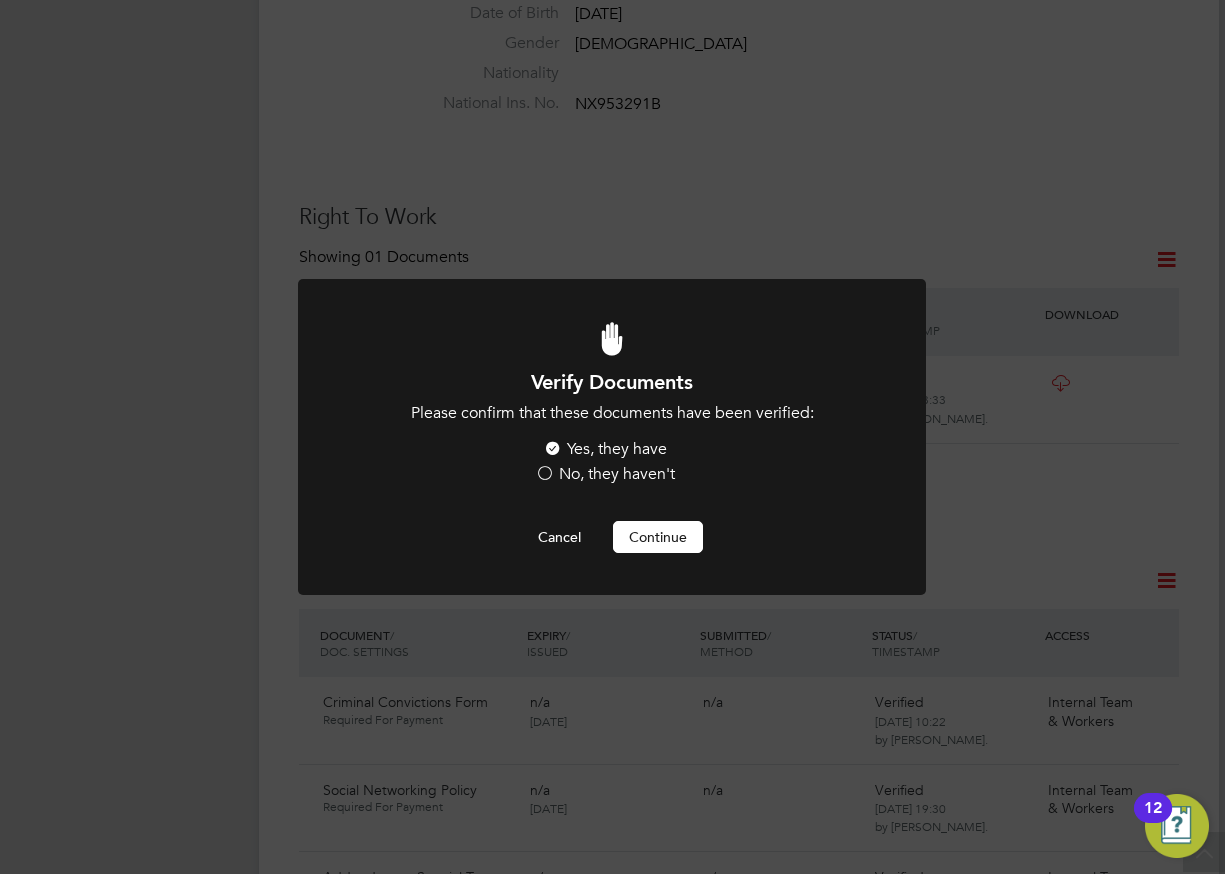 drag, startPoint x: 652, startPoint y: 538, endPoint x: 637, endPoint y: 509, distance: 32.649654 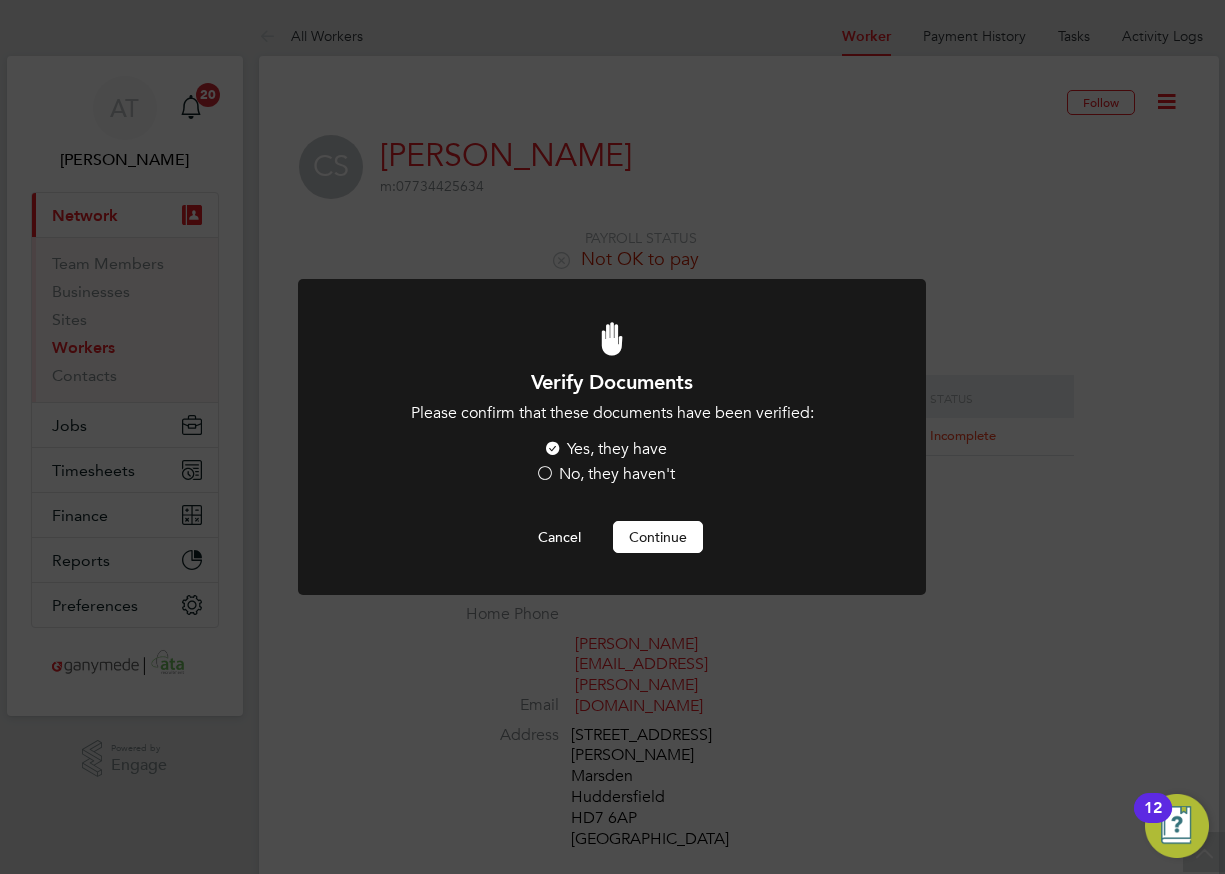 scroll, scrollTop: 874, scrollLeft: 0, axis: vertical 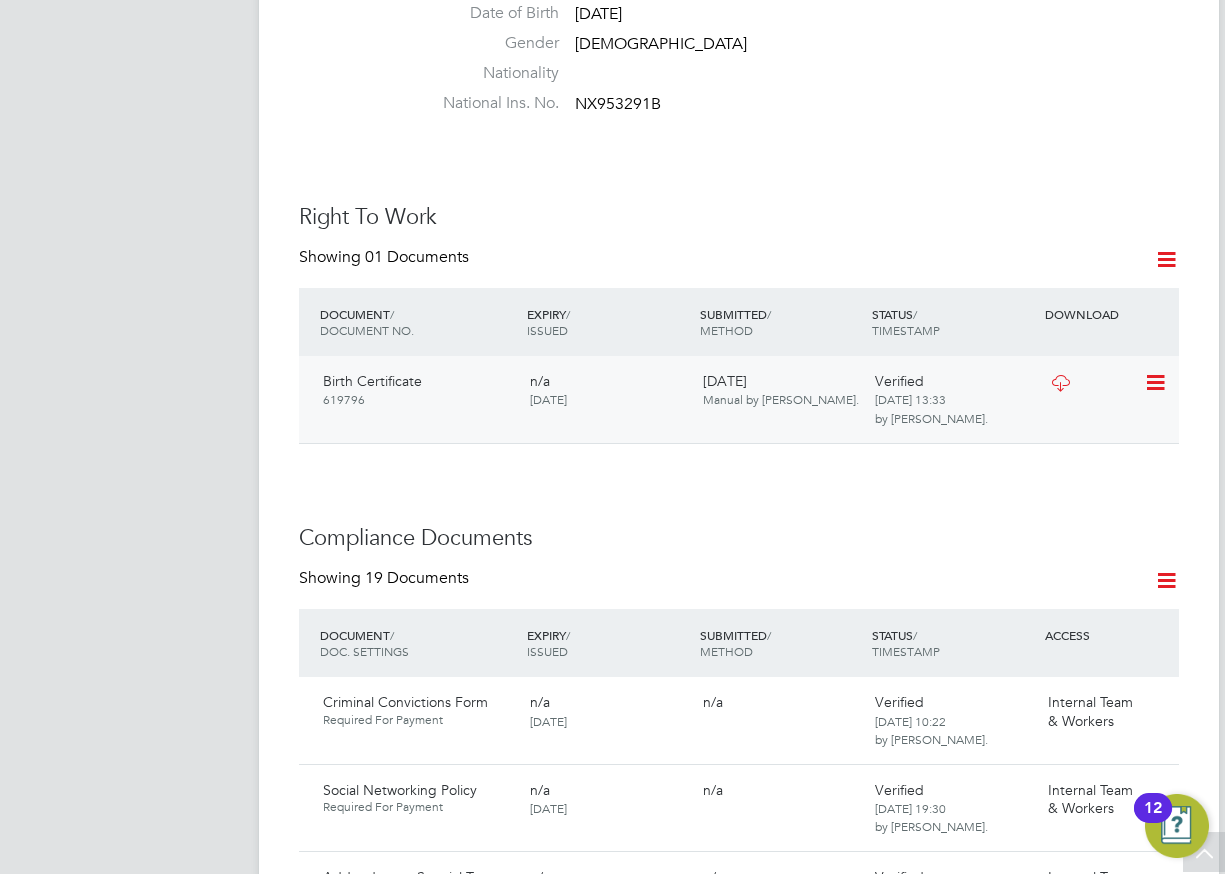 click 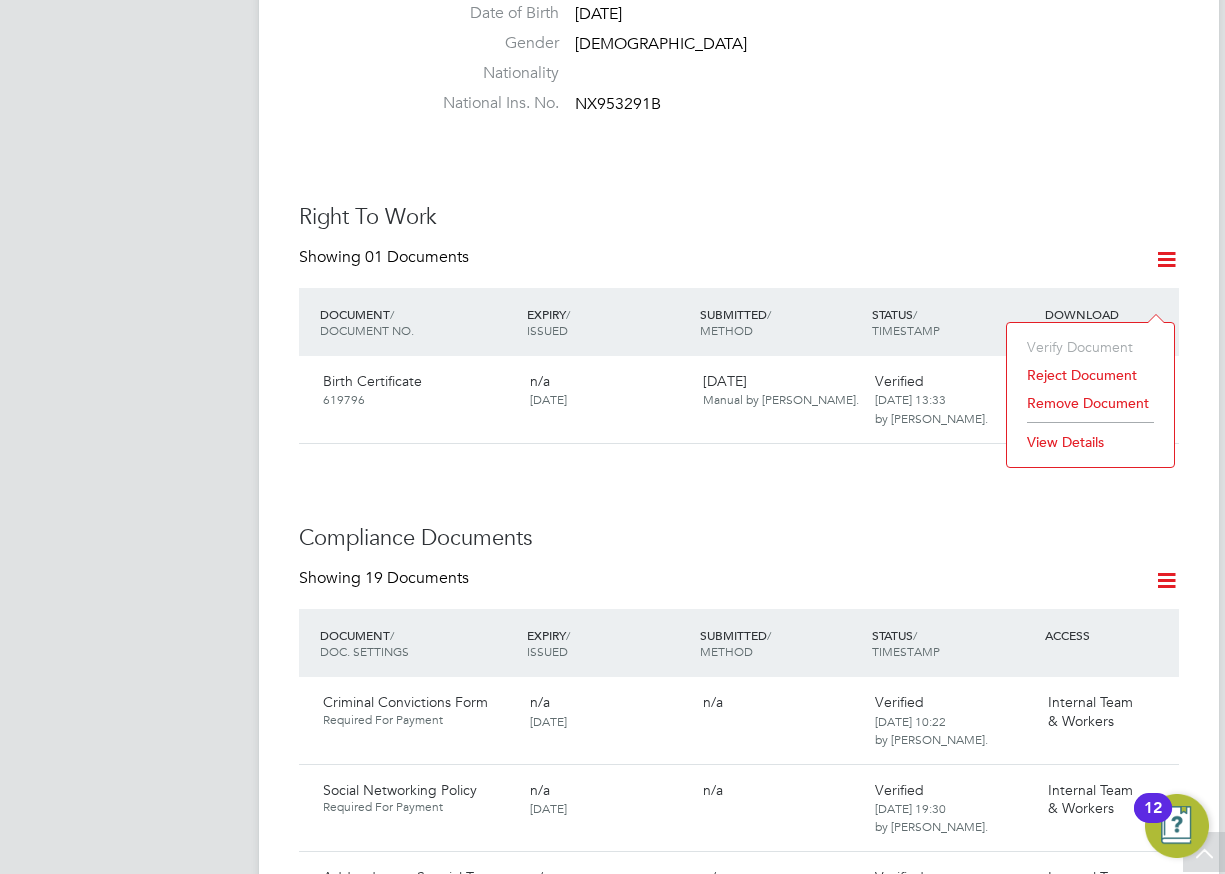 click 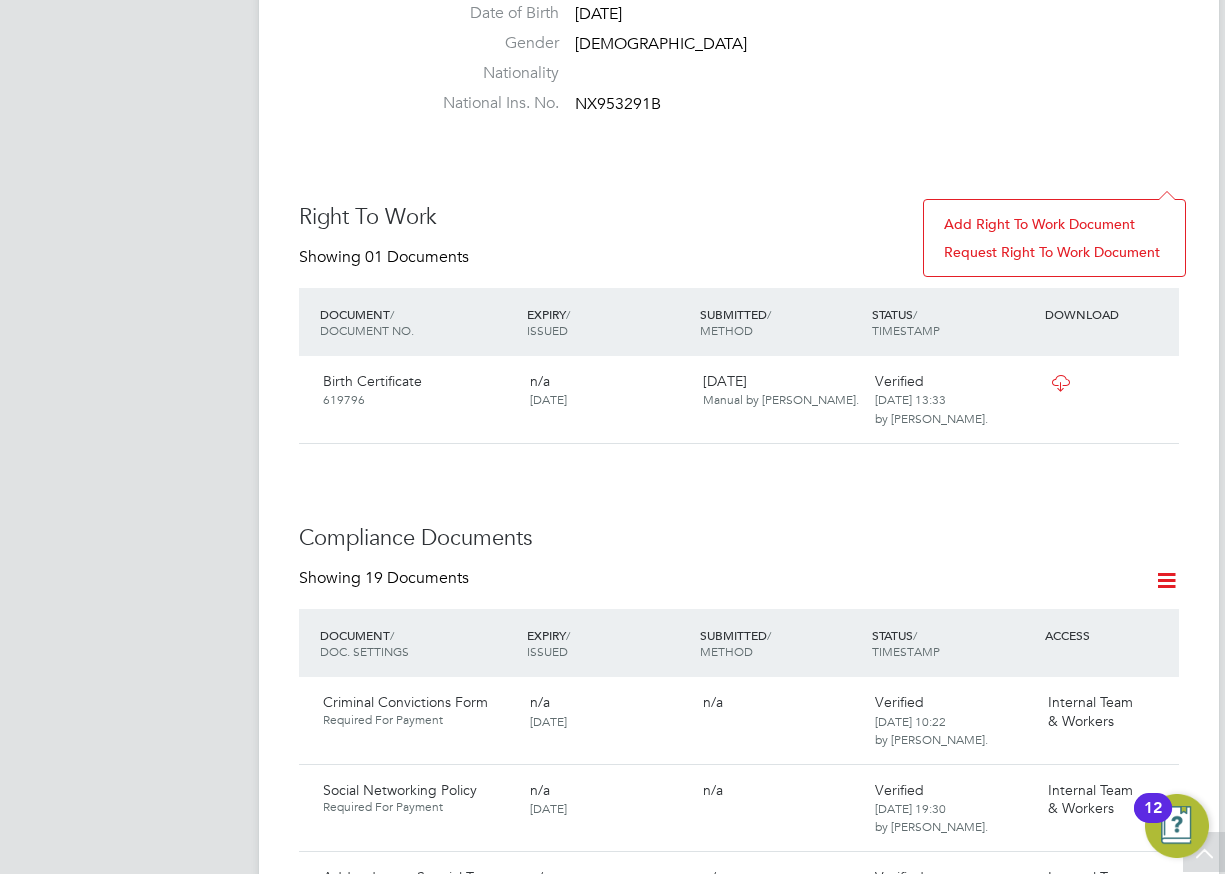 click on "Add Right To Work Document" 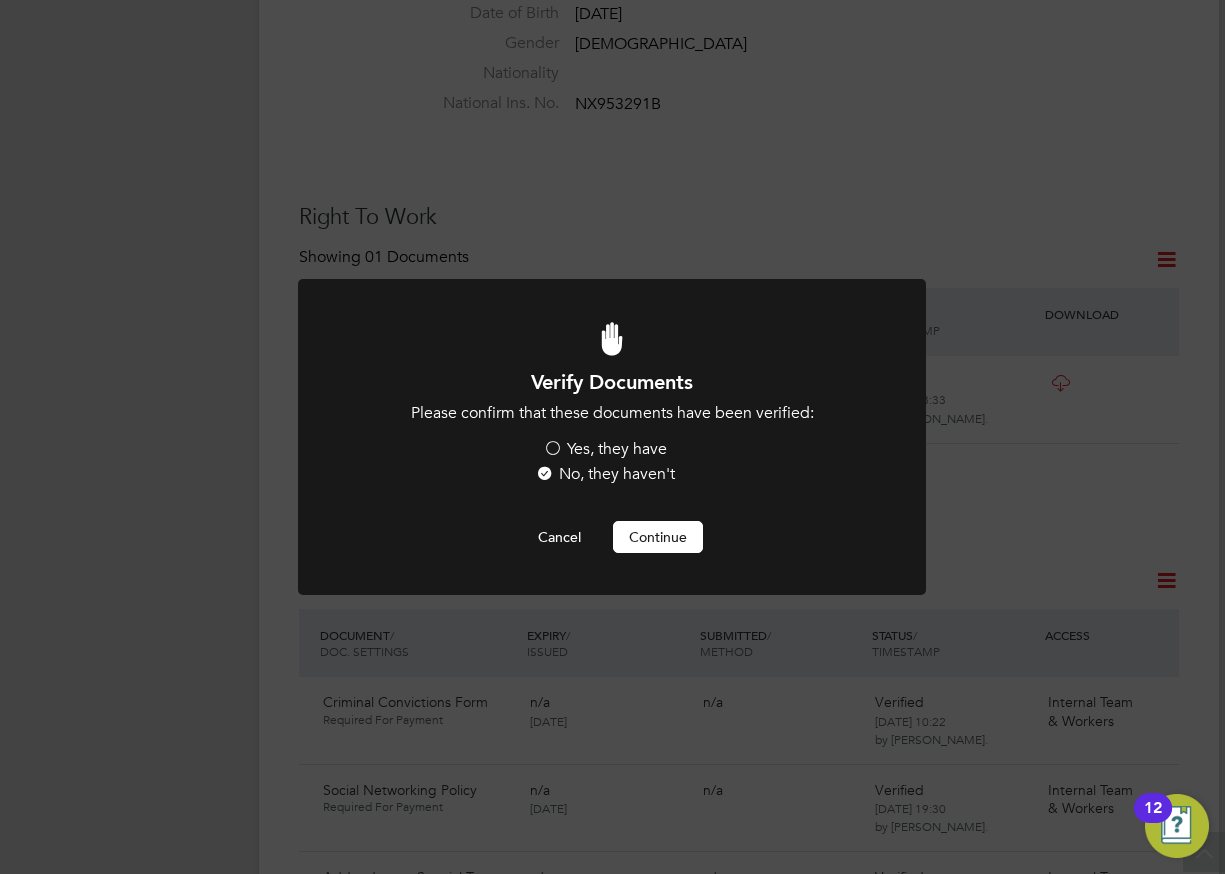 click on "Yes, they have" at bounding box center (605, 449) 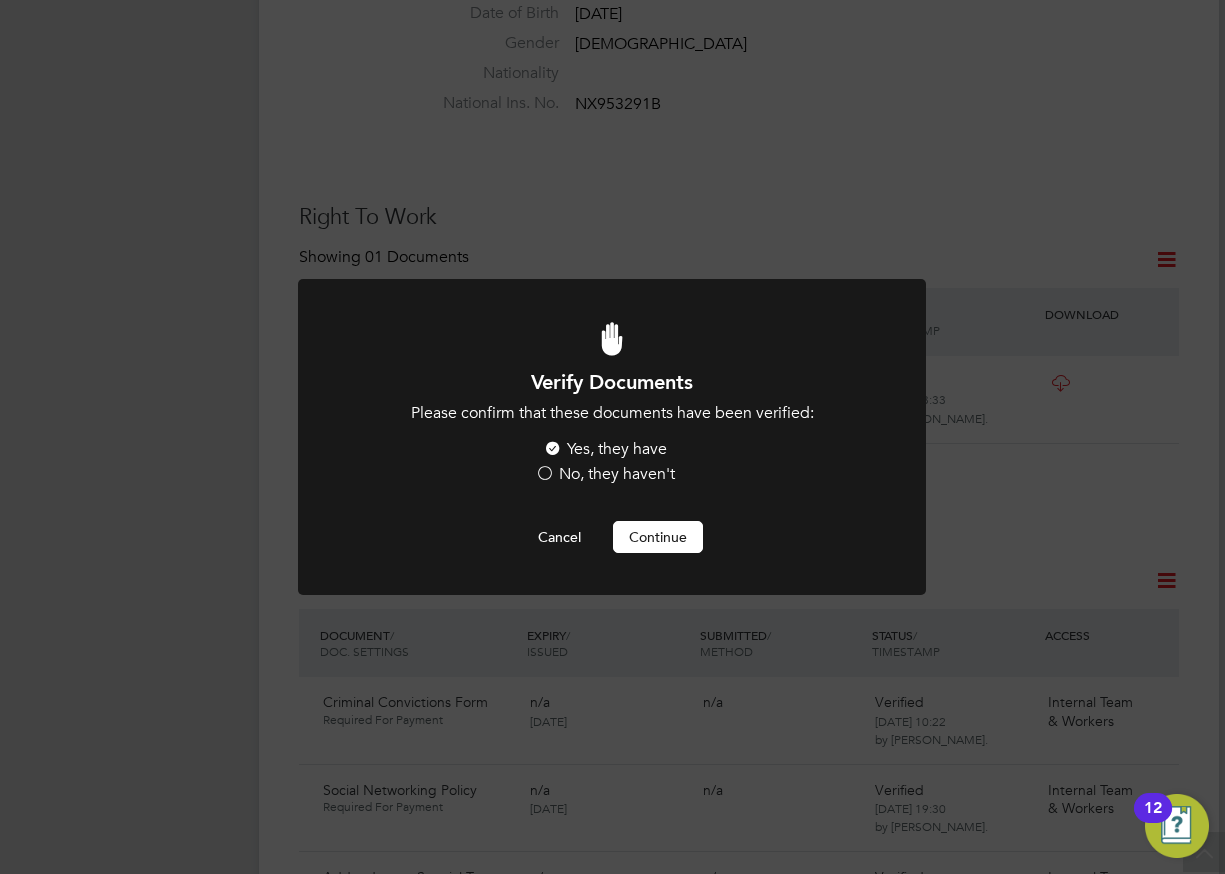 click on "Continue" at bounding box center [658, 537] 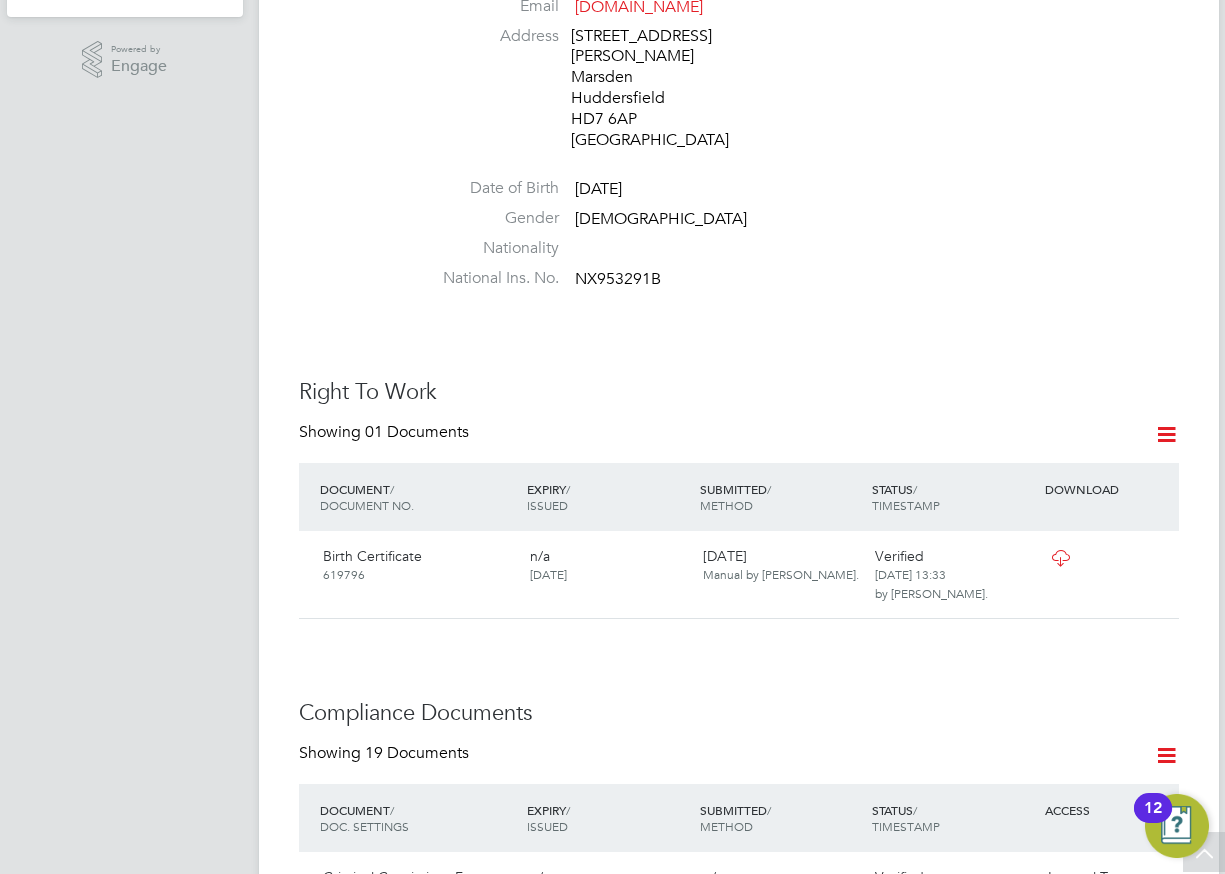 scroll, scrollTop: 700, scrollLeft: 0, axis: vertical 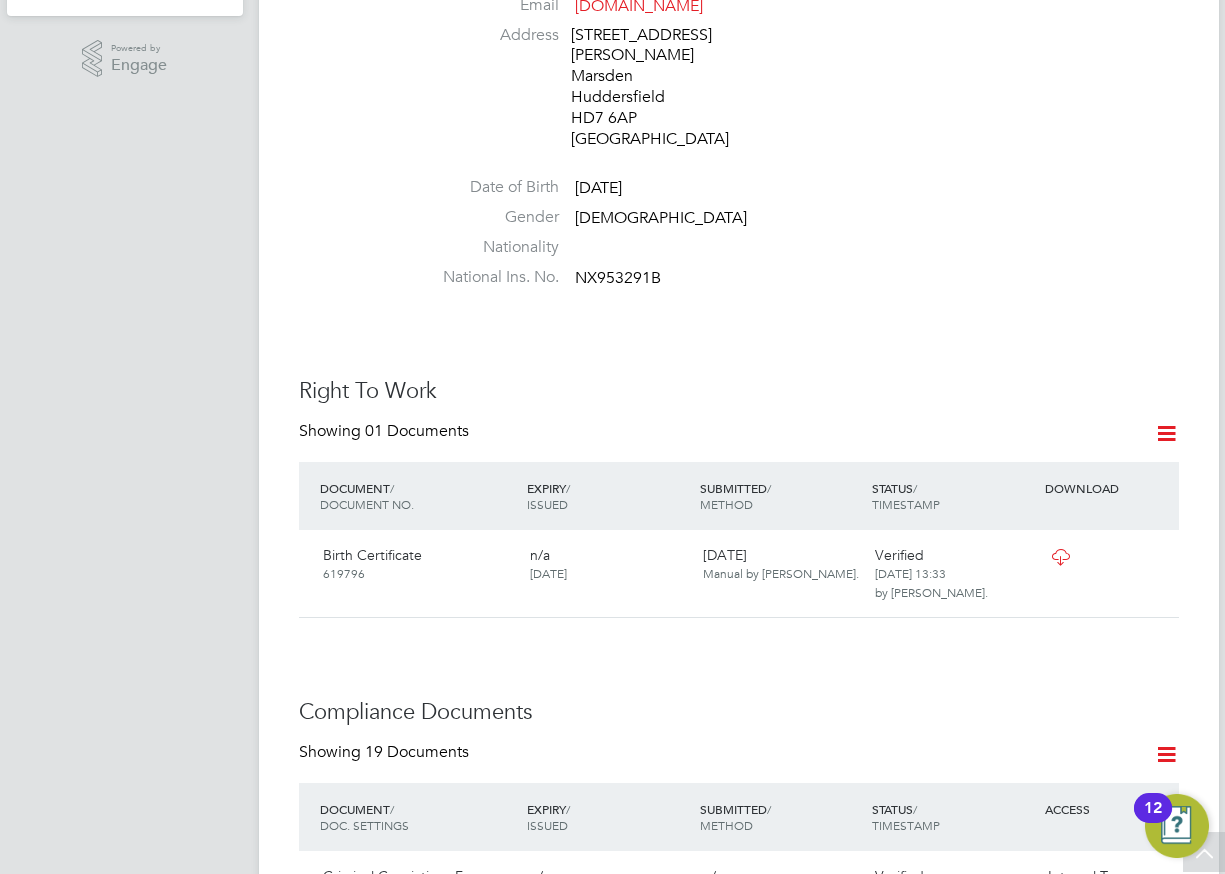 click 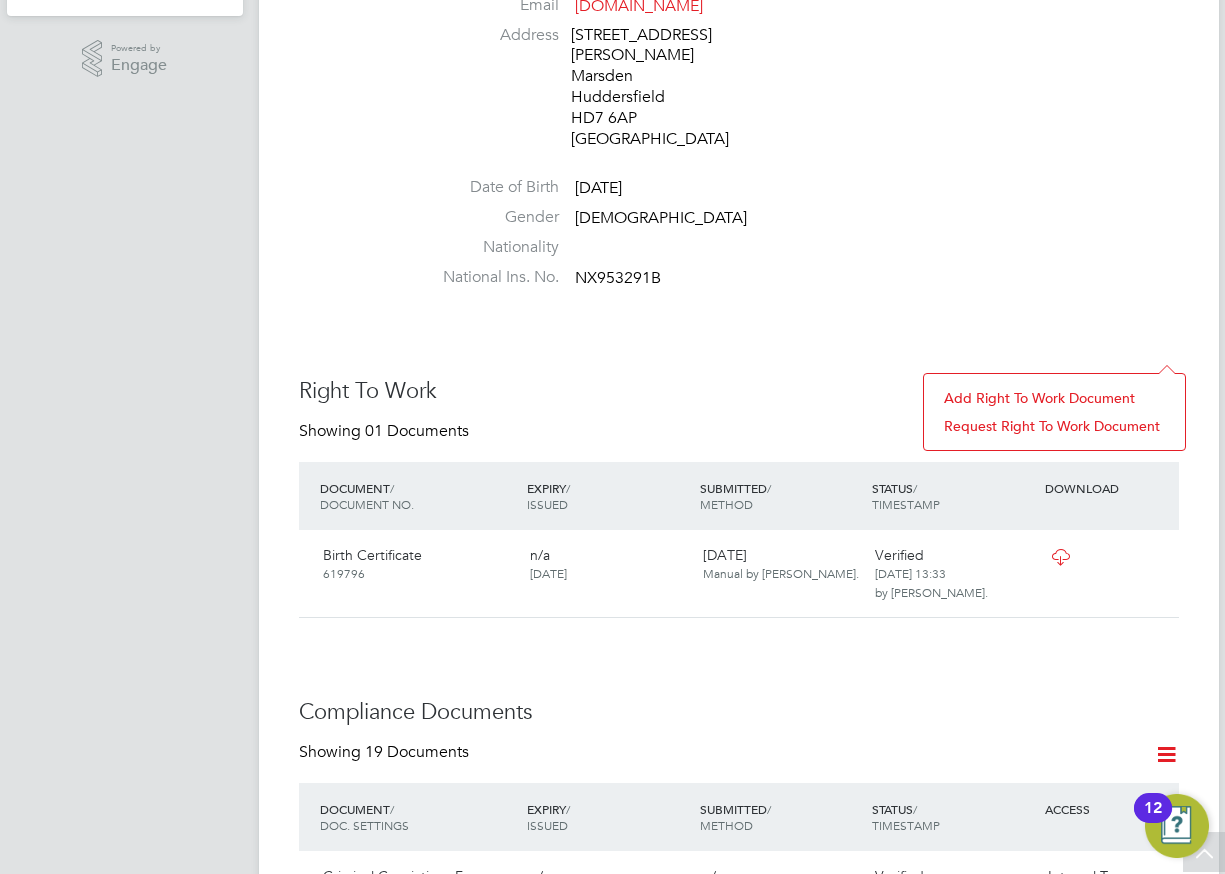 click on "Add Right To Work Document" 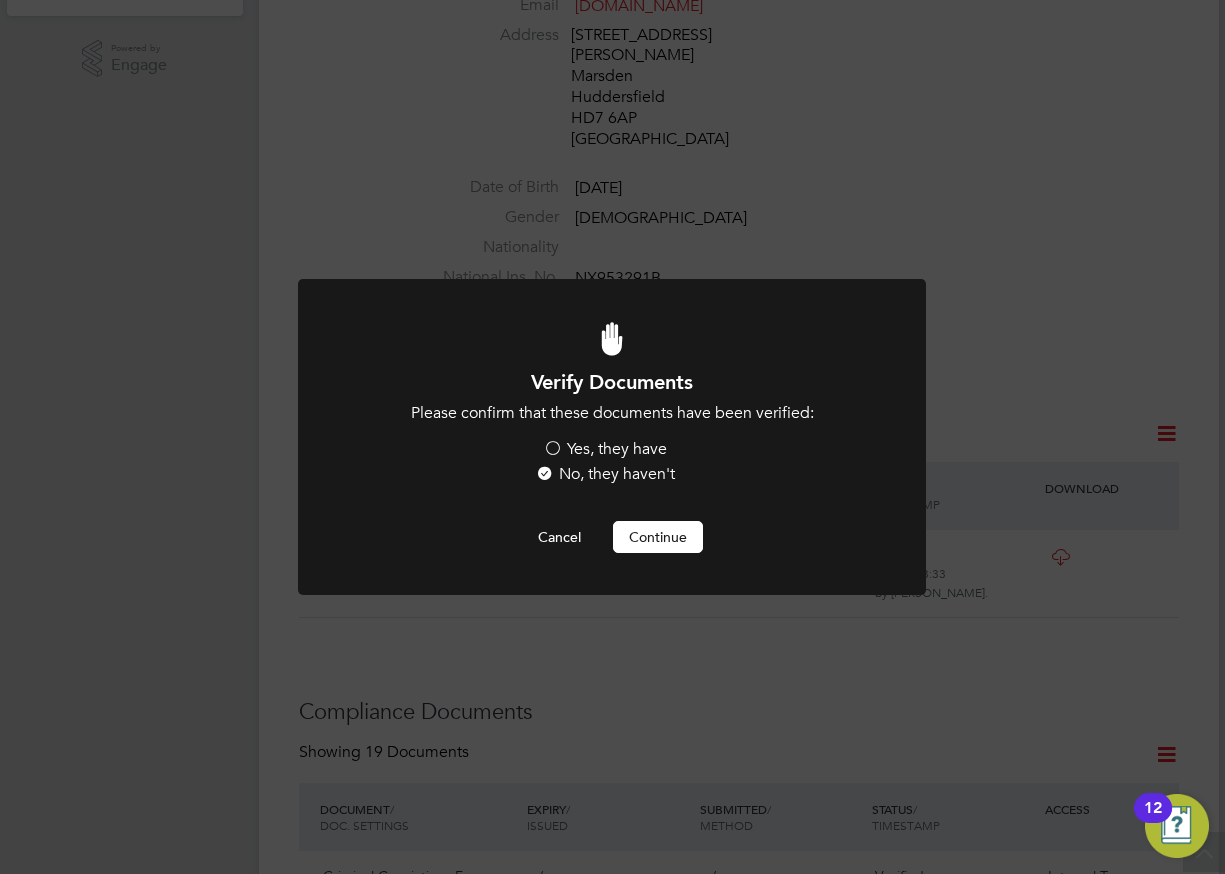 click on "Yes, they have" at bounding box center [605, 449] 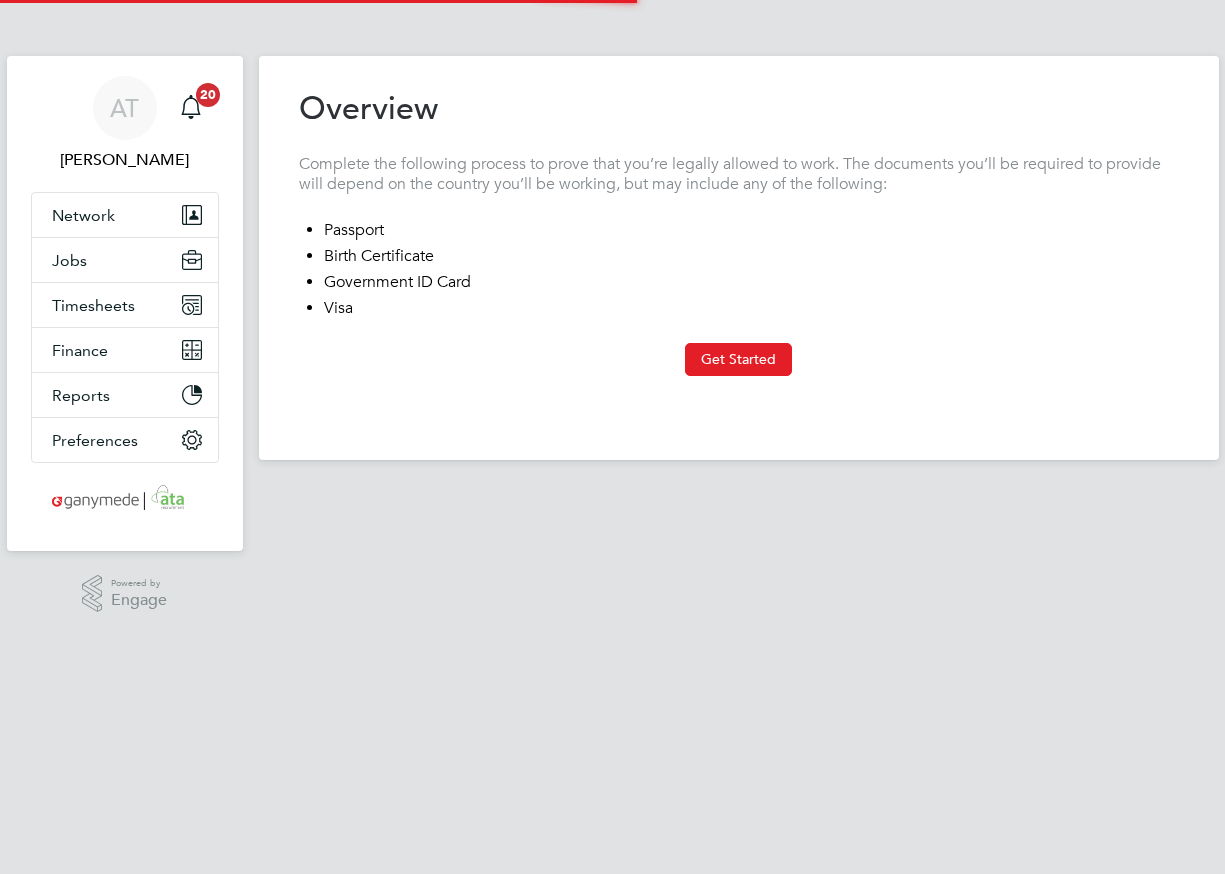 type on "[GEOGRAPHIC_DATA]" 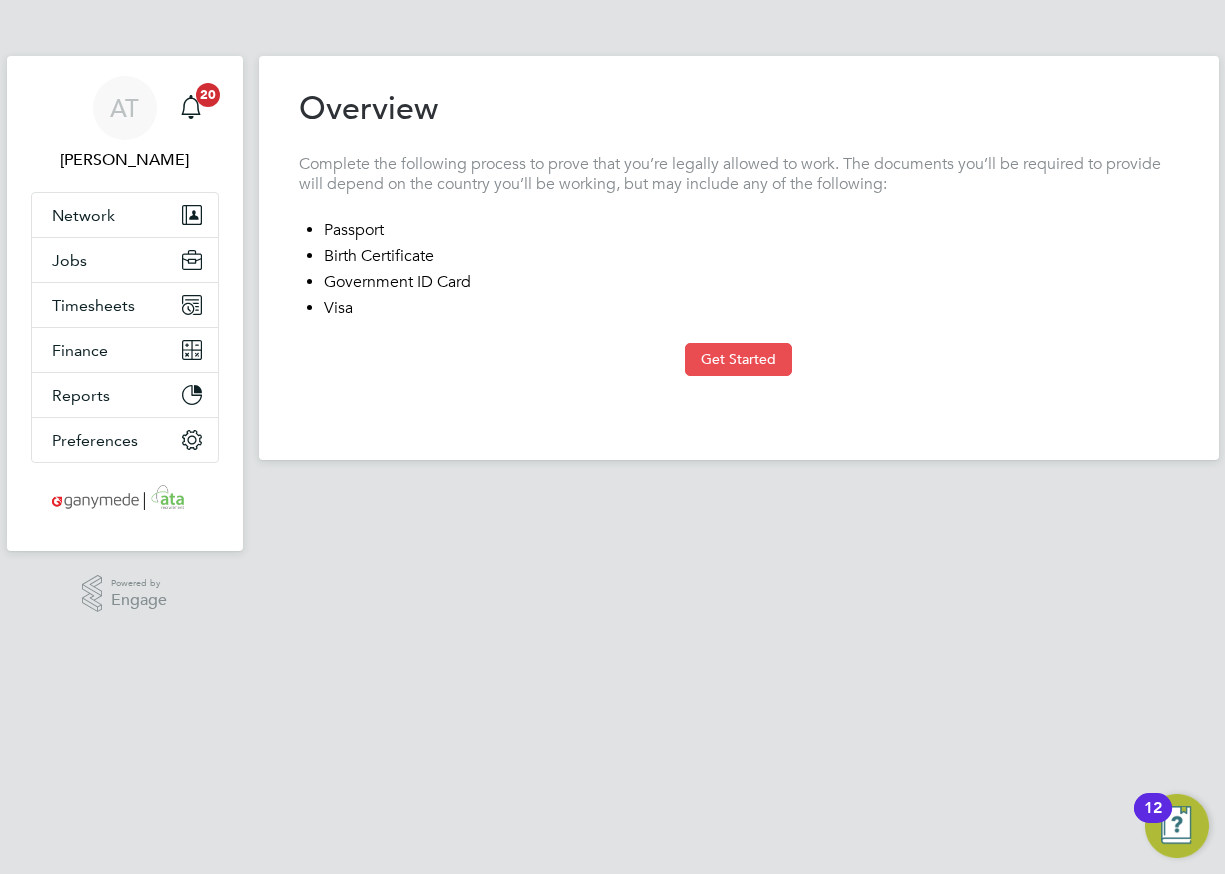 click on "Get Started" at bounding box center [738, 359] 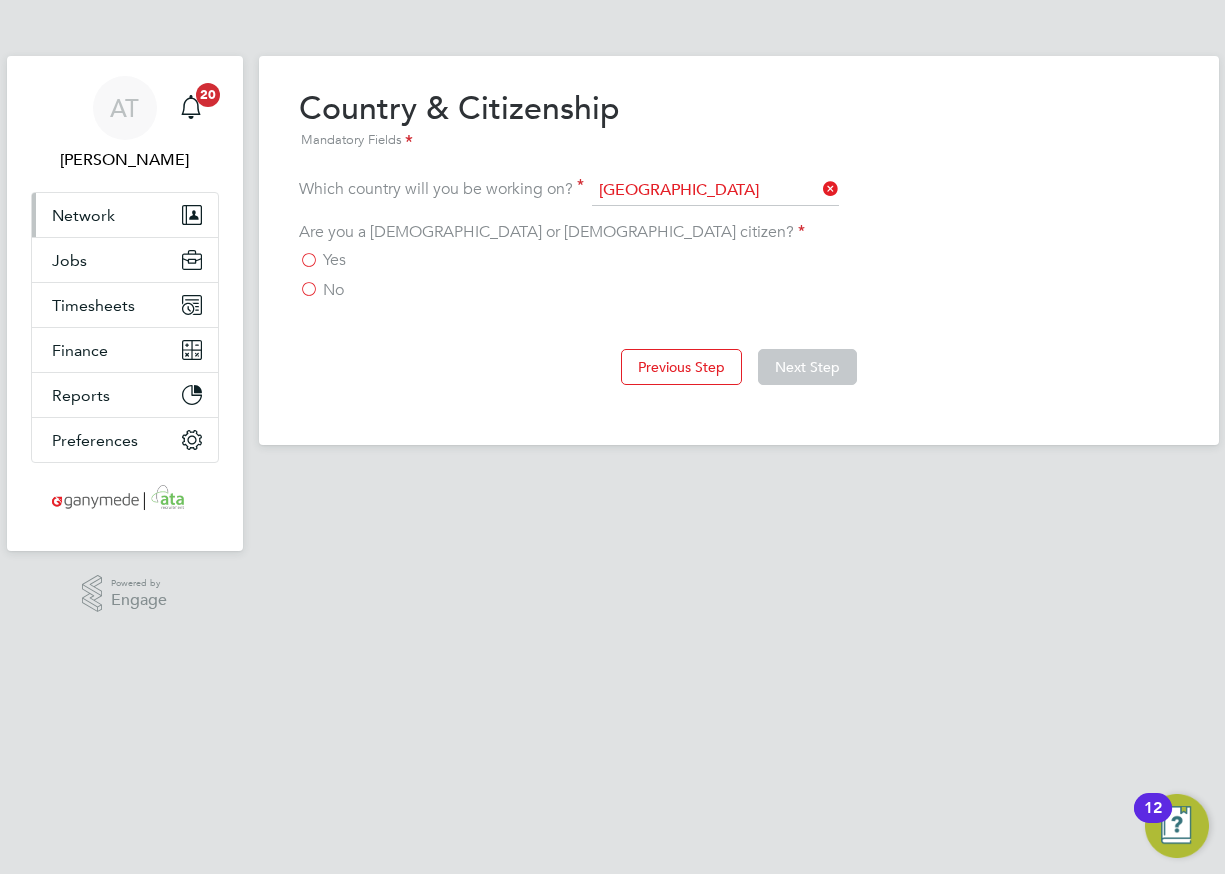 click on "Network" at bounding box center (83, 215) 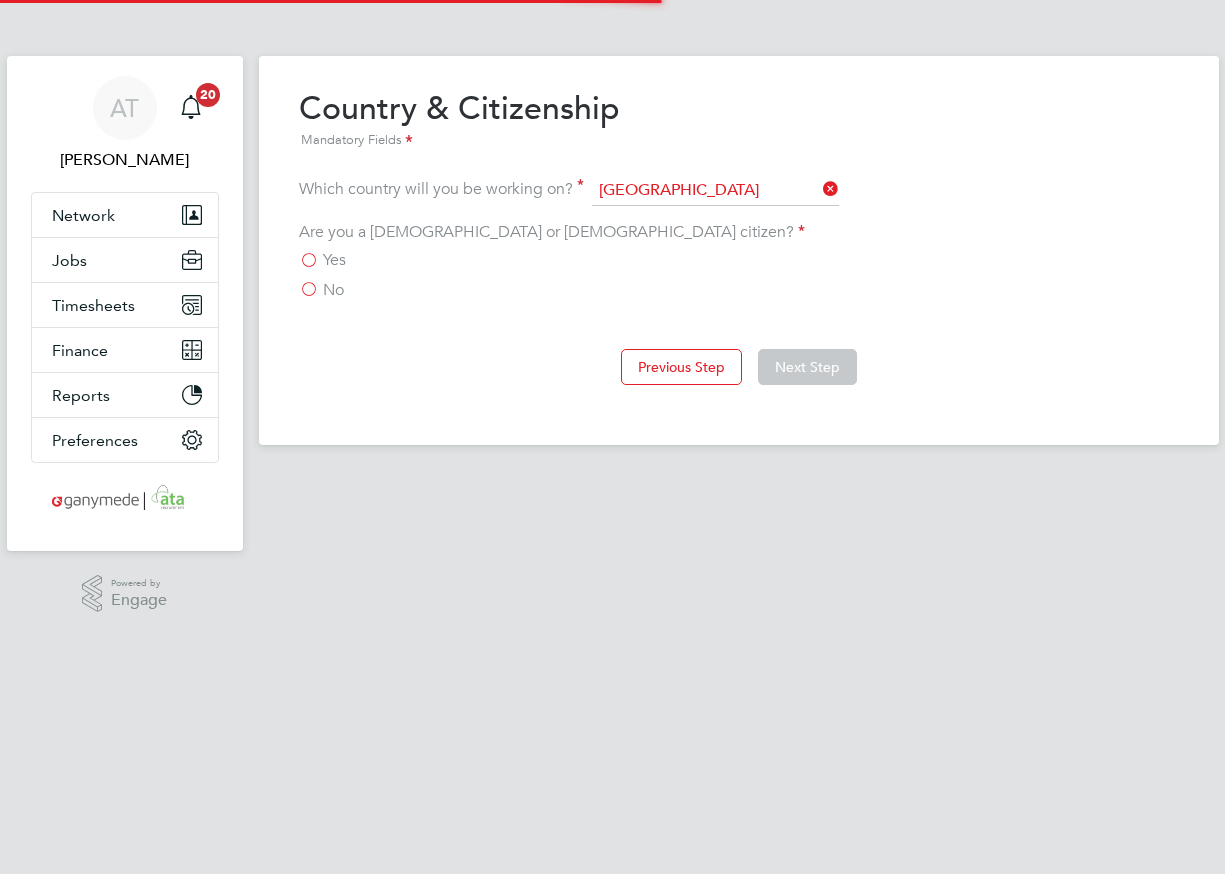 scroll, scrollTop: 0, scrollLeft: 0, axis: both 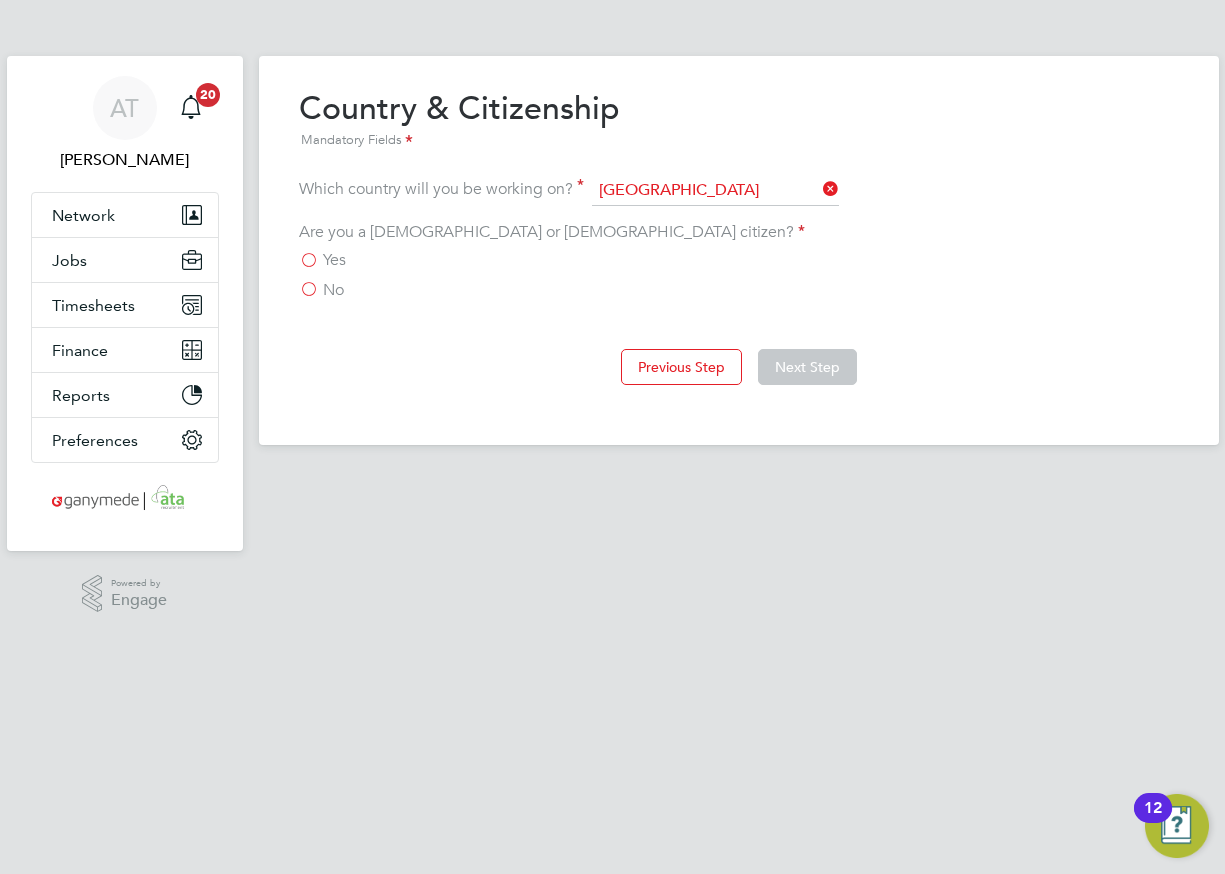 click on "Yes" at bounding box center [322, 260] 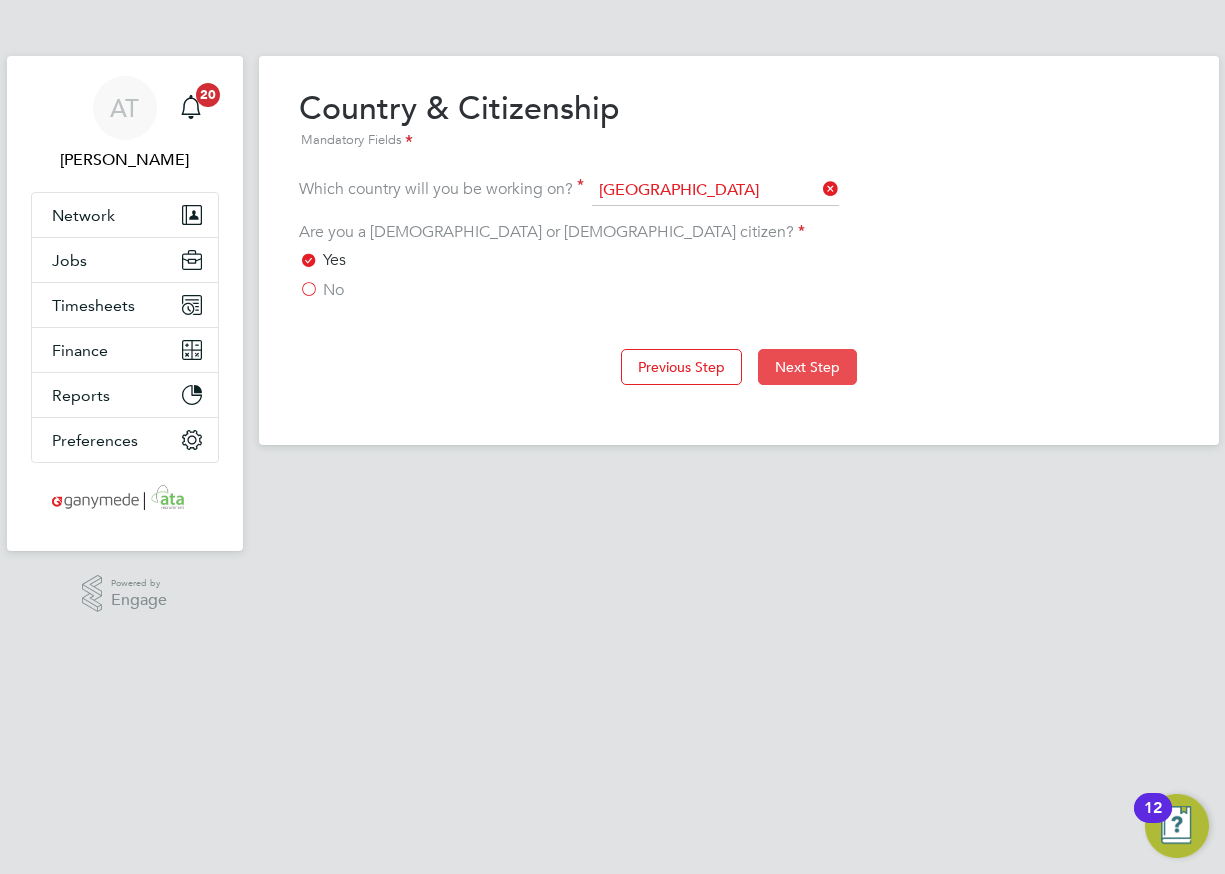 drag, startPoint x: 807, startPoint y: 368, endPoint x: 681, endPoint y: 340, distance: 129.07362 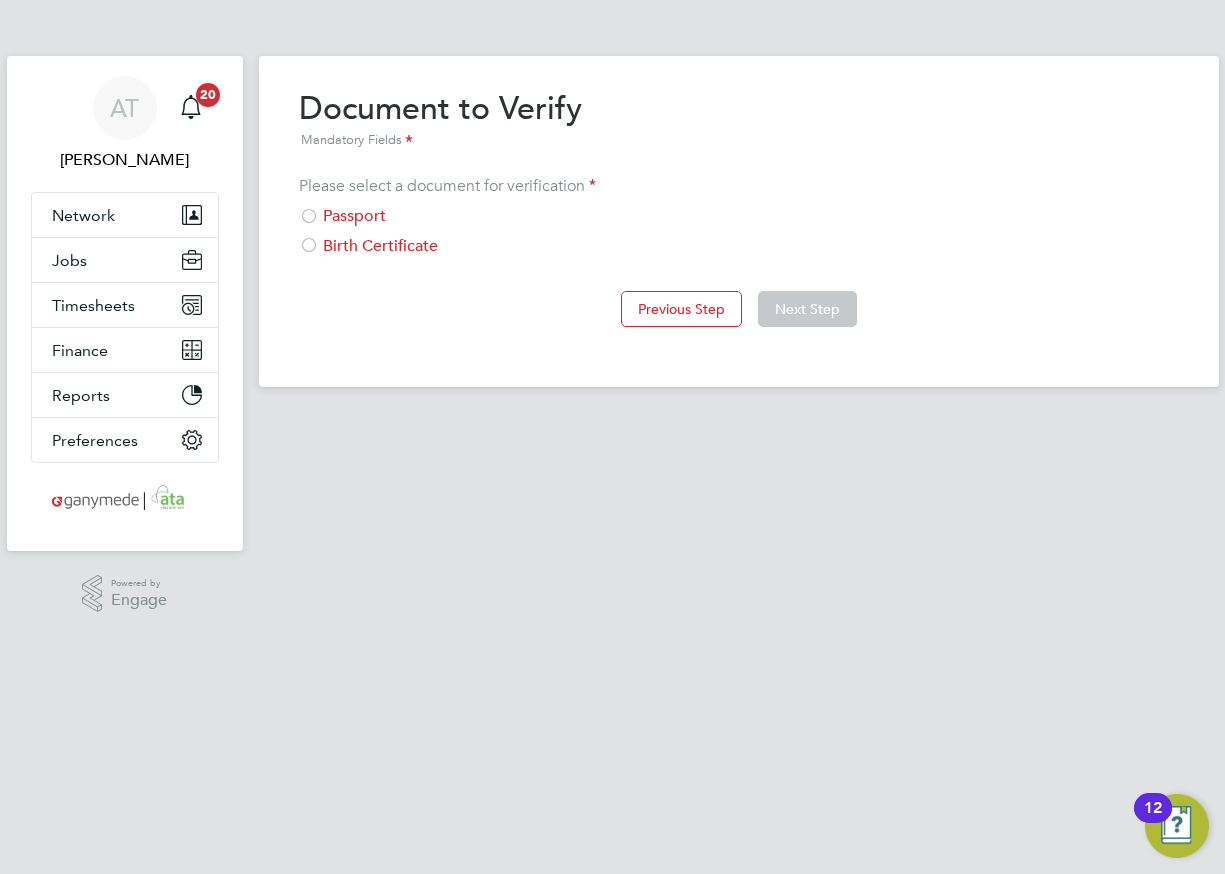 click at bounding box center [309, 247] 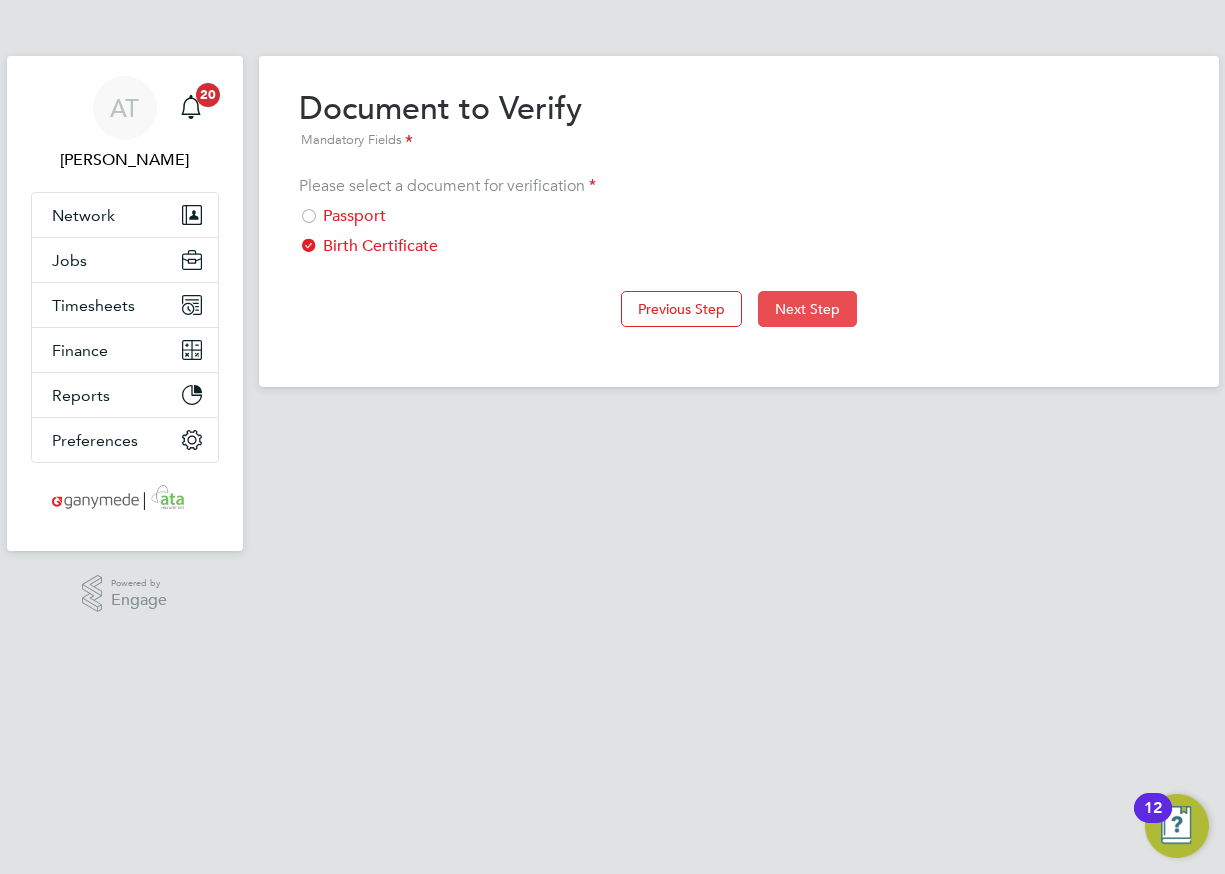 click on "Next Step" 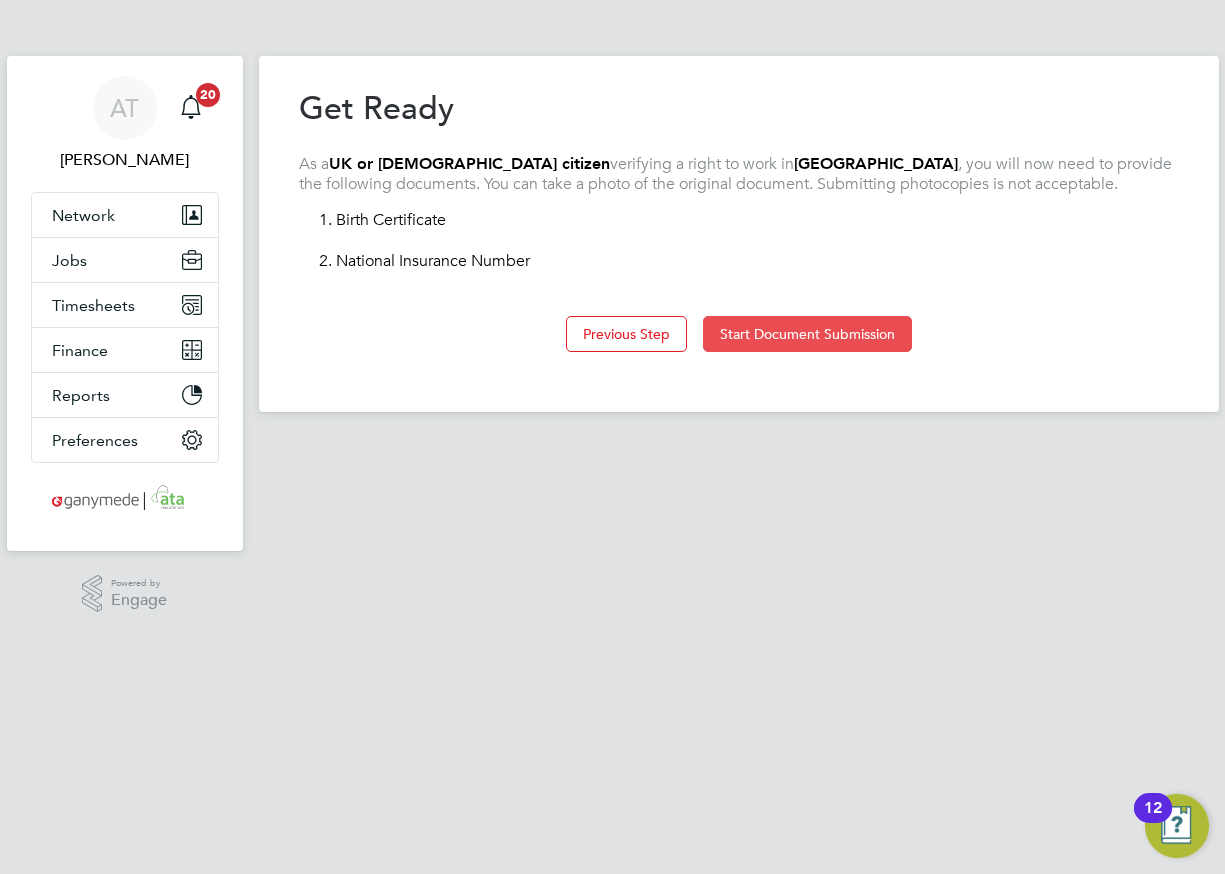 click on "Start Document Submission" 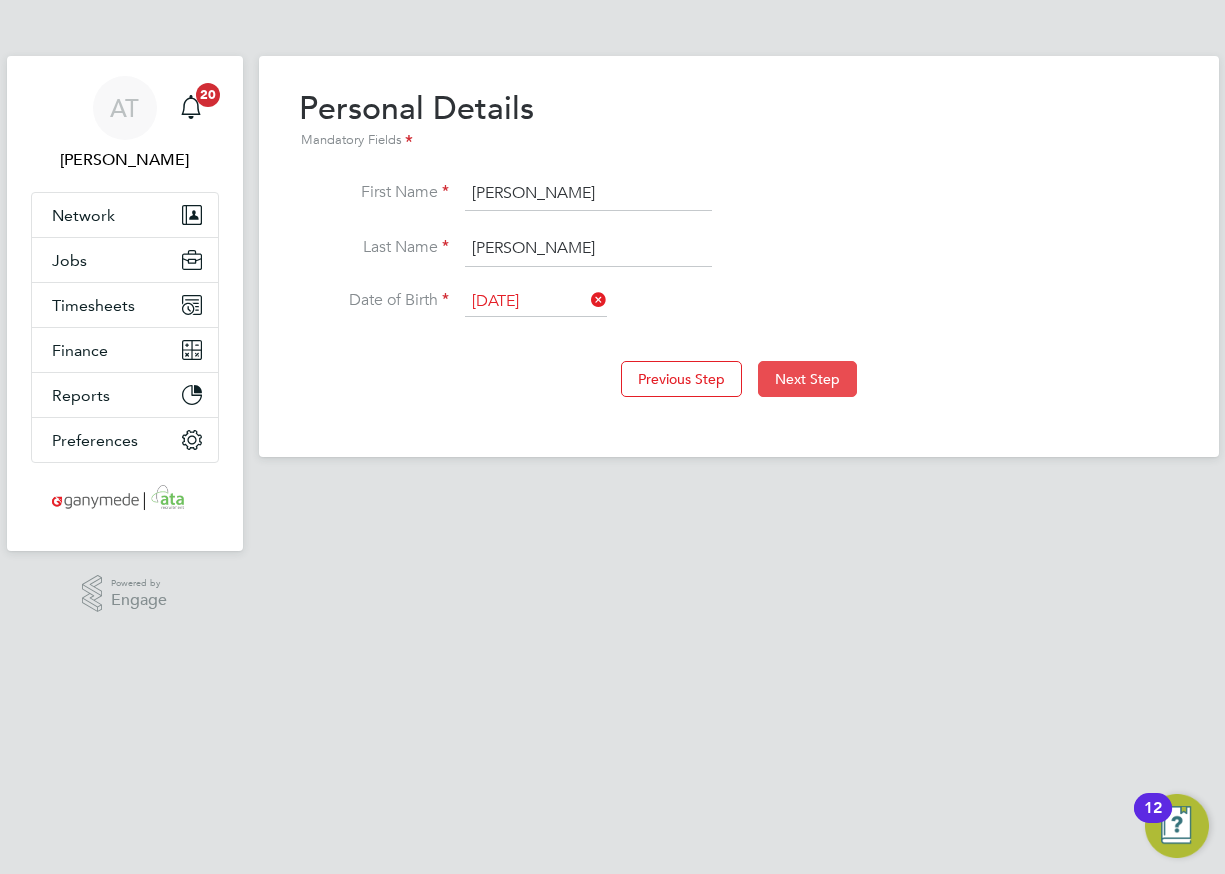 click on "Next Step" 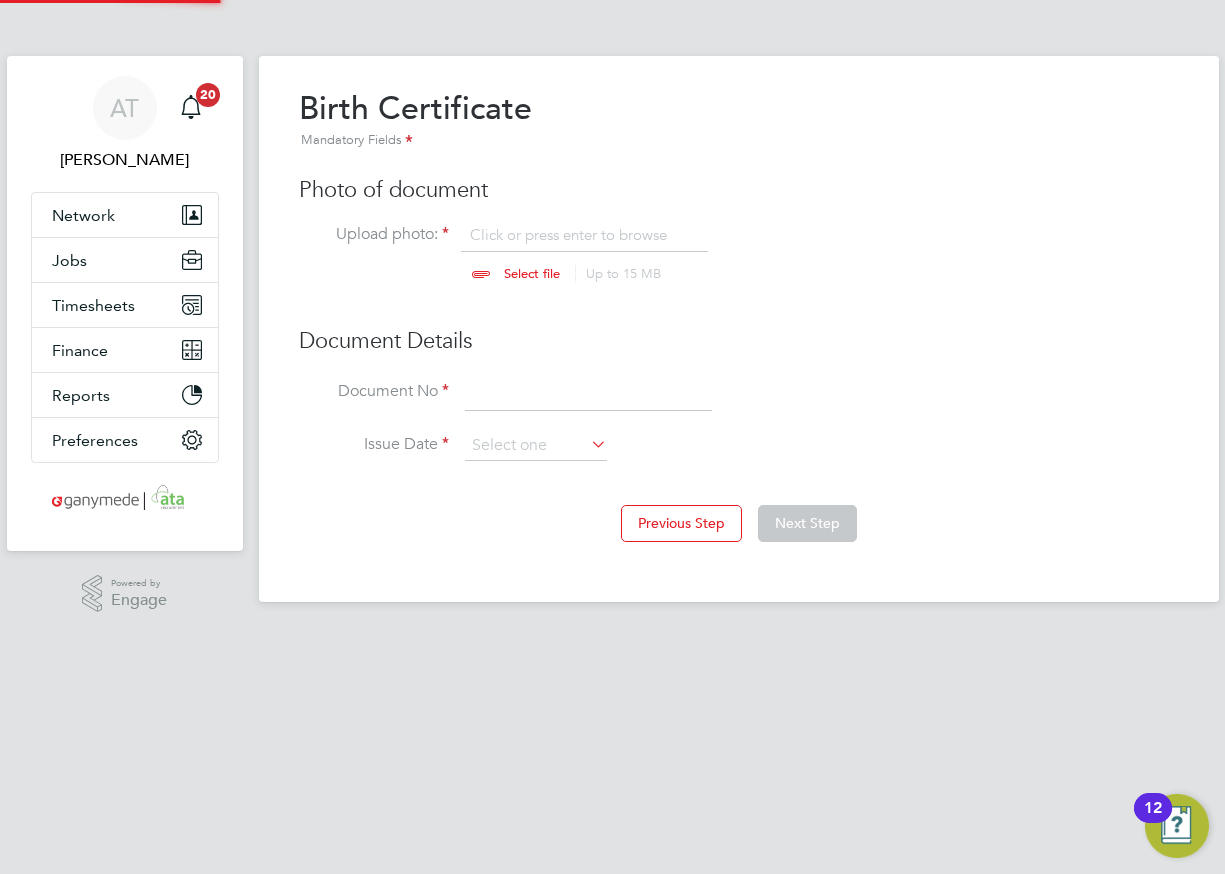 scroll, scrollTop: 10, scrollLeft: 10, axis: both 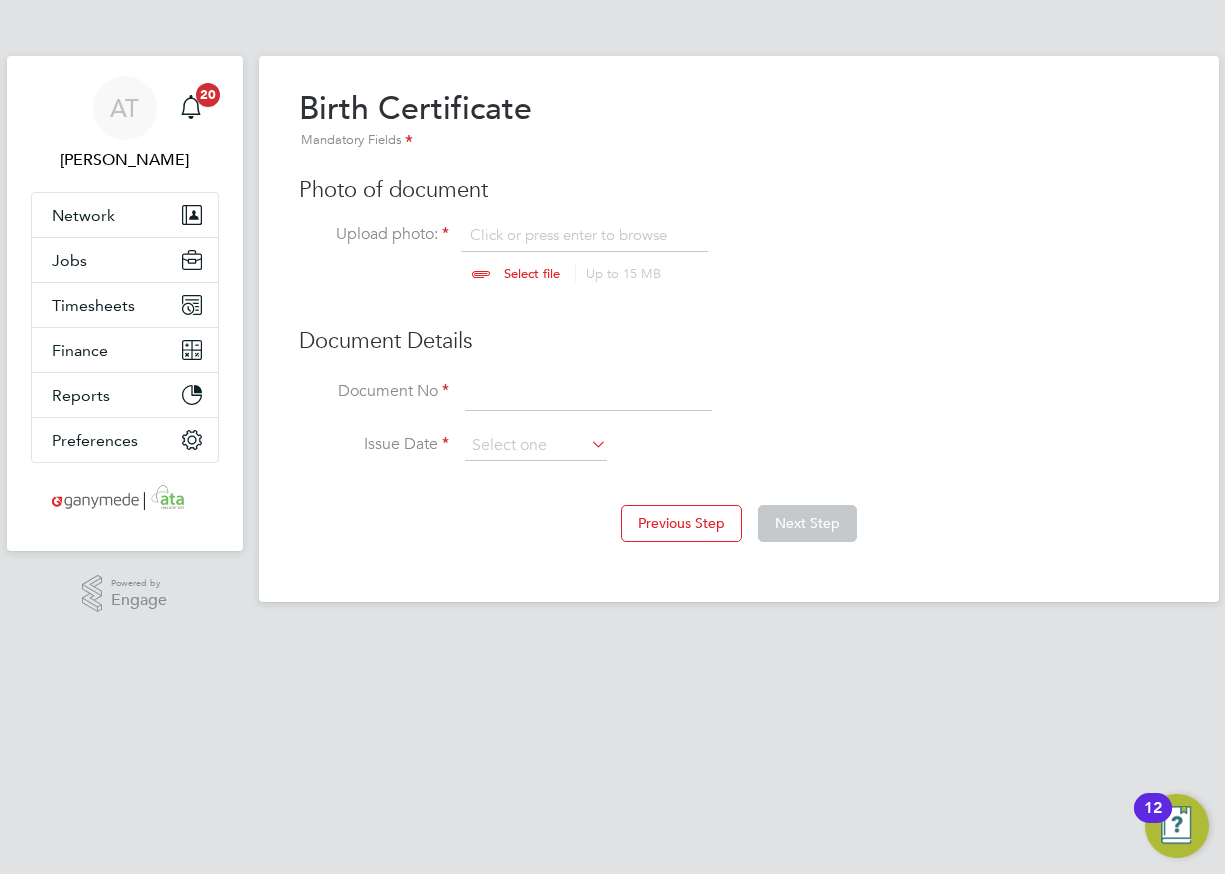 click 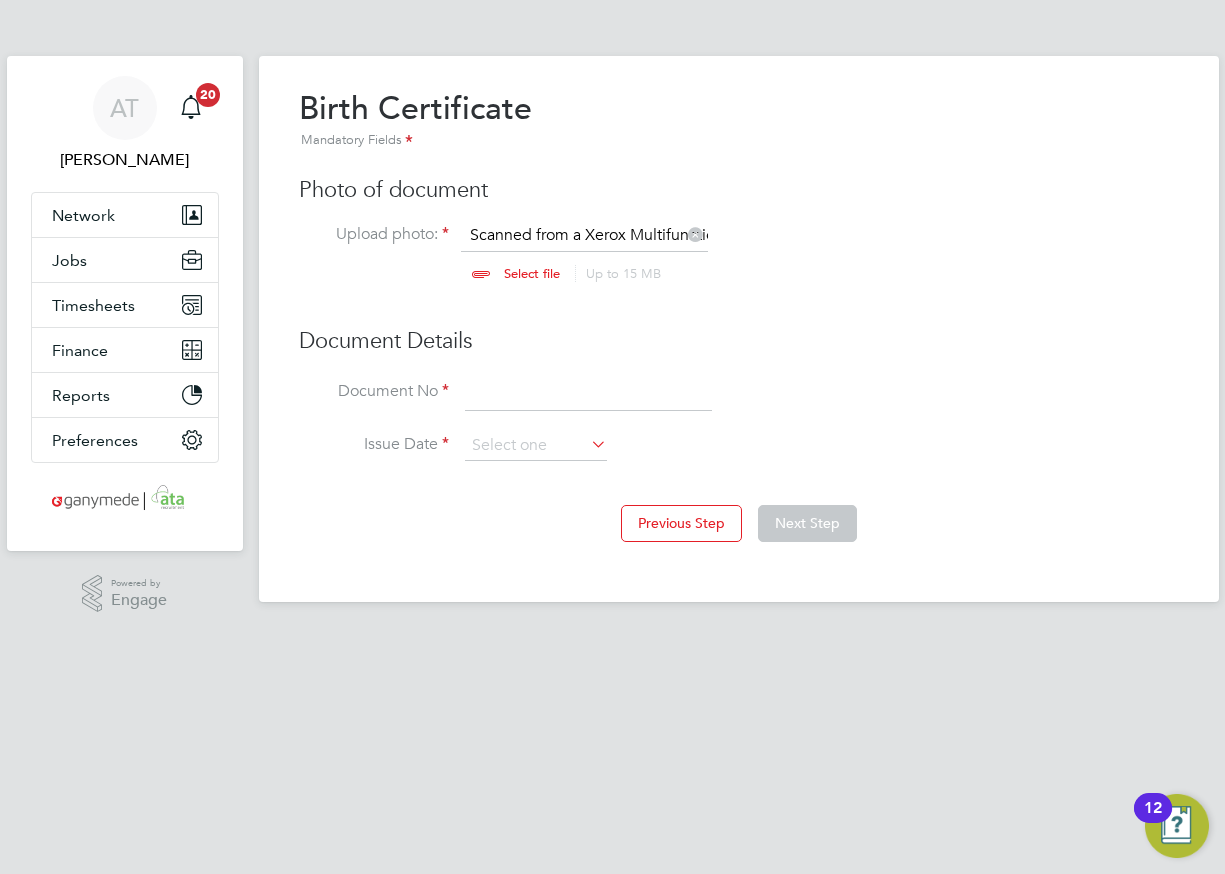 click 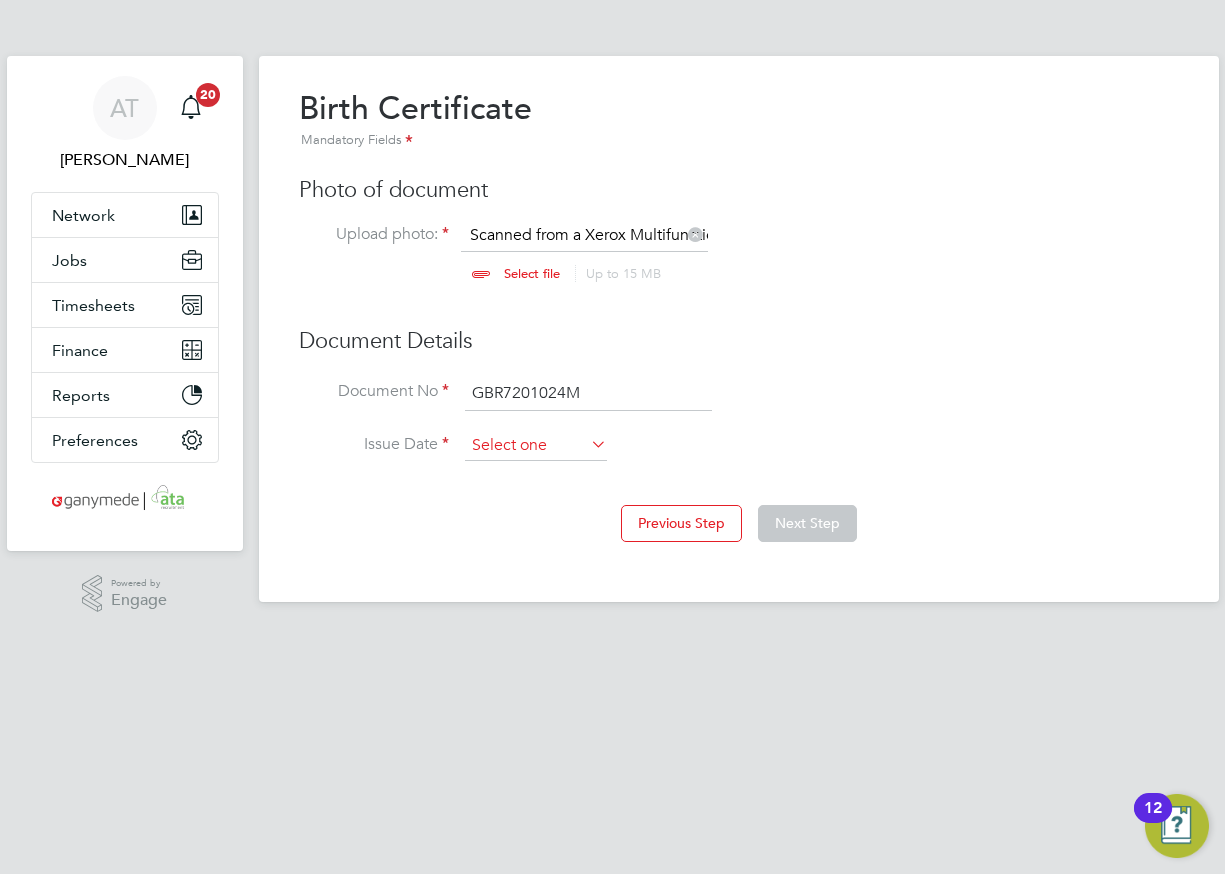type on "GBR7201024M" 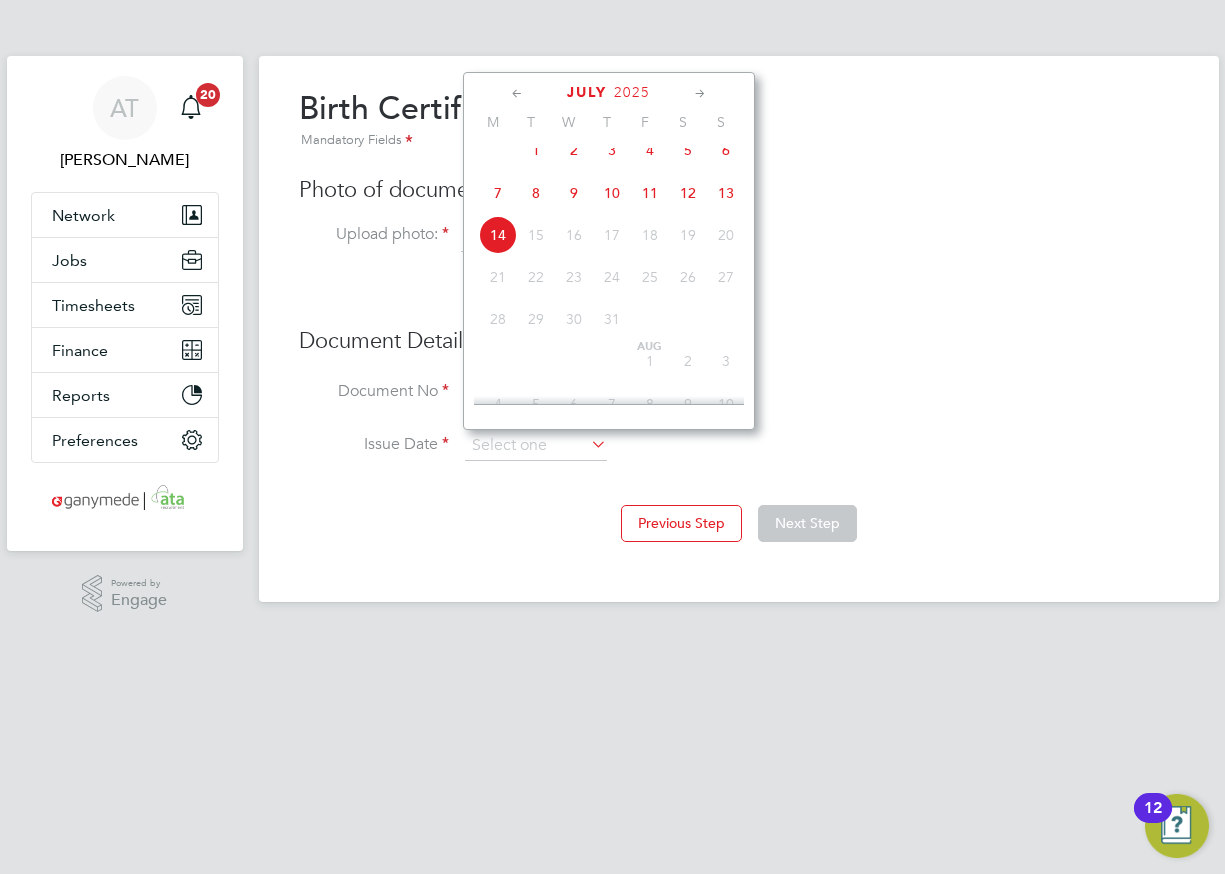 click on "2025" 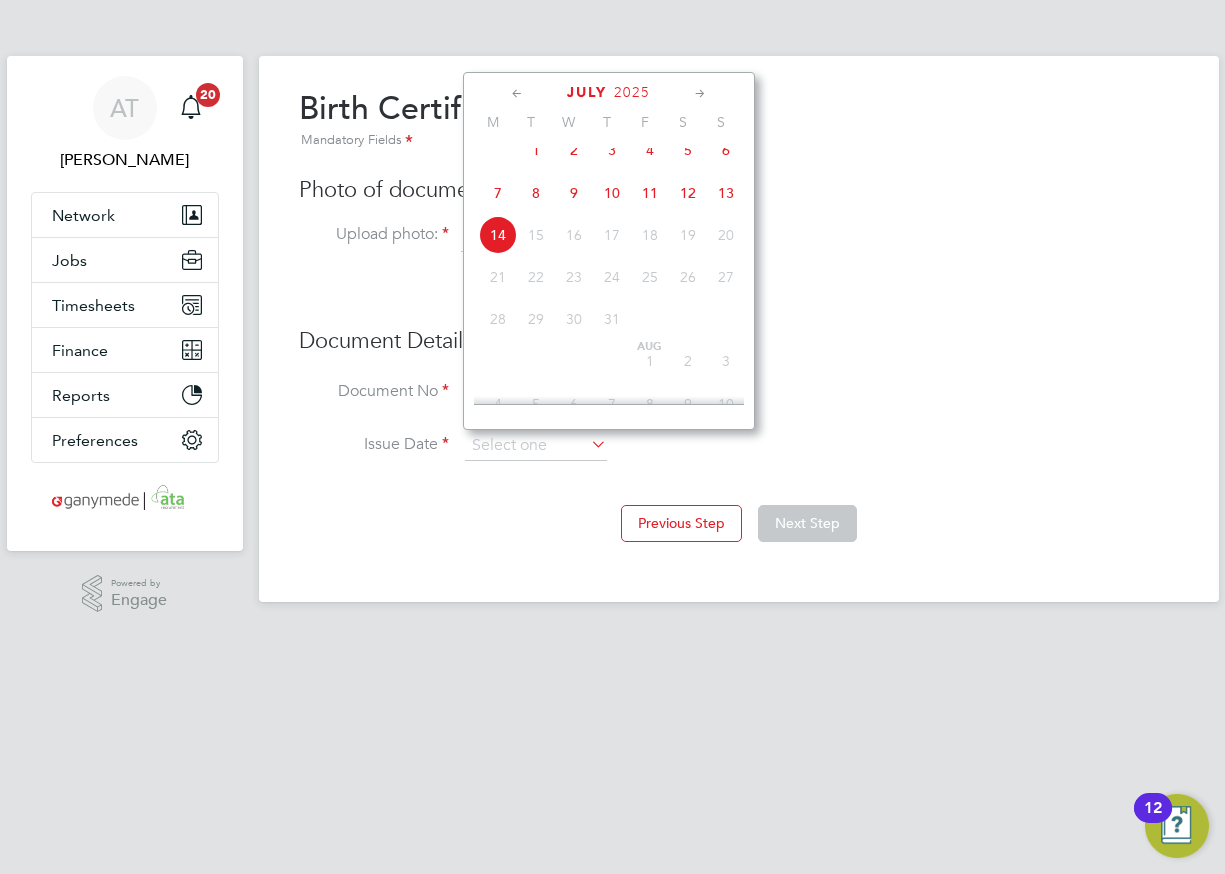 click on "2025" 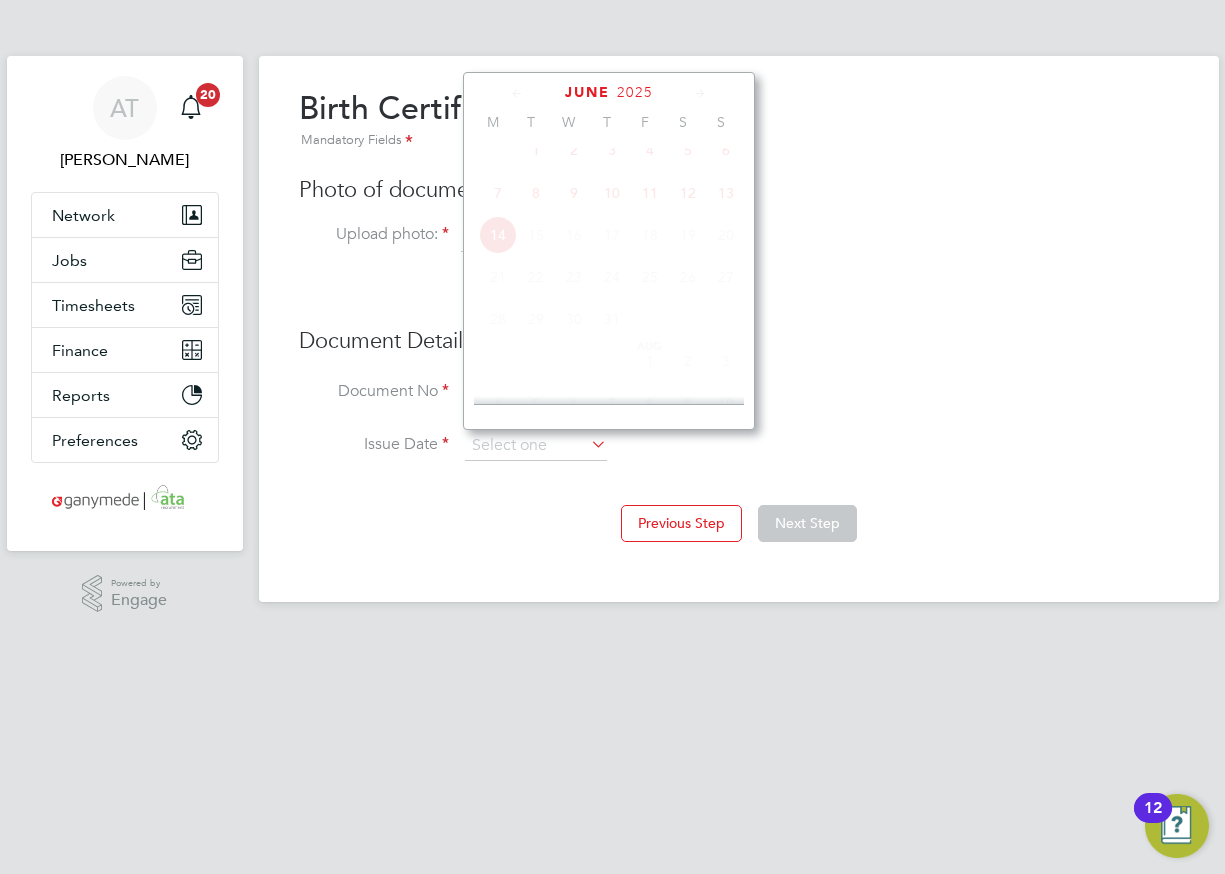 scroll, scrollTop: 530, scrollLeft: 0, axis: vertical 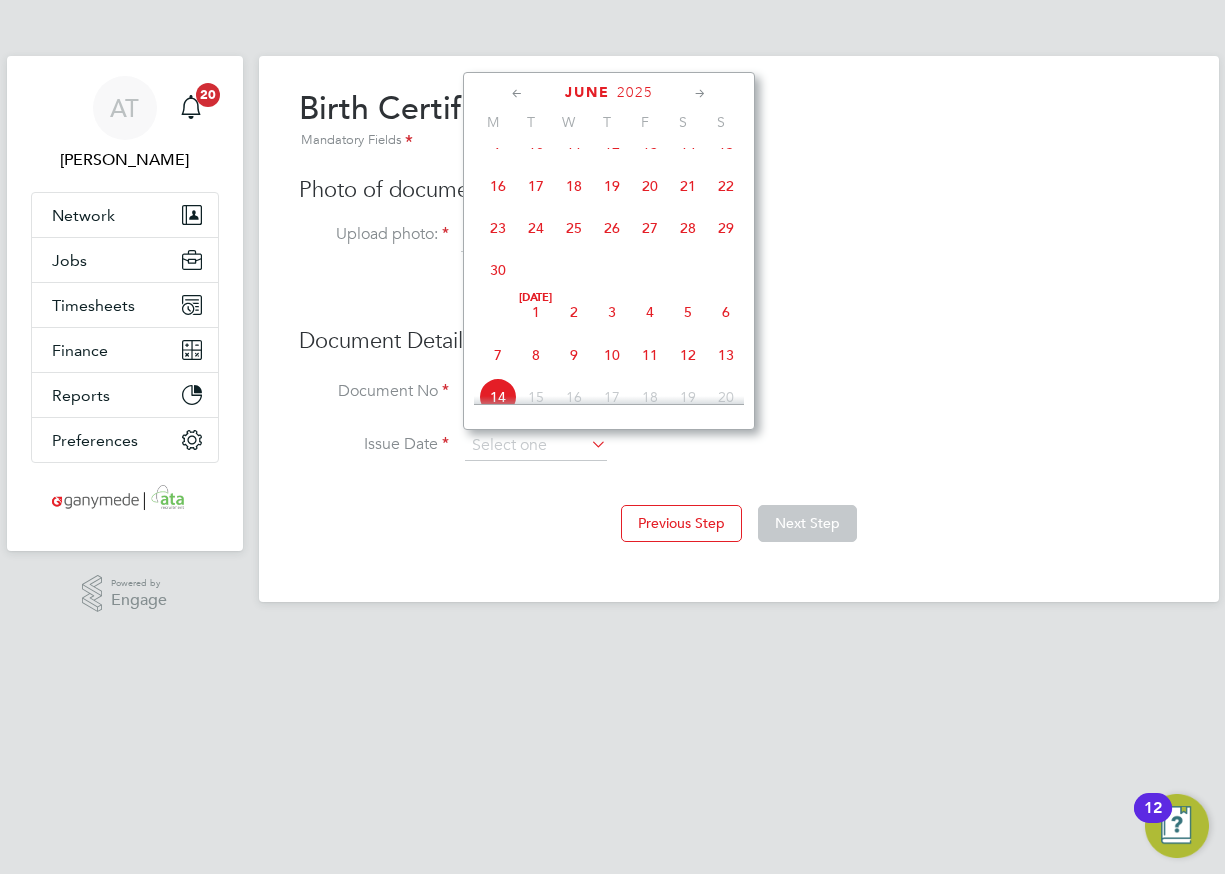 click on "2025" 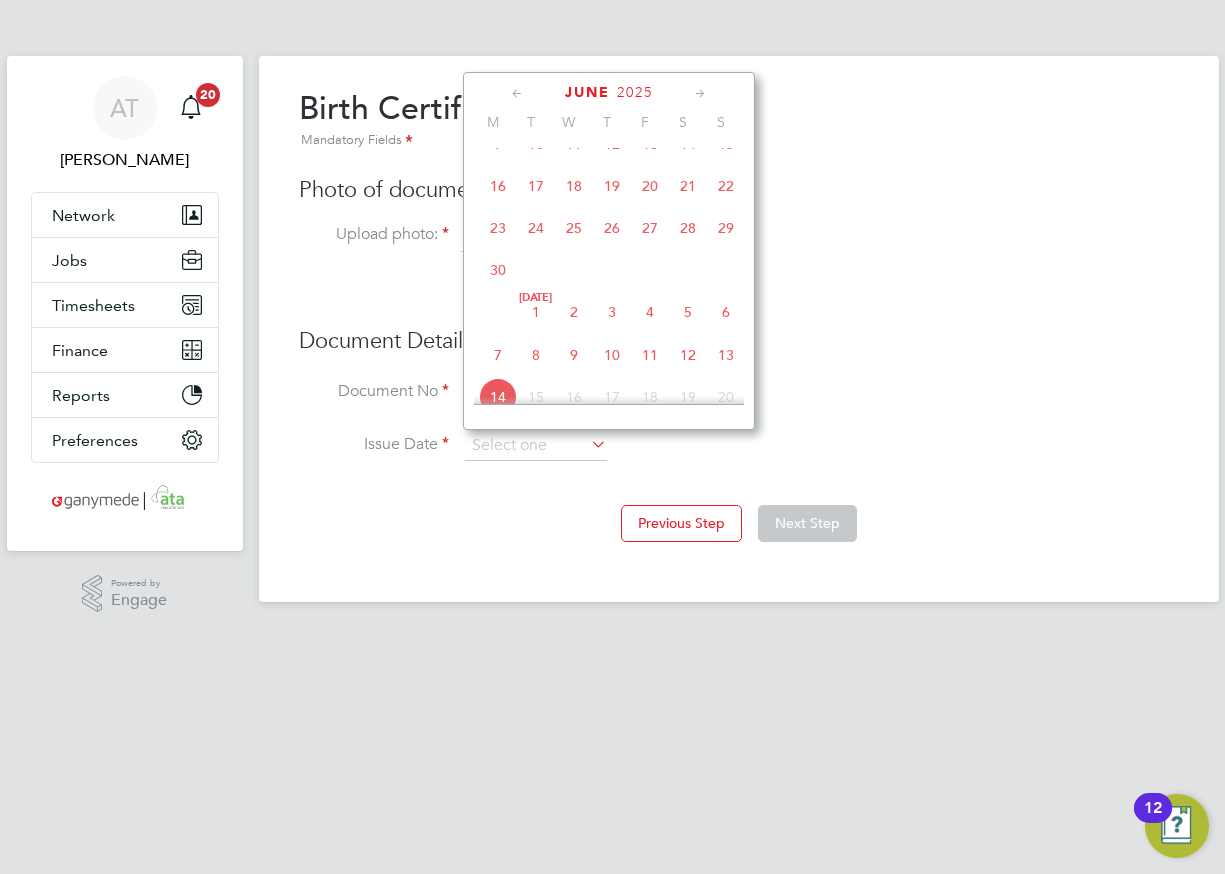click on "2025" 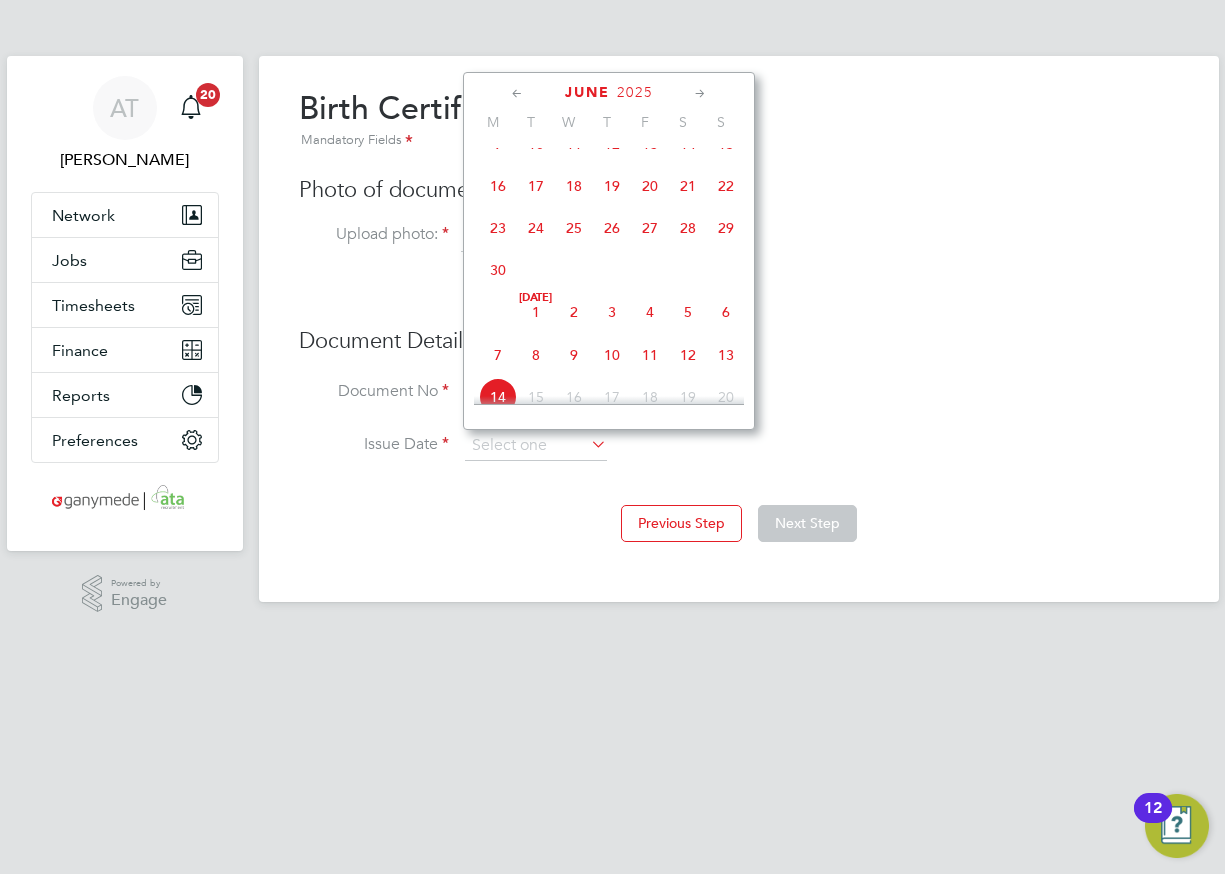 click on "2025" 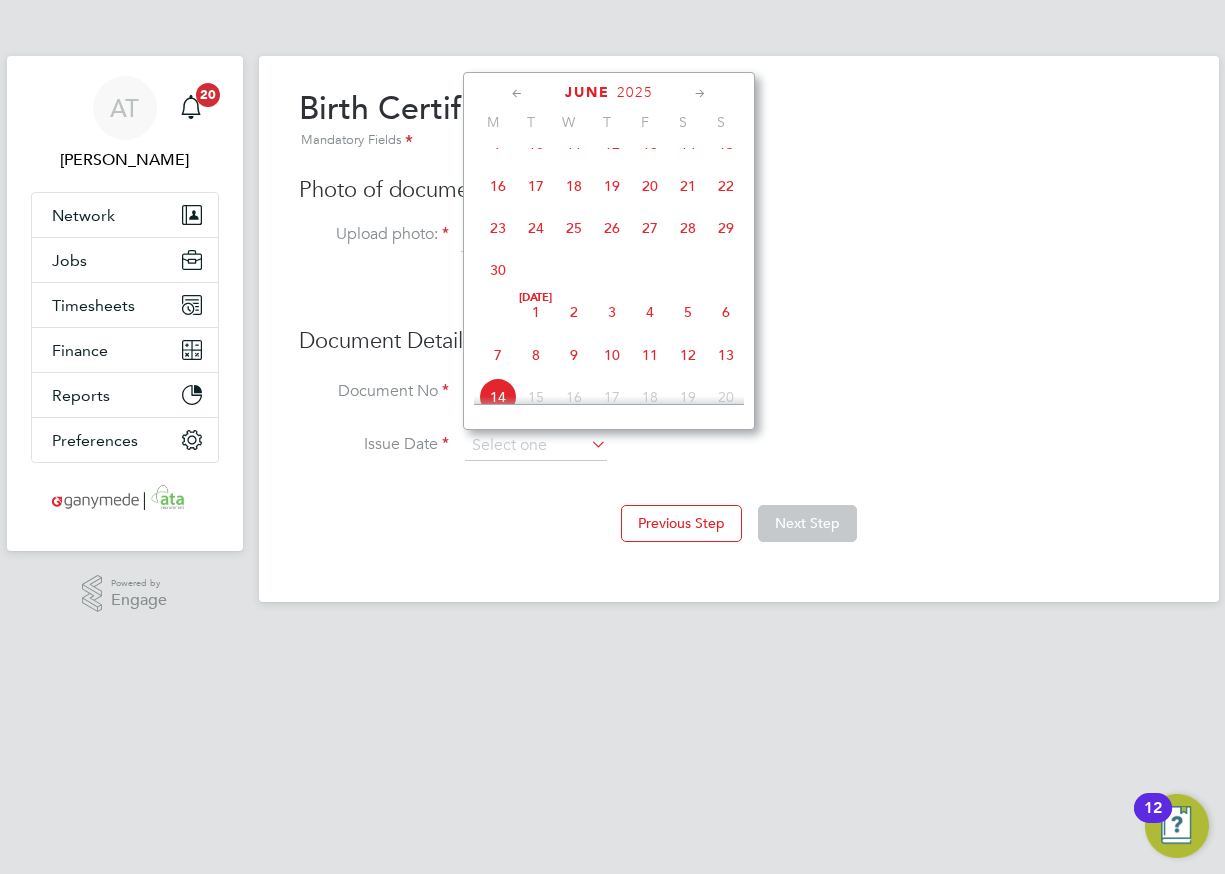 click on "2025" 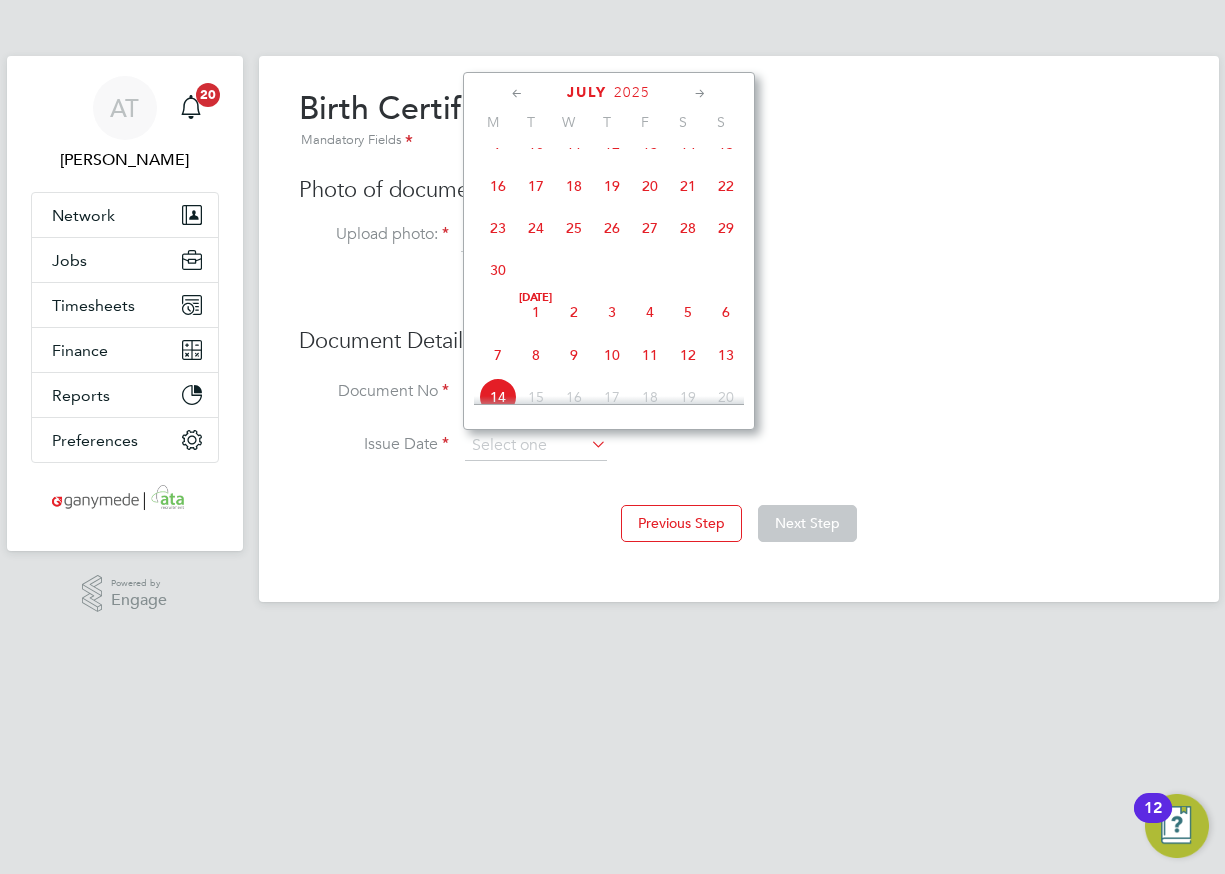 click on "2025" 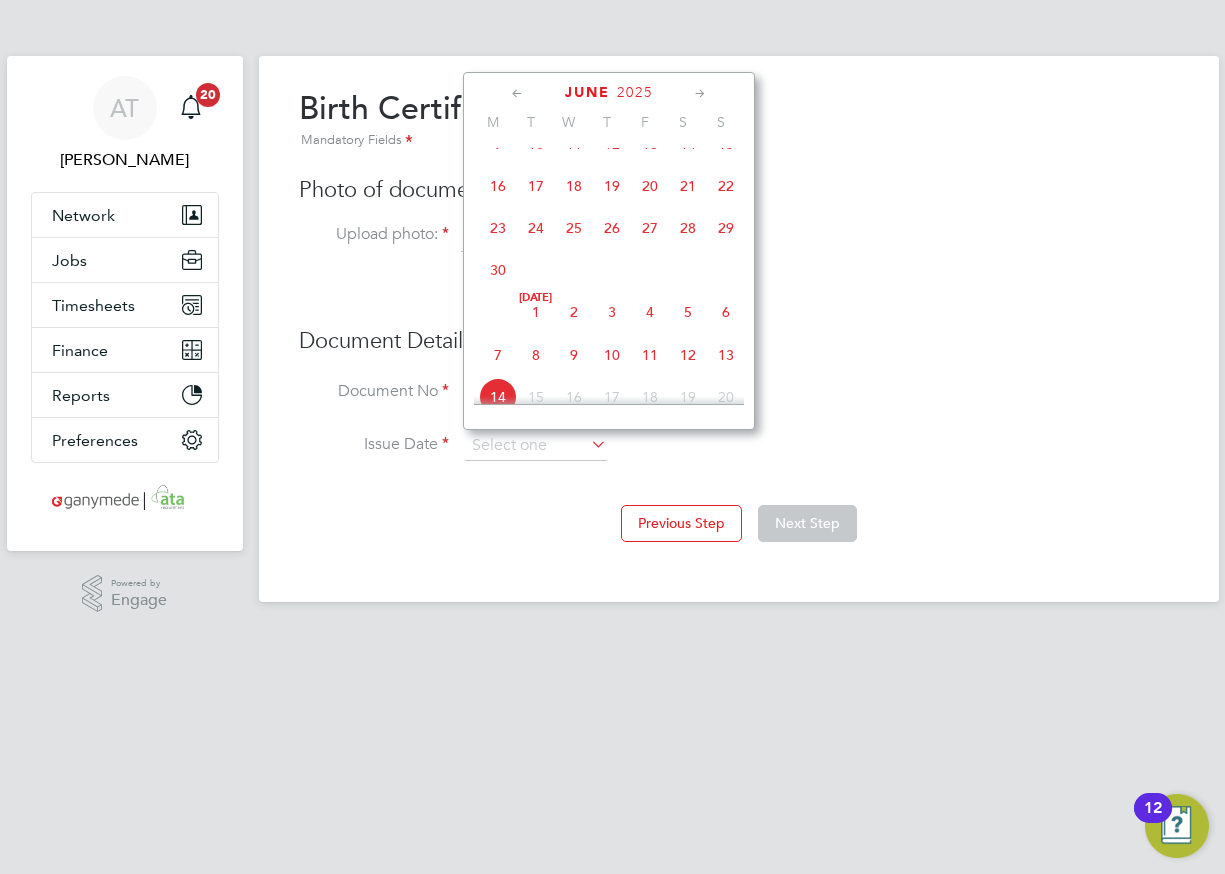 click on "2025" 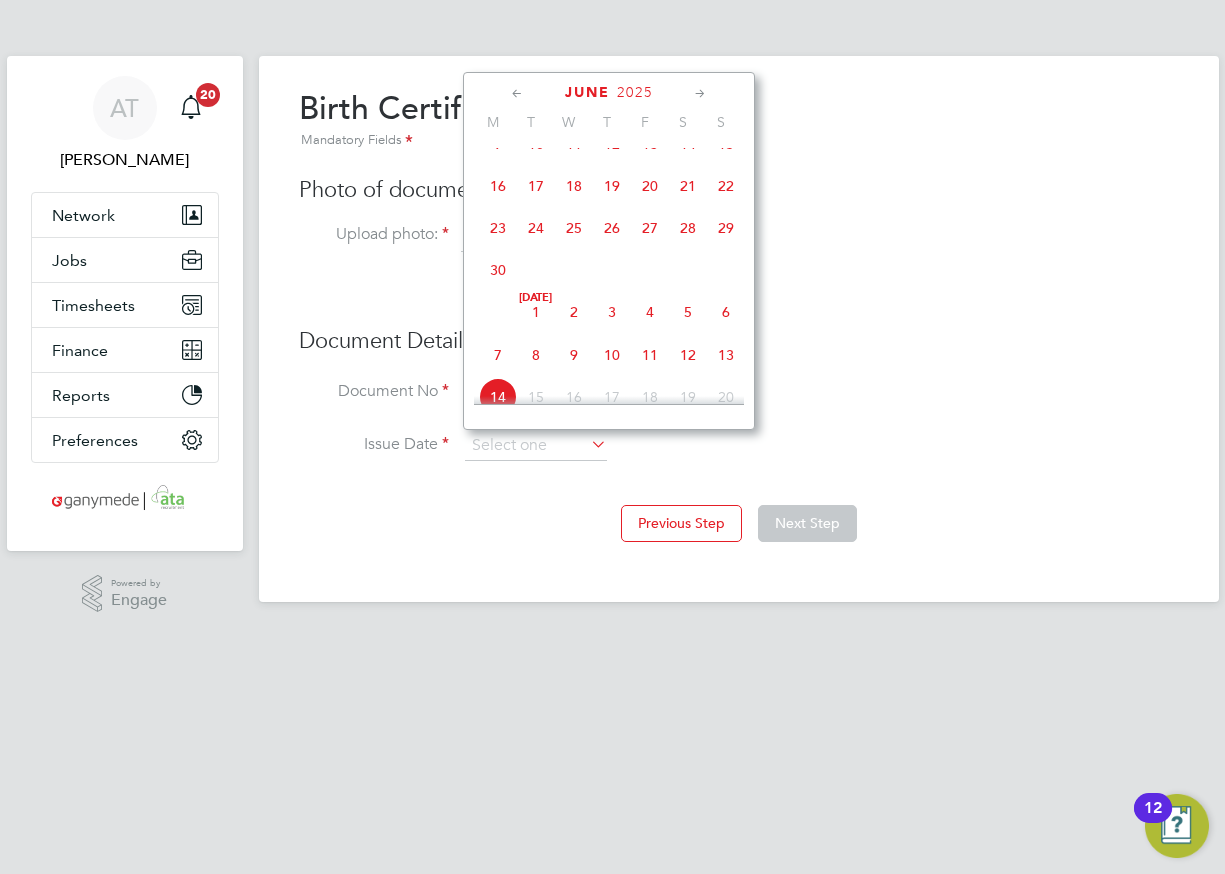click on "2025" 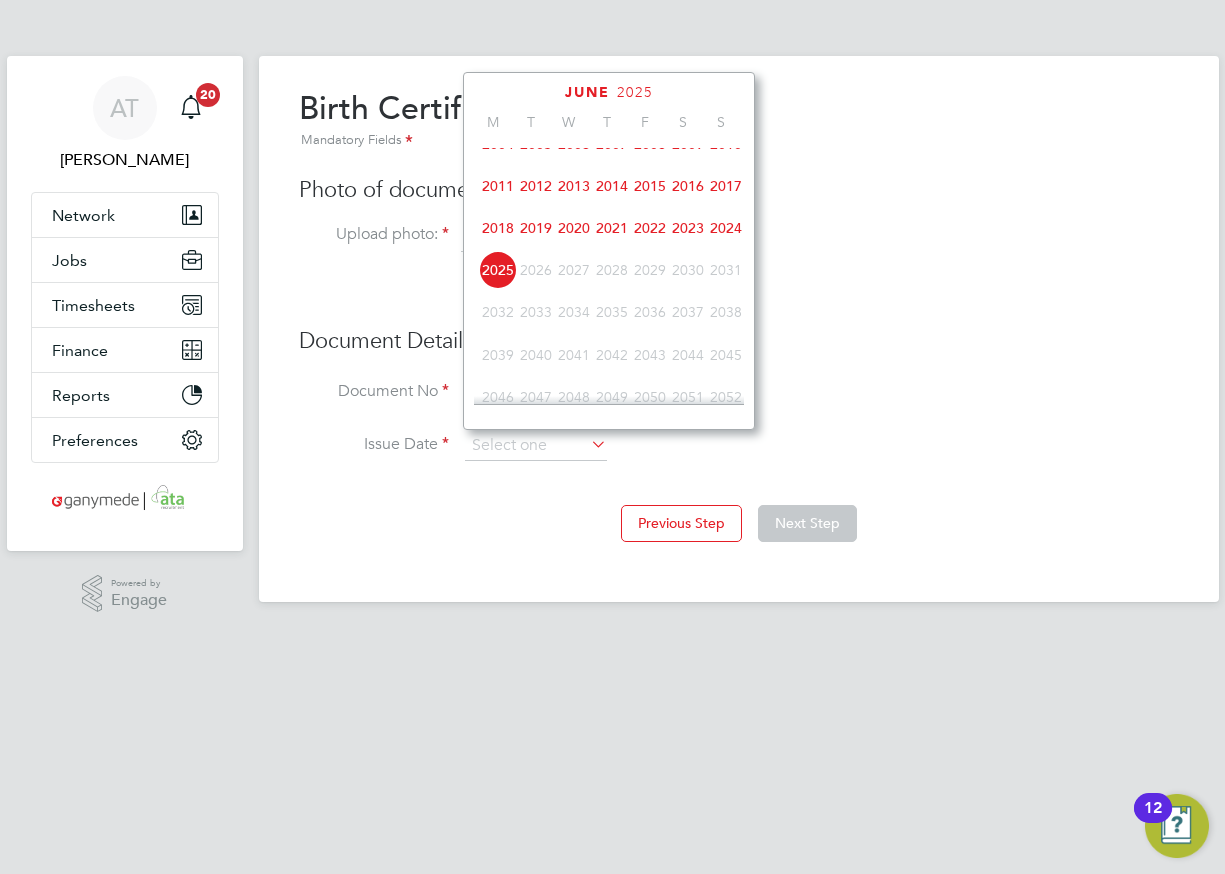 click on "2015" 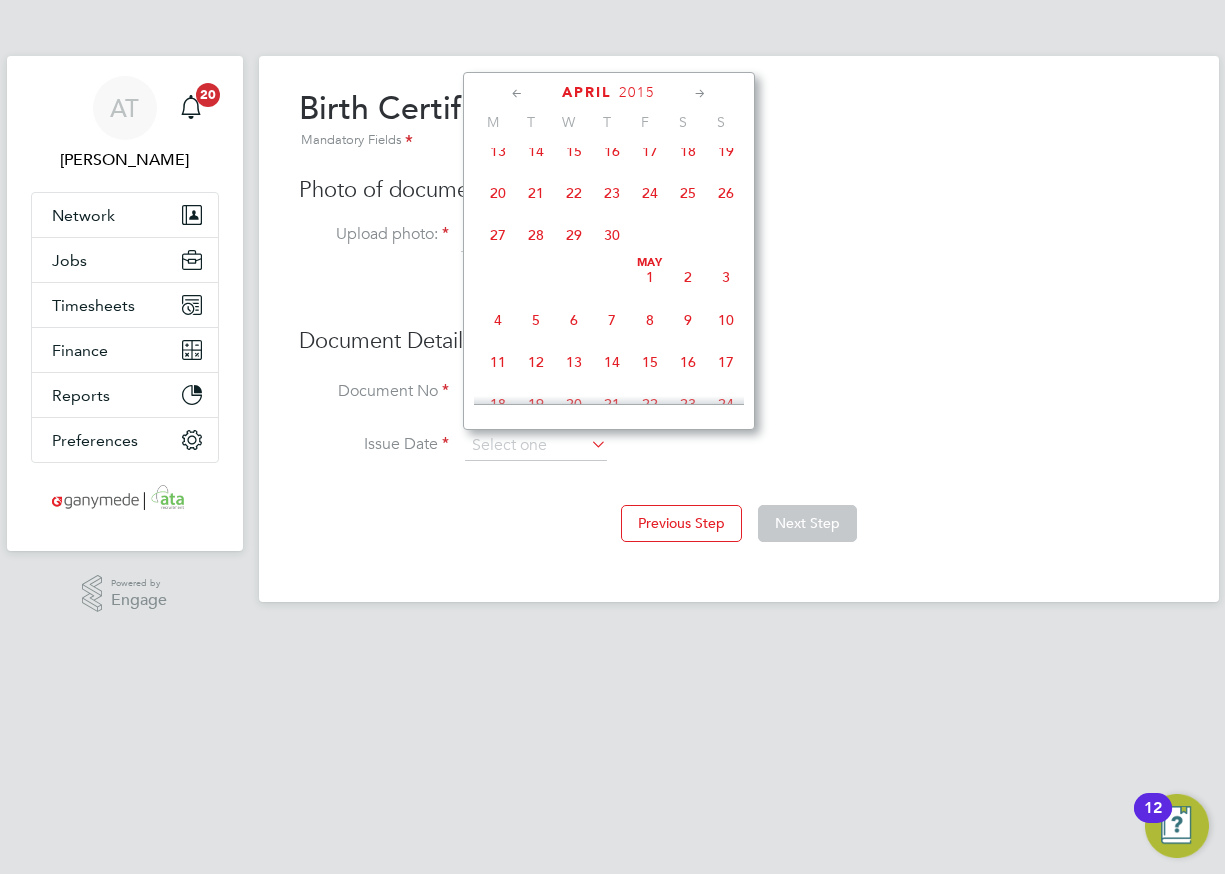 scroll, scrollTop: 389, scrollLeft: 0, axis: vertical 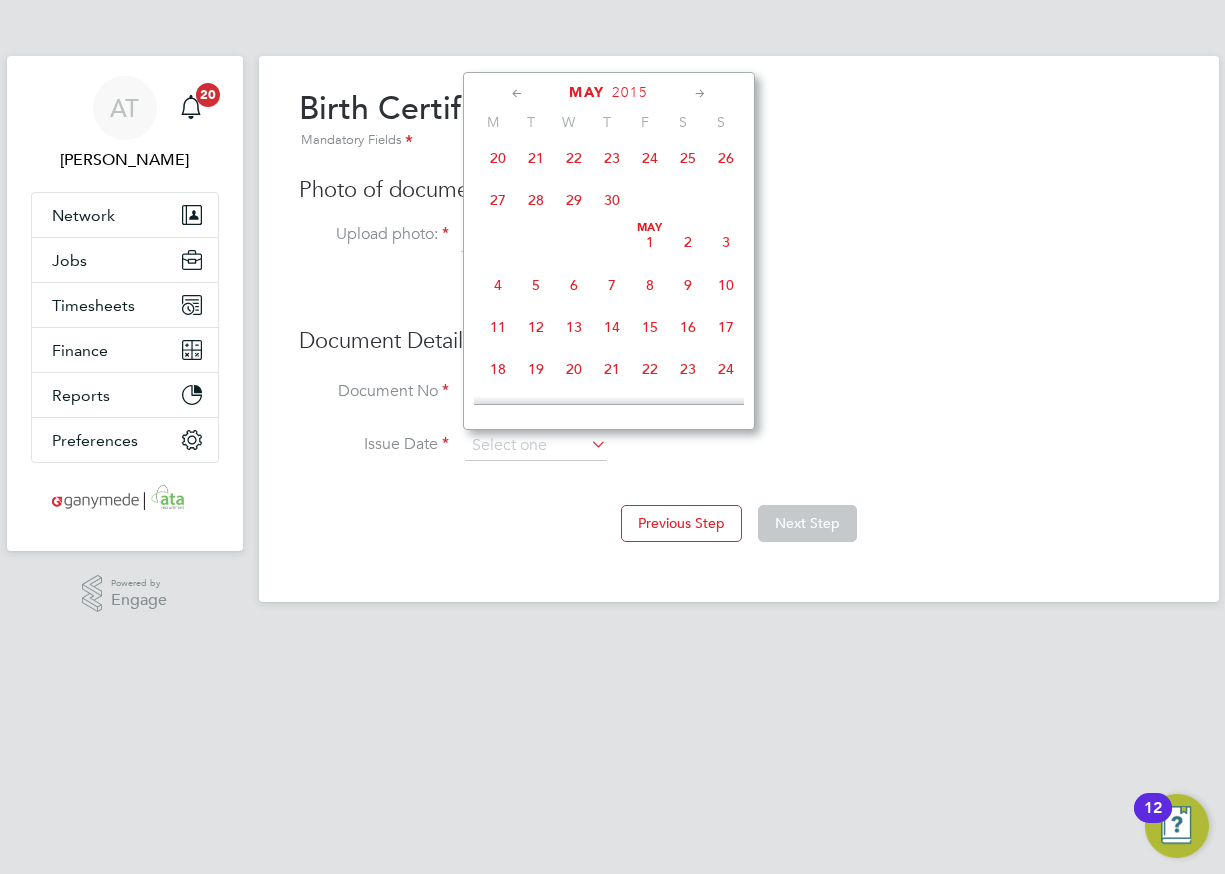 click on "14" 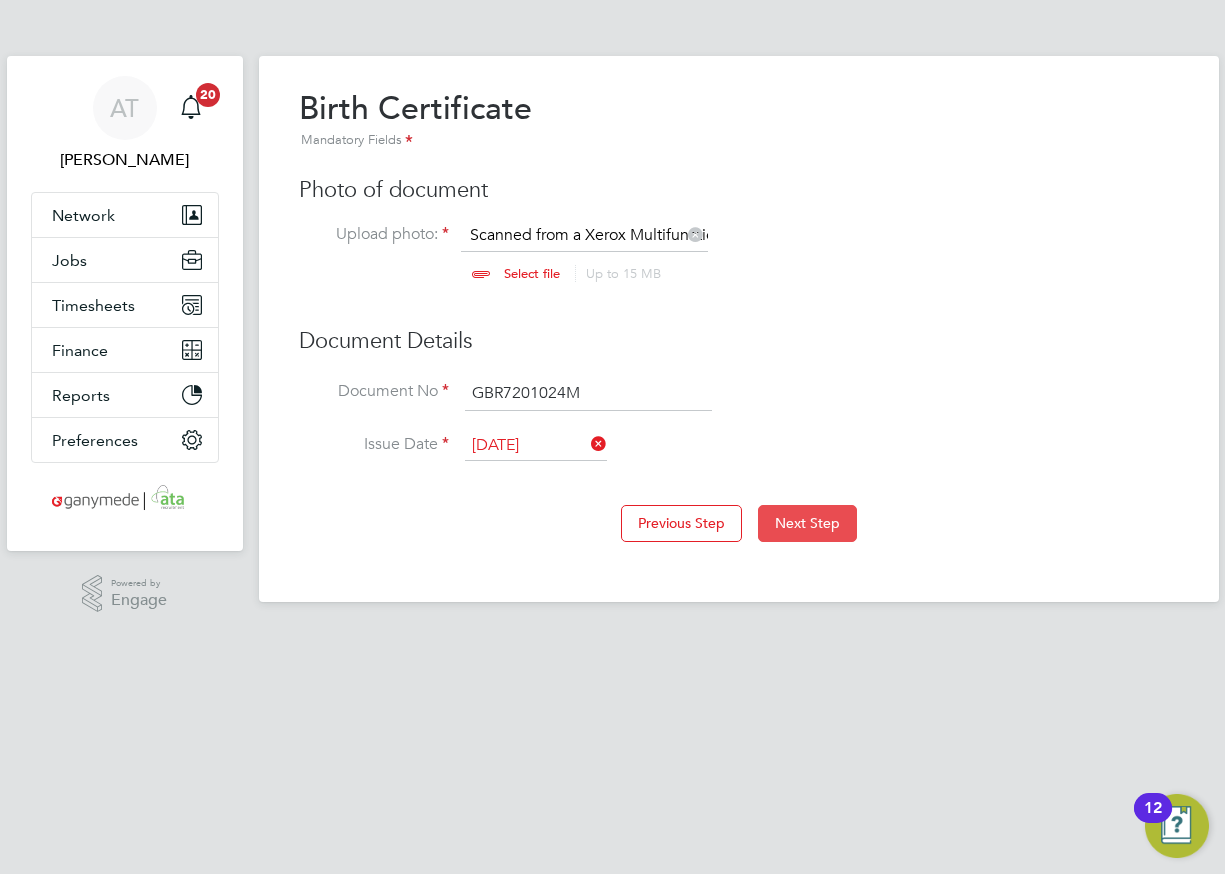 click on "Next Step" 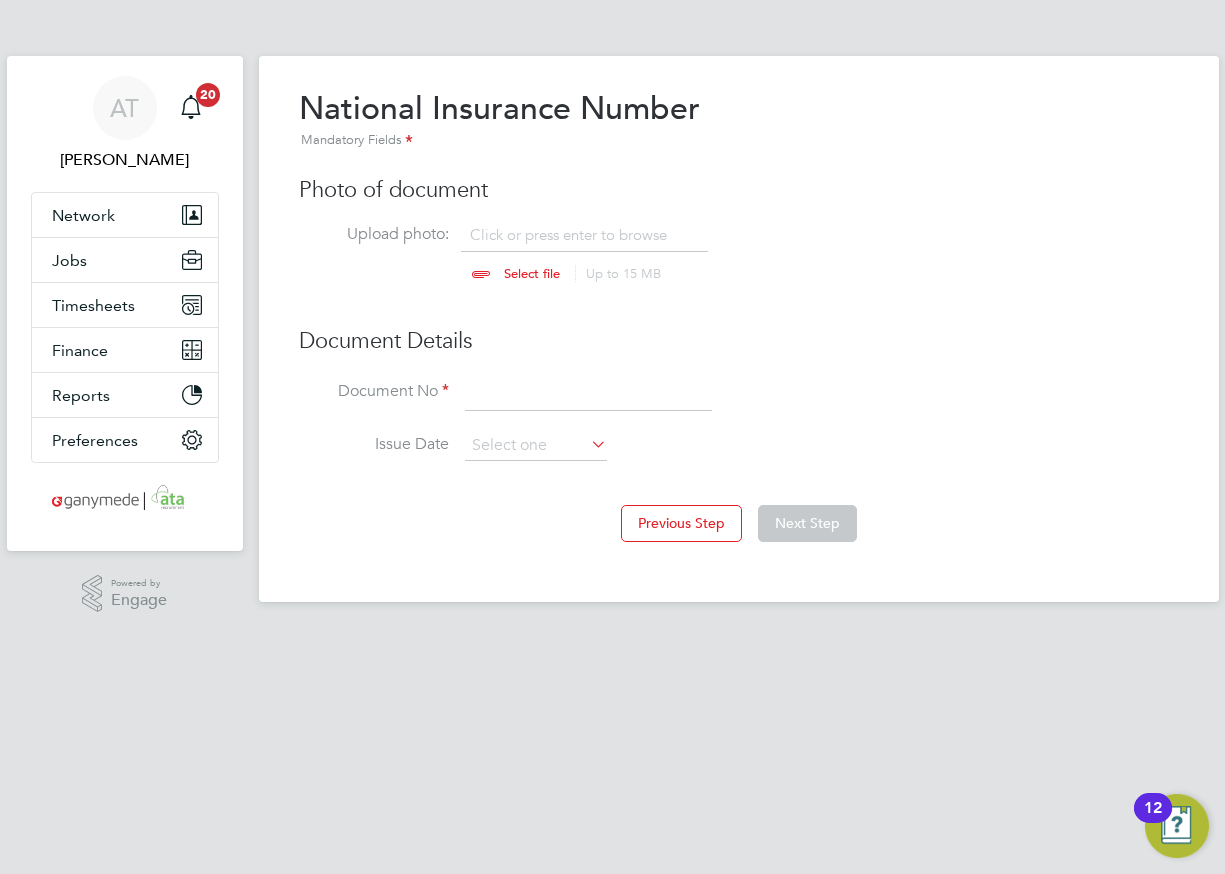 scroll, scrollTop: 10, scrollLeft: 10, axis: both 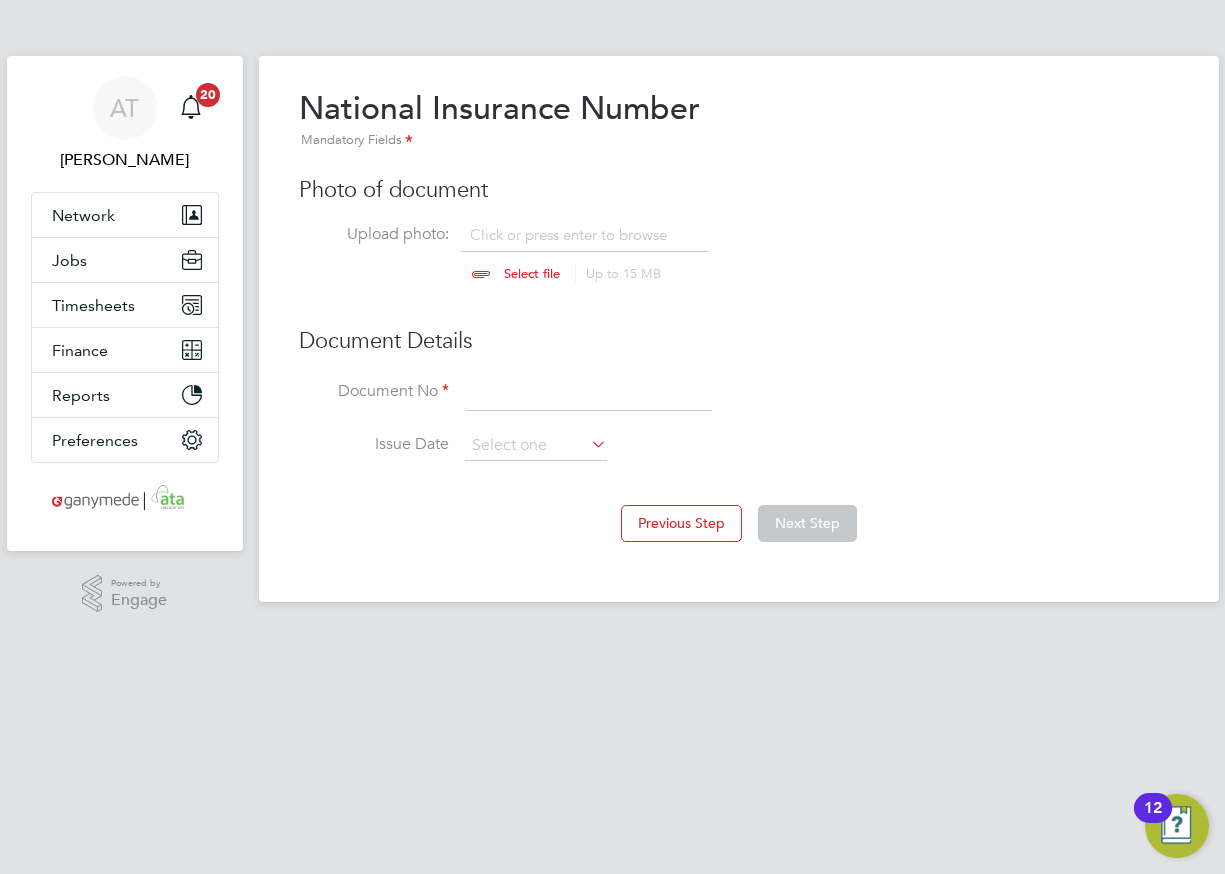 click 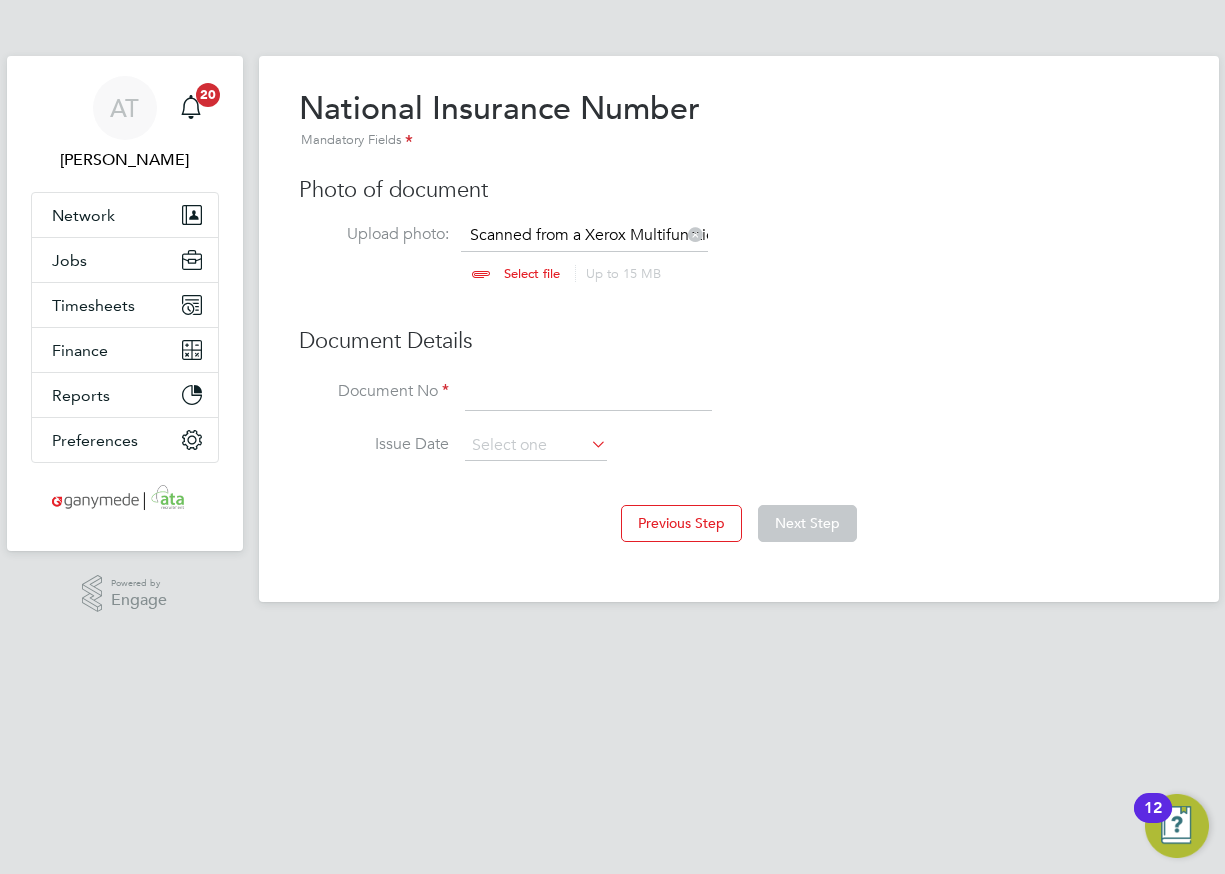 click 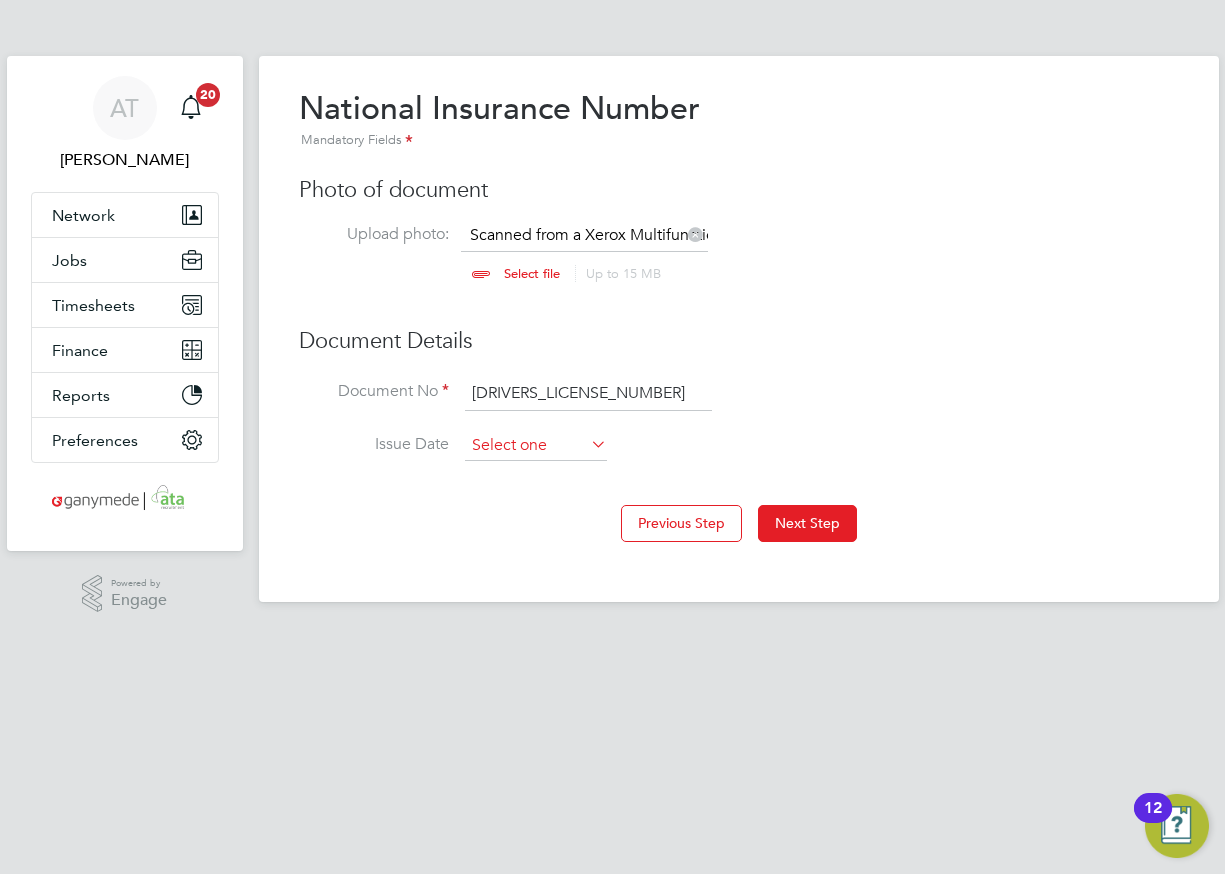 type on "SHIRE701022CD9MR" 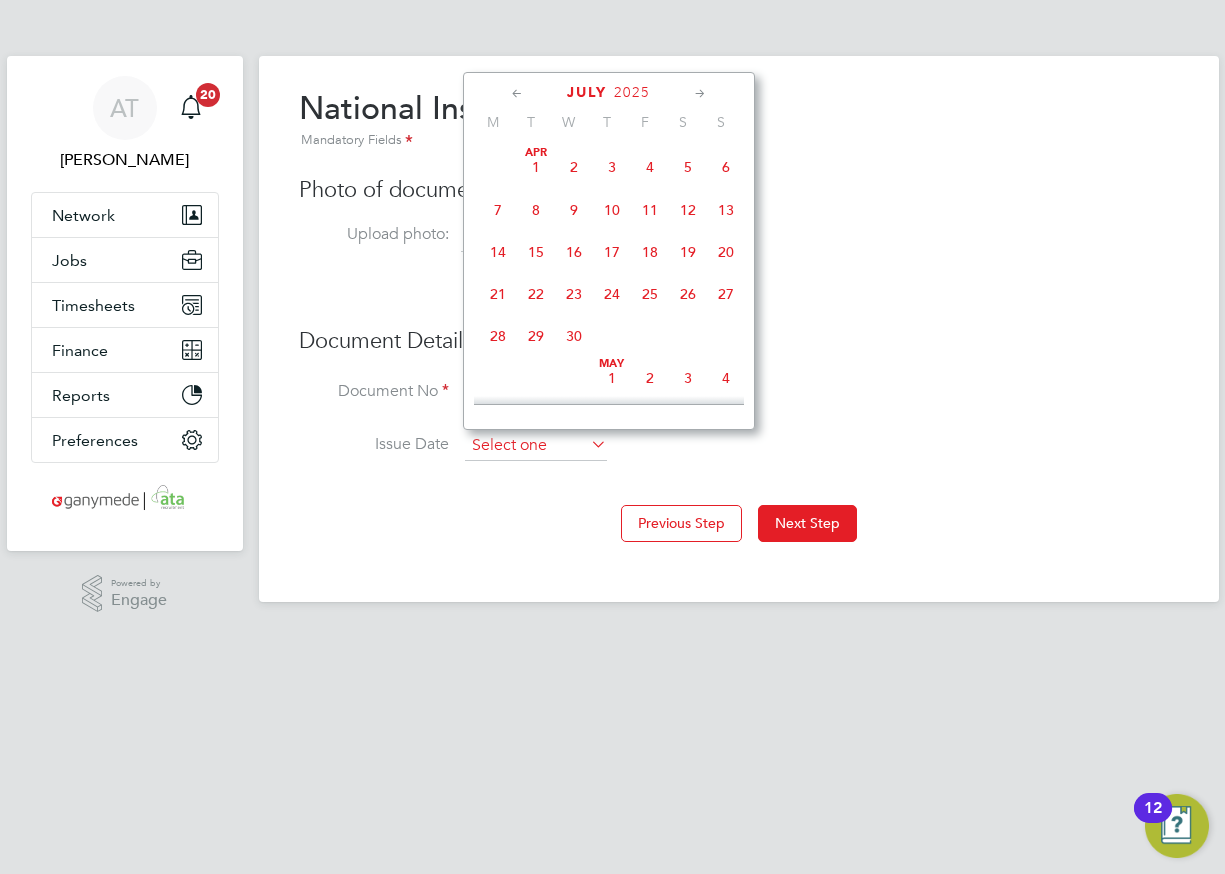 scroll, scrollTop: 692, scrollLeft: 0, axis: vertical 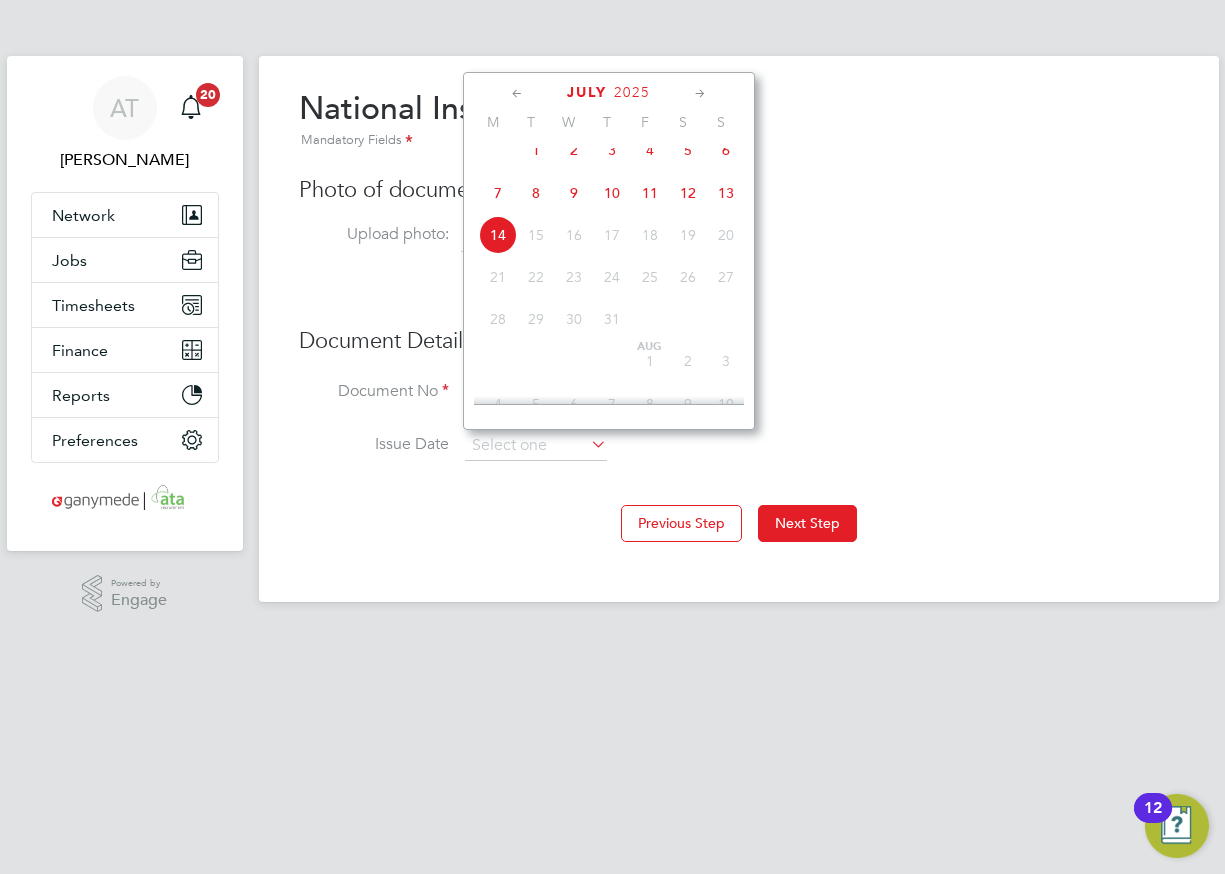 click on "2025" 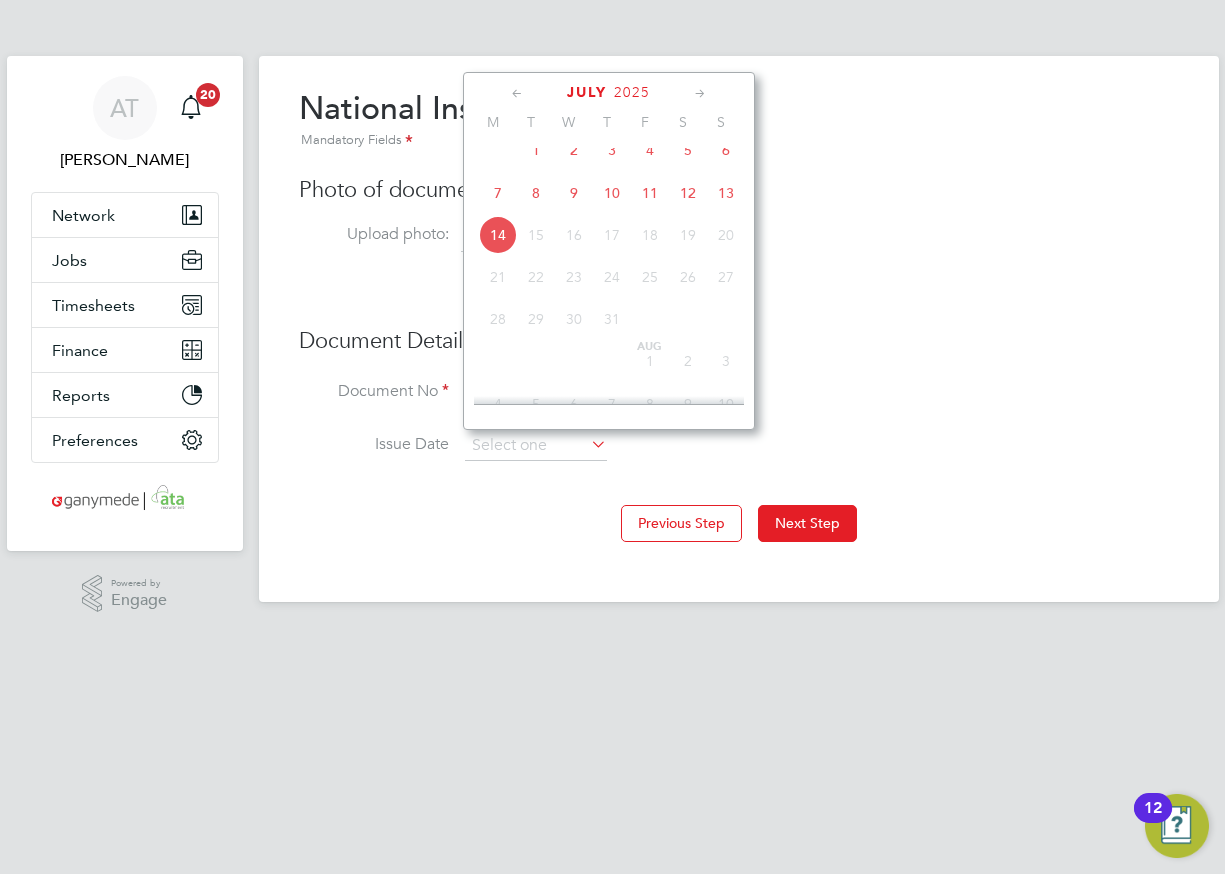 click on "2025" 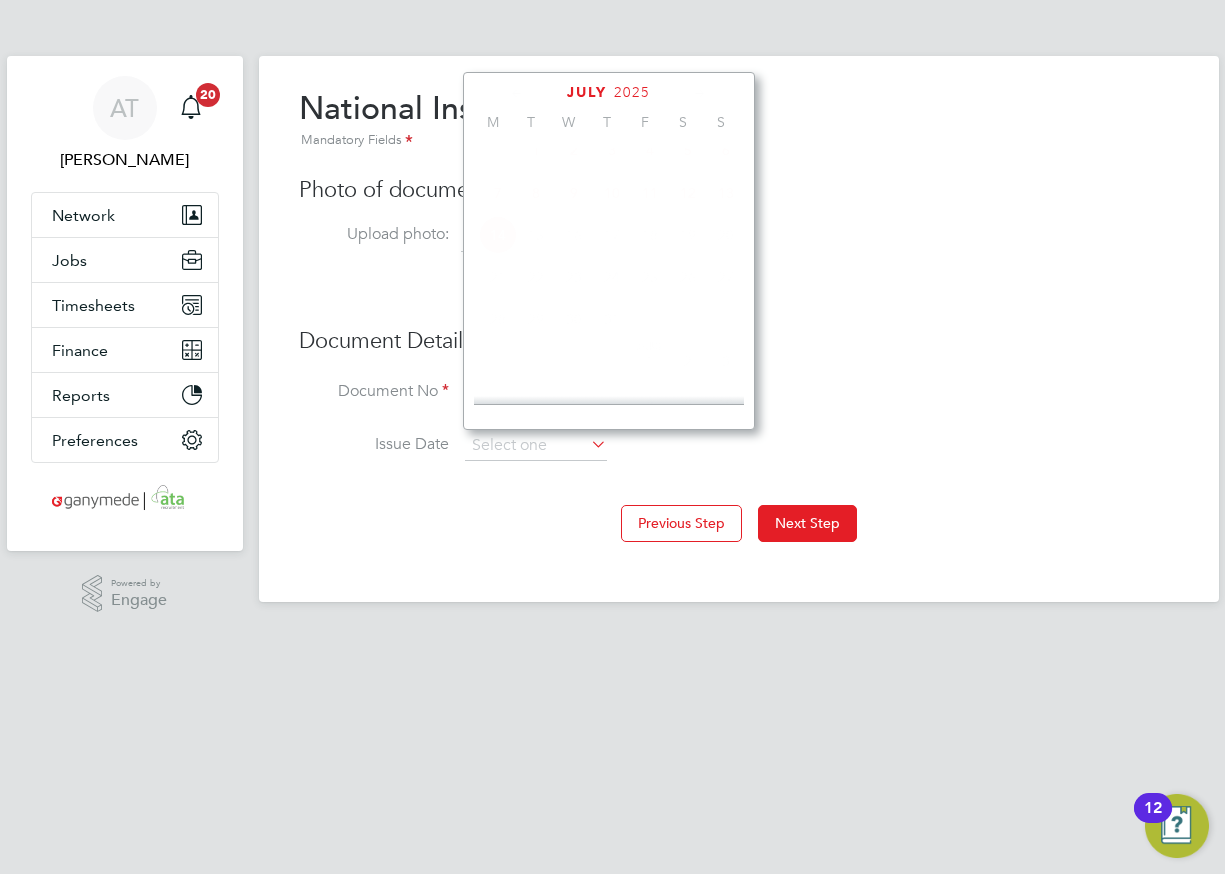 scroll, scrollTop: 530, scrollLeft: 0, axis: vertical 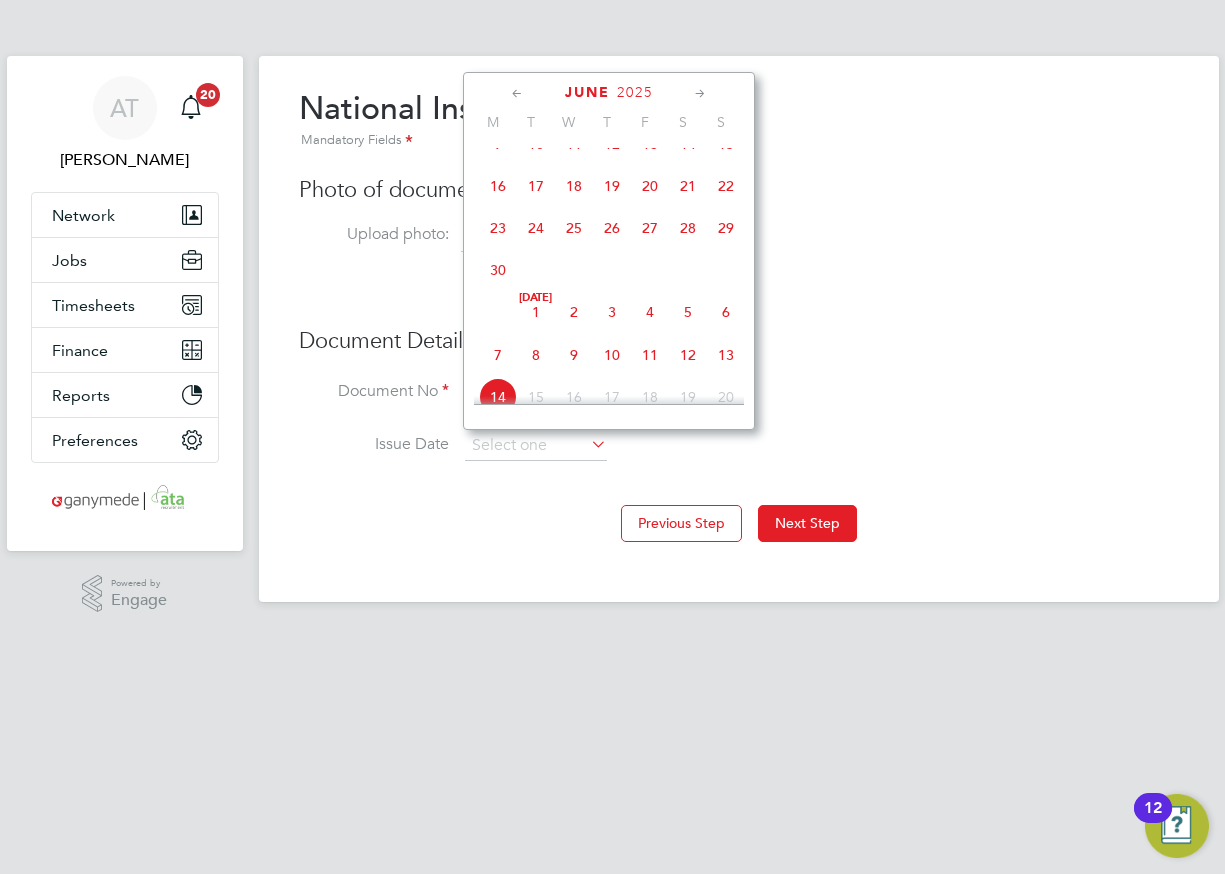 click on "2025" 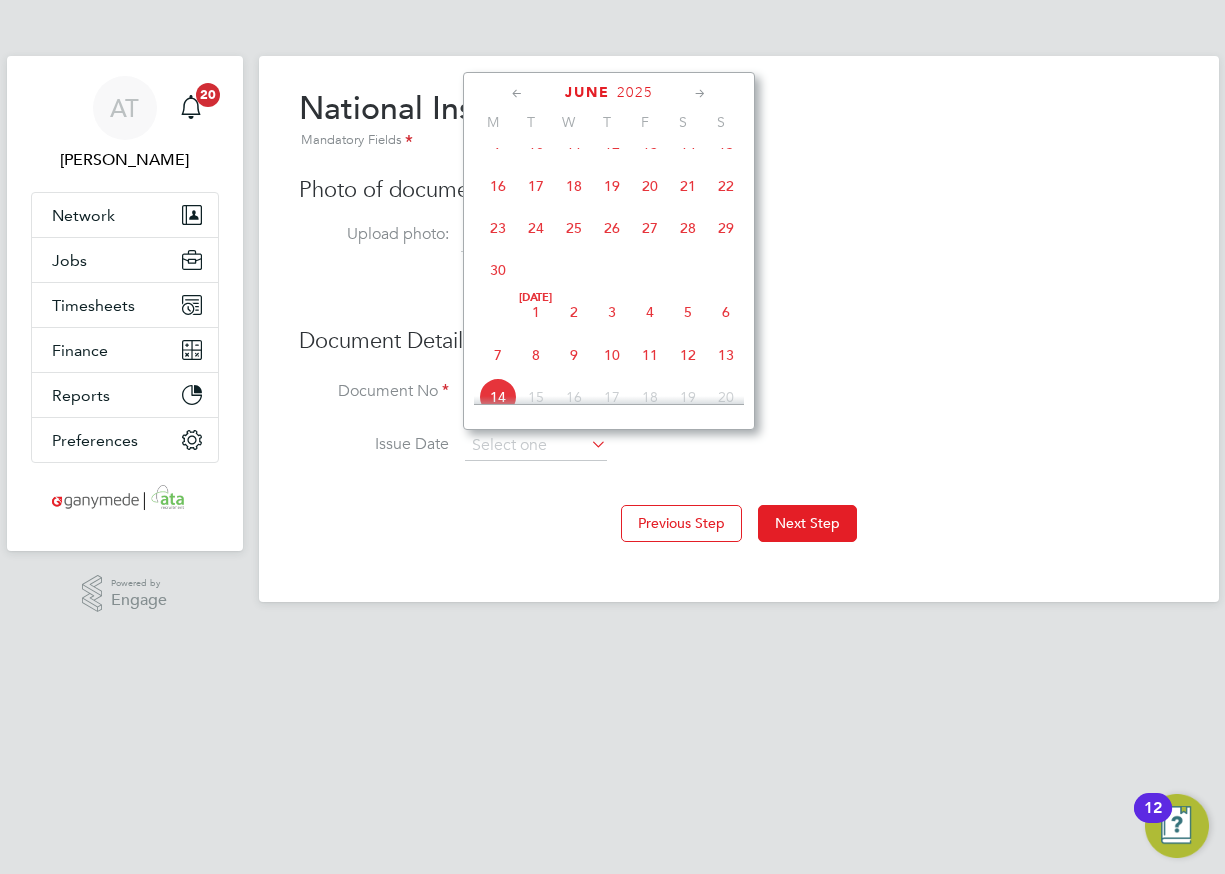 click on "2025" 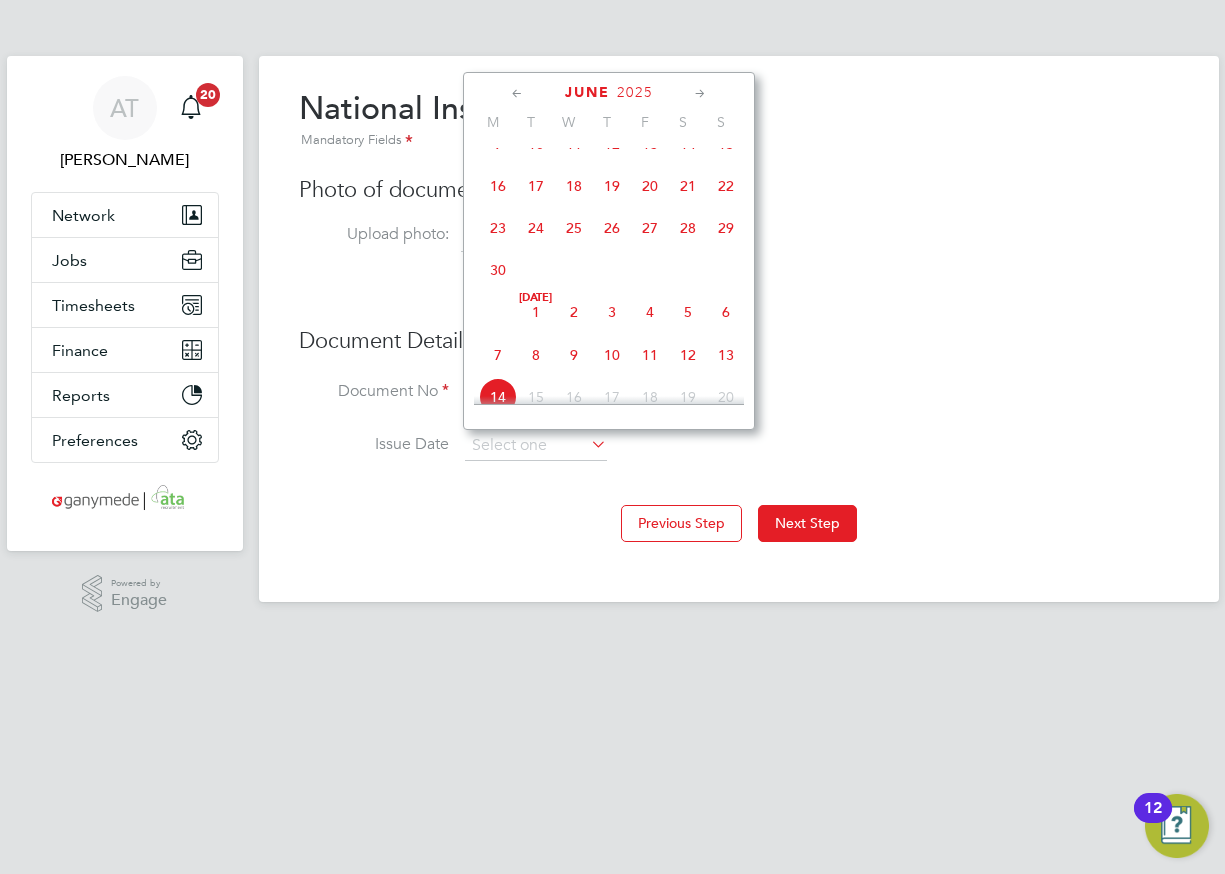 click on "2025" 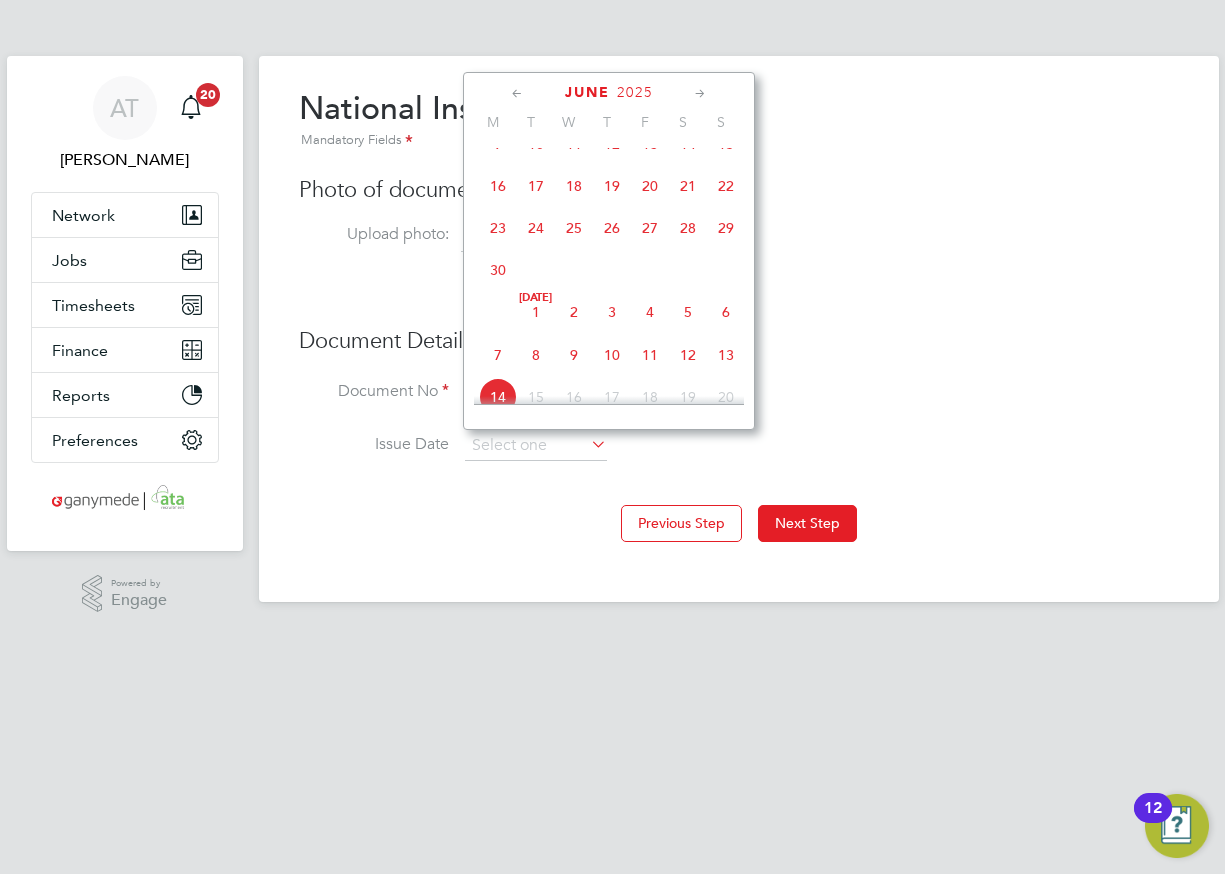 click on "2025" 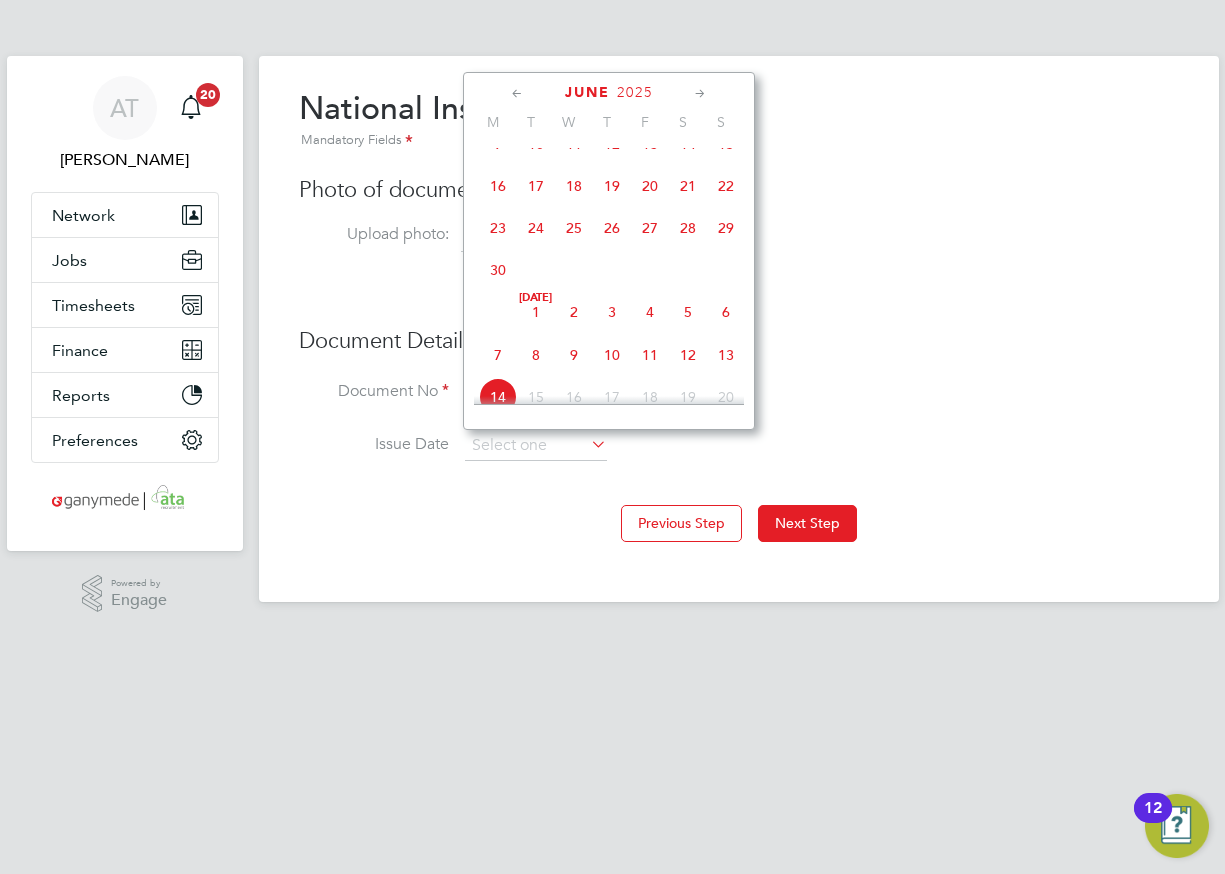 click on "2025" 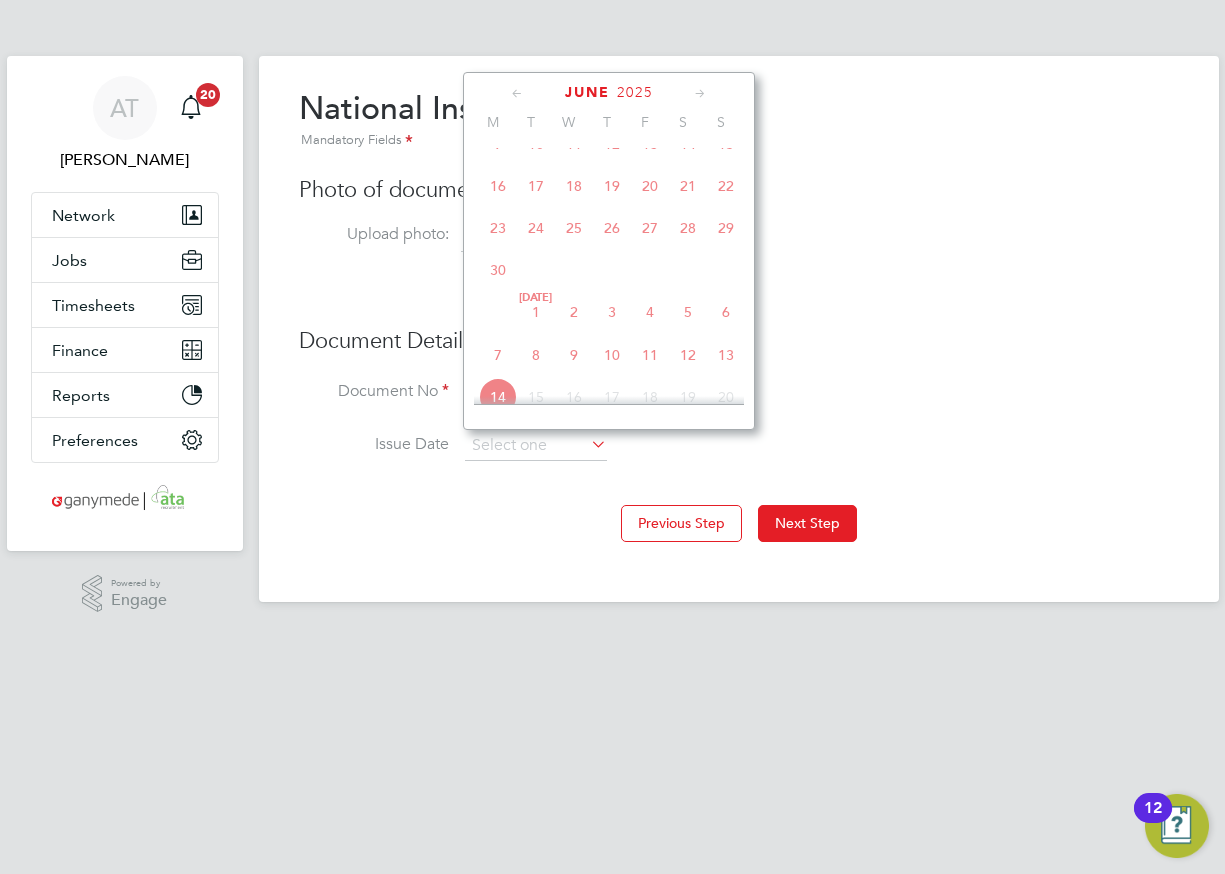 click on "2025" 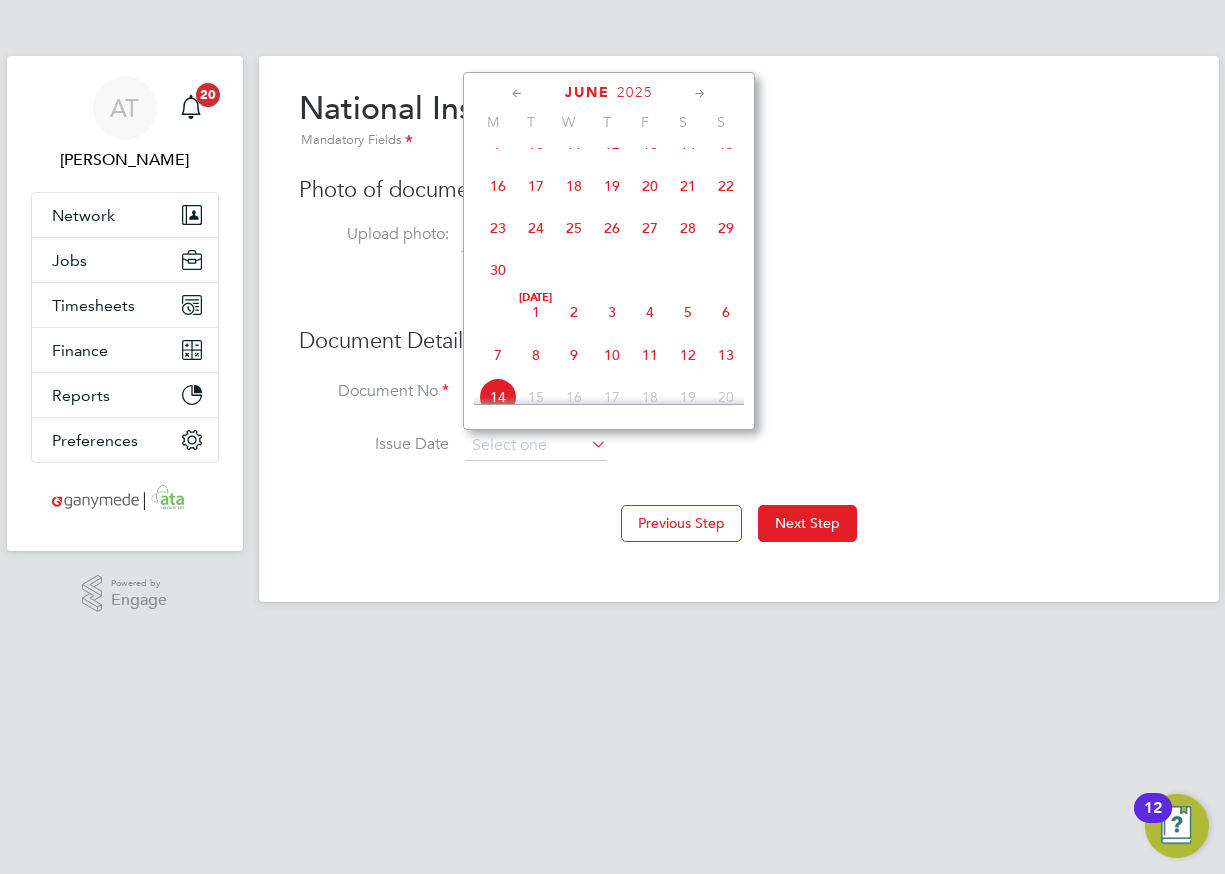 click on "2025" 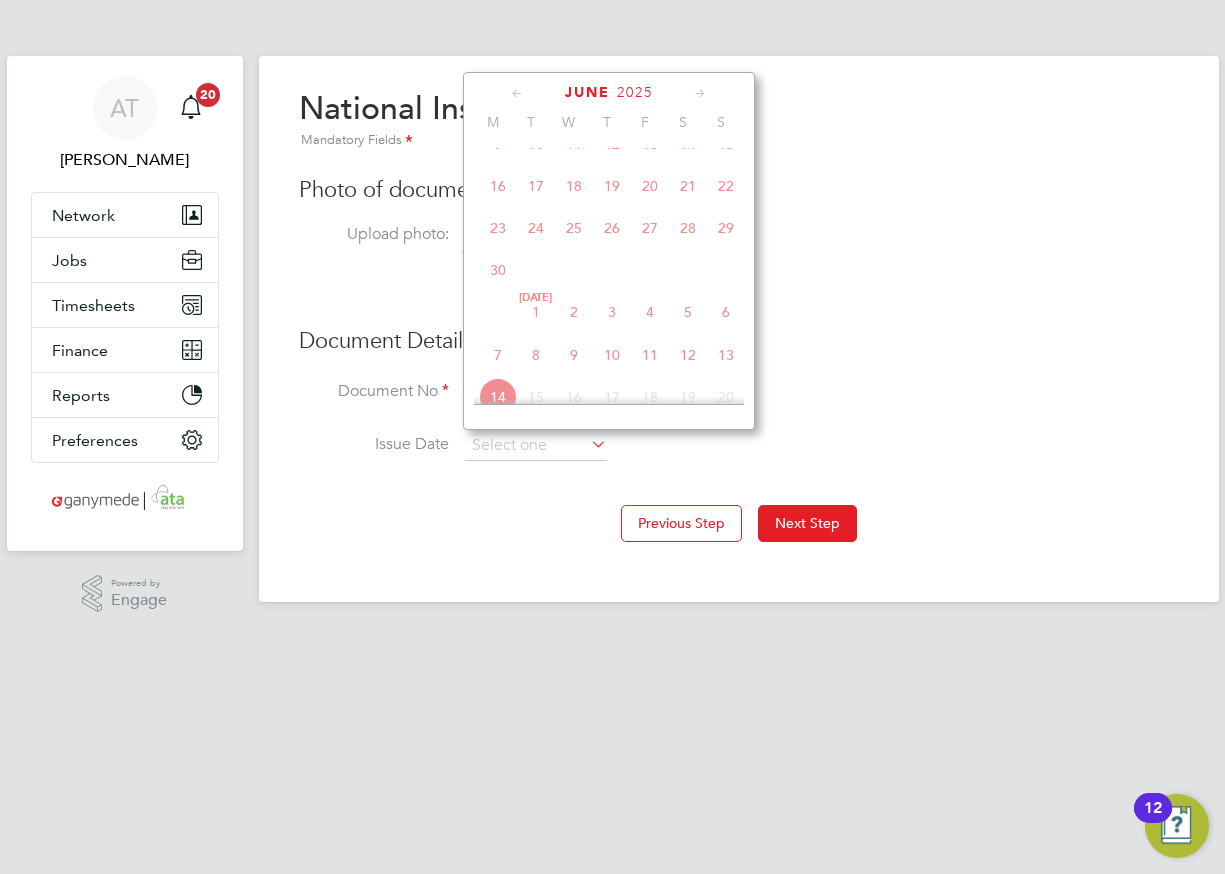click on "2025" 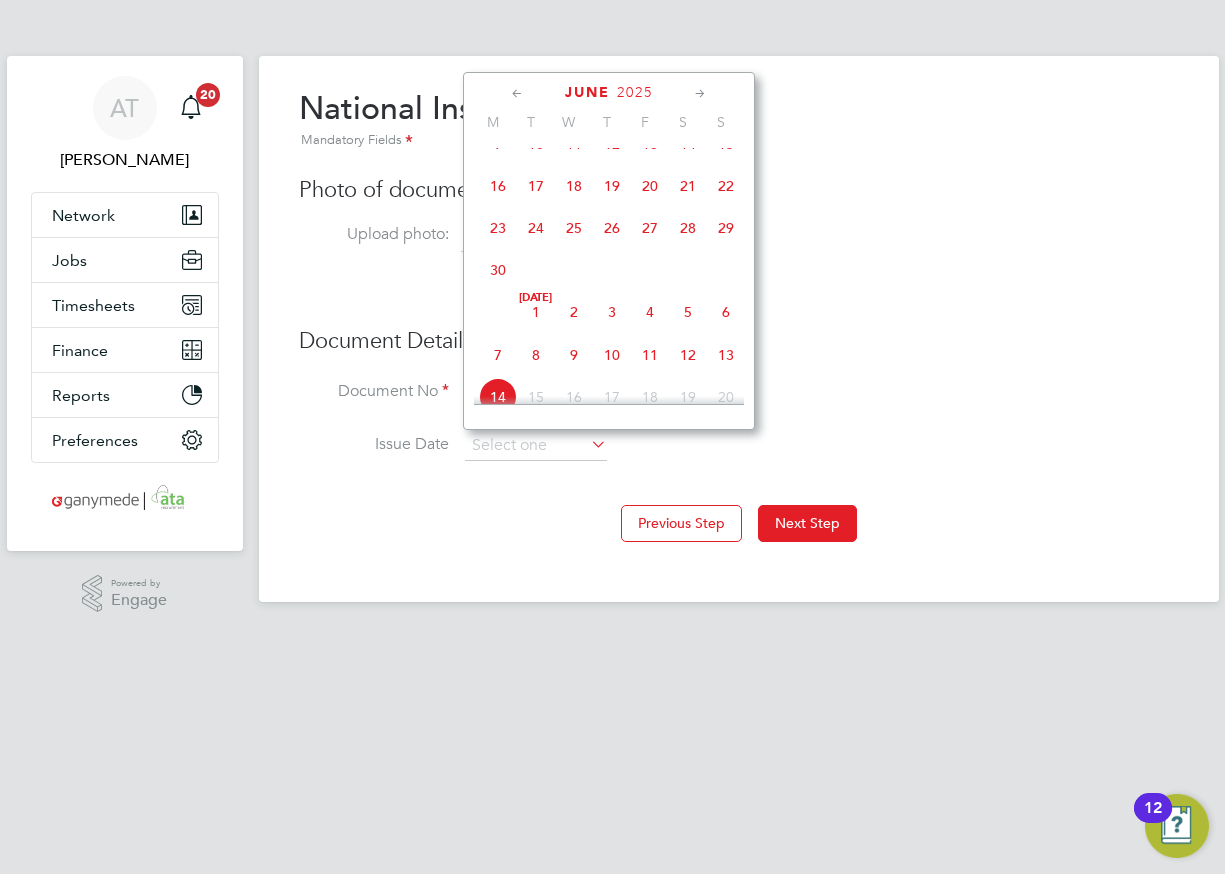 click on "2025" 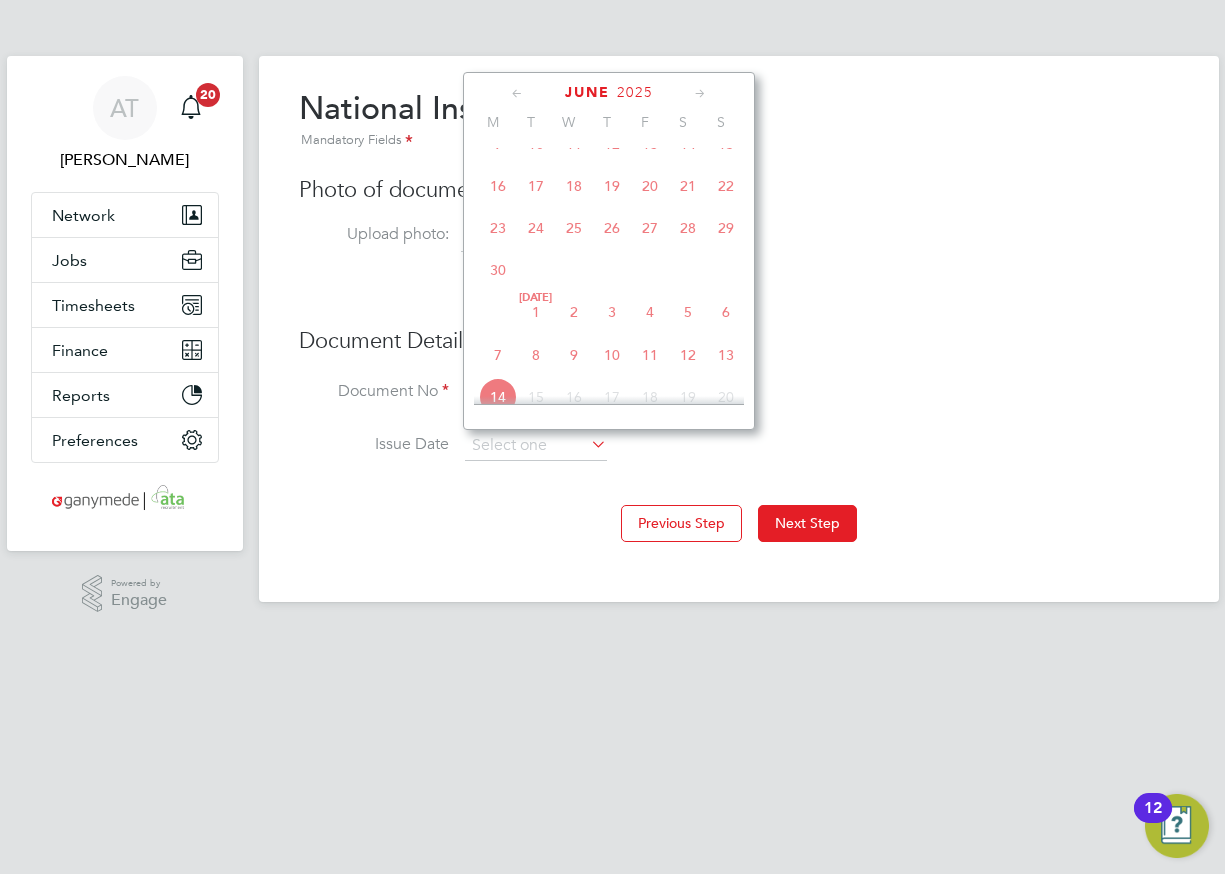 click on "2025" 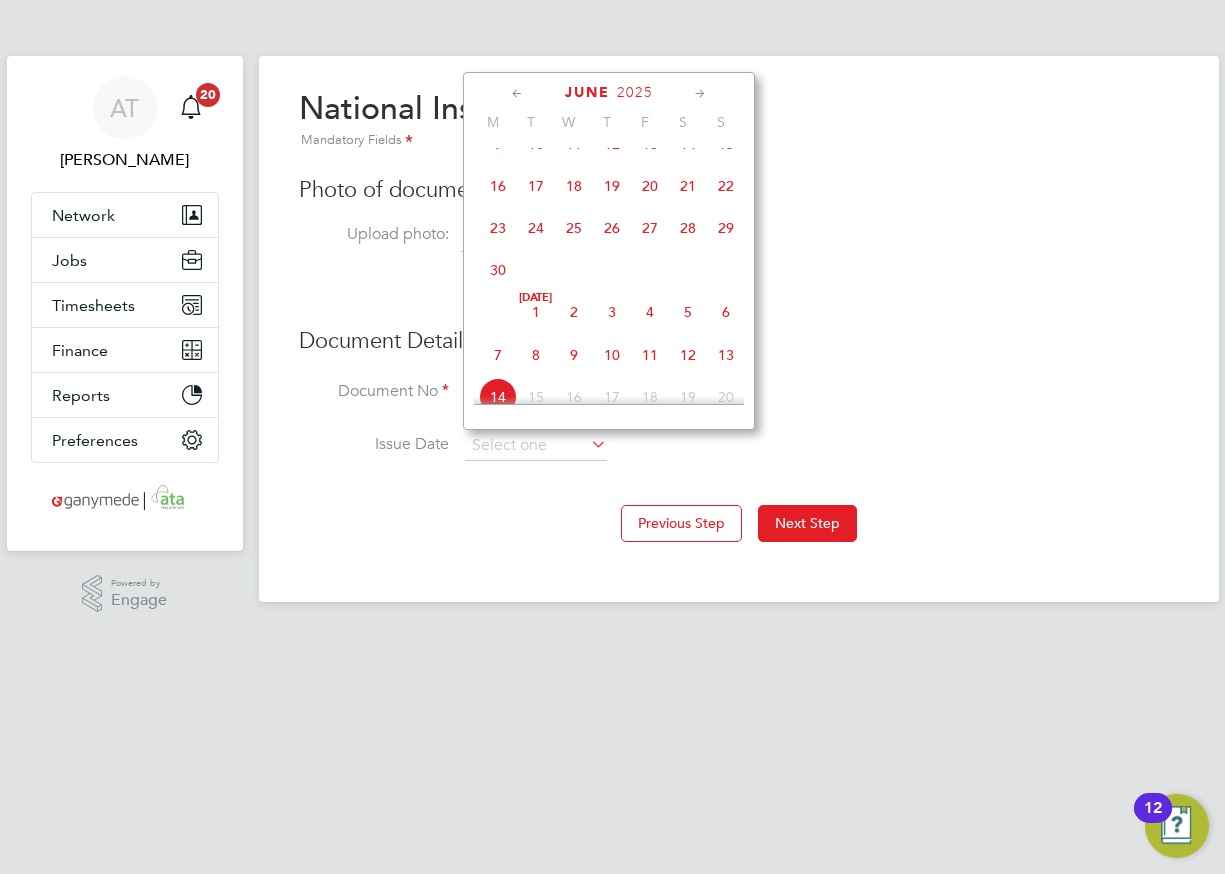 click on "June" 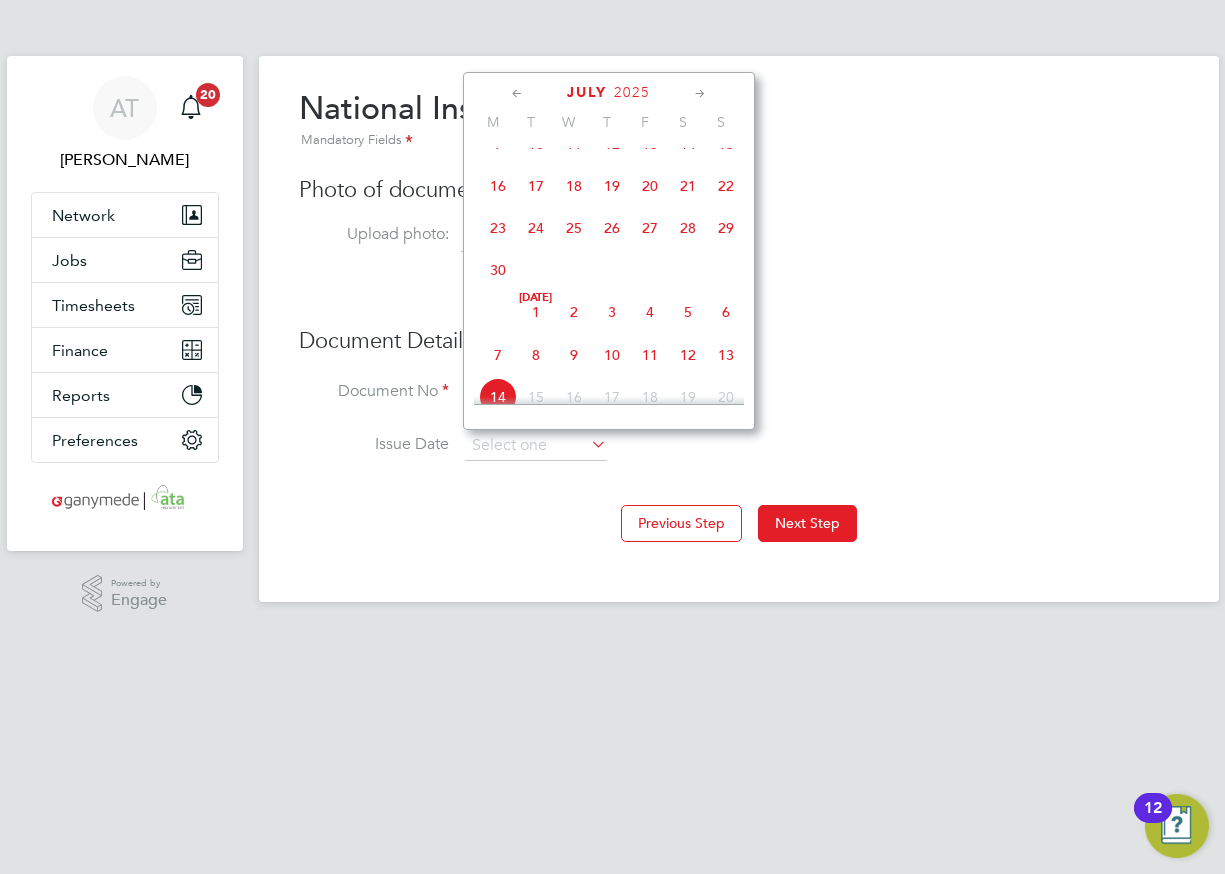 scroll, scrollTop: 691, scrollLeft: 0, axis: vertical 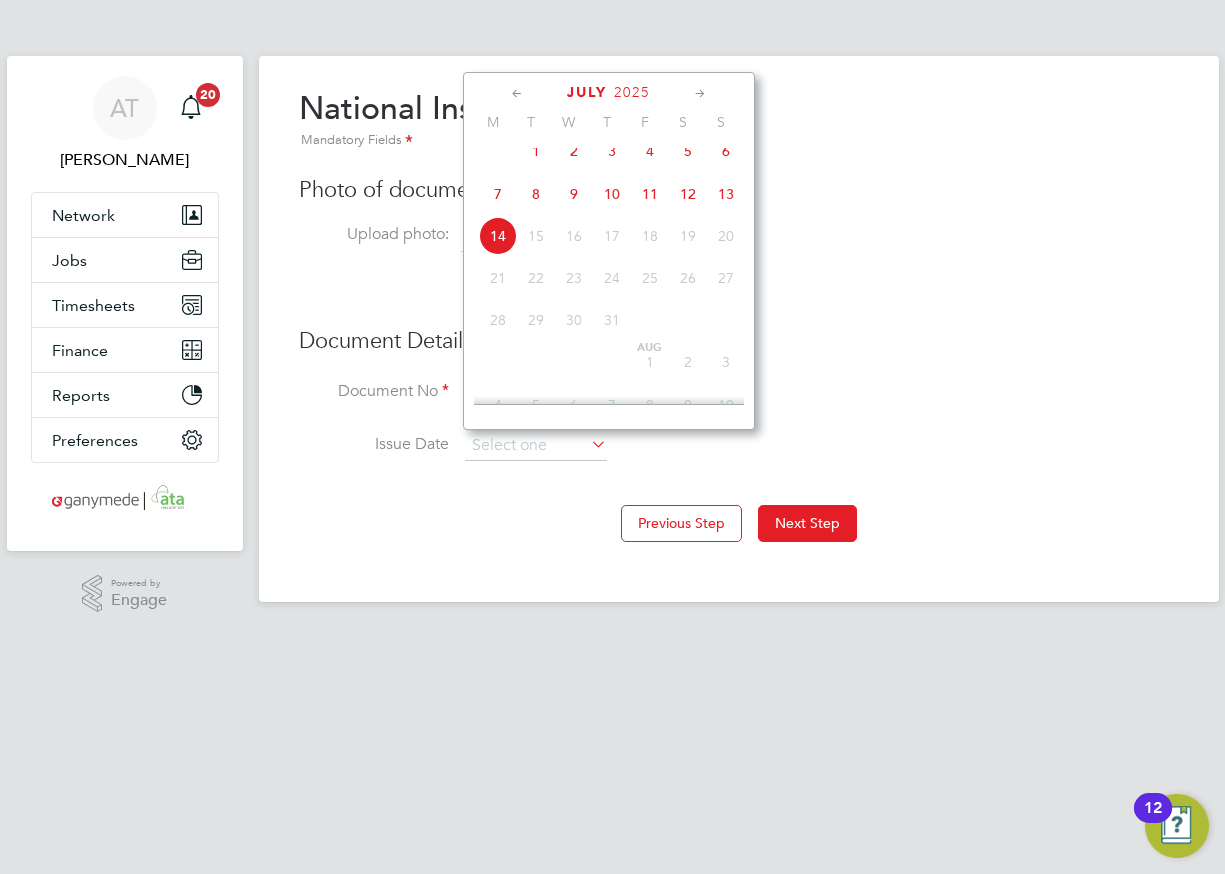click on "July" 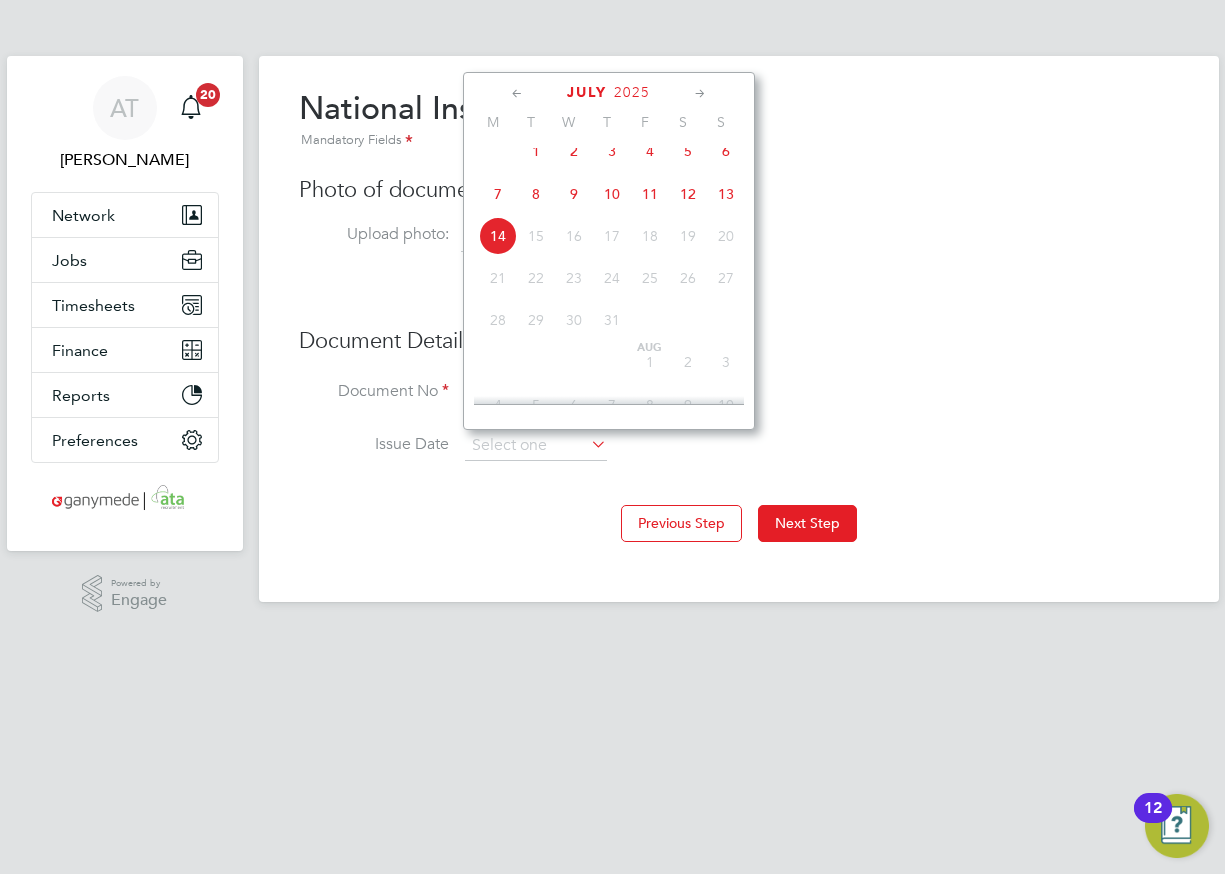 click on "2025" 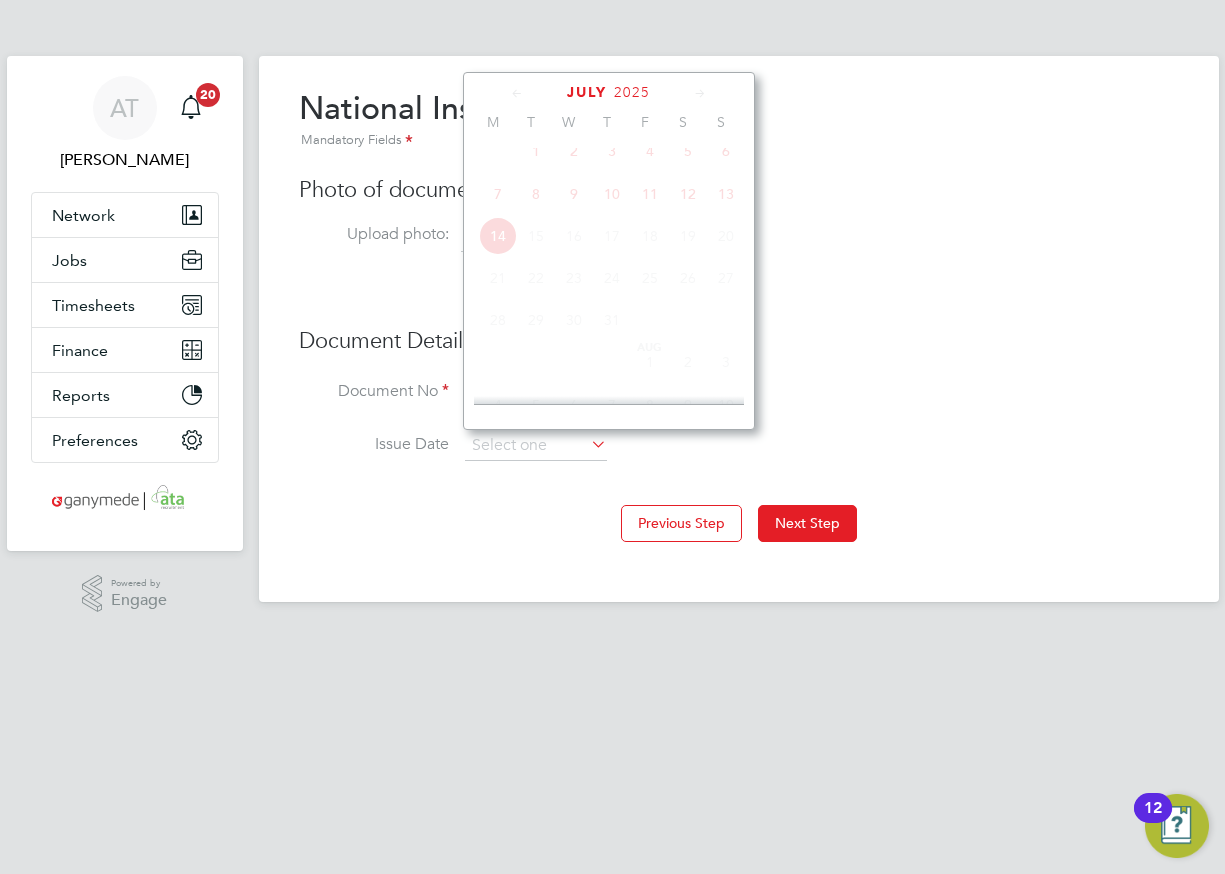 scroll, scrollTop: 530, scrollLeft: 0, axis: vertical 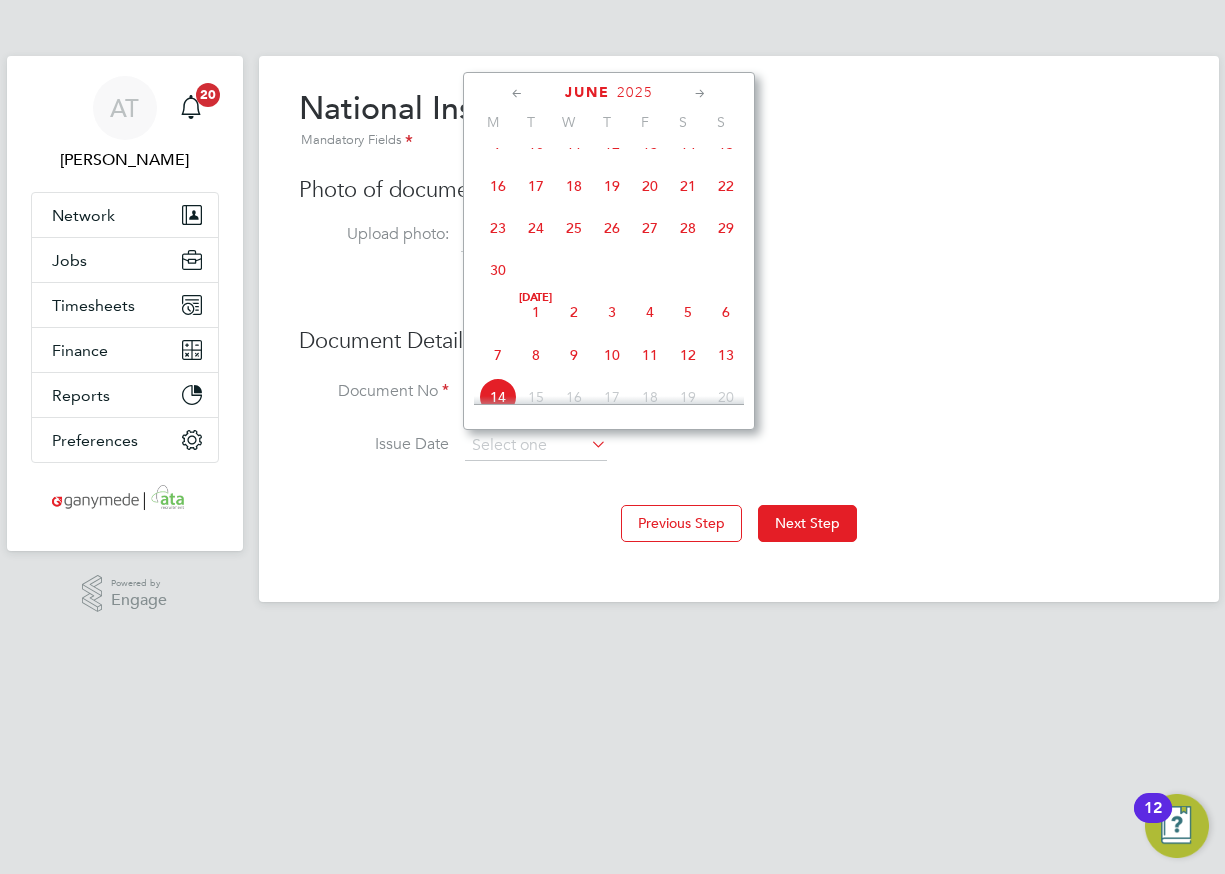 click on "2025" 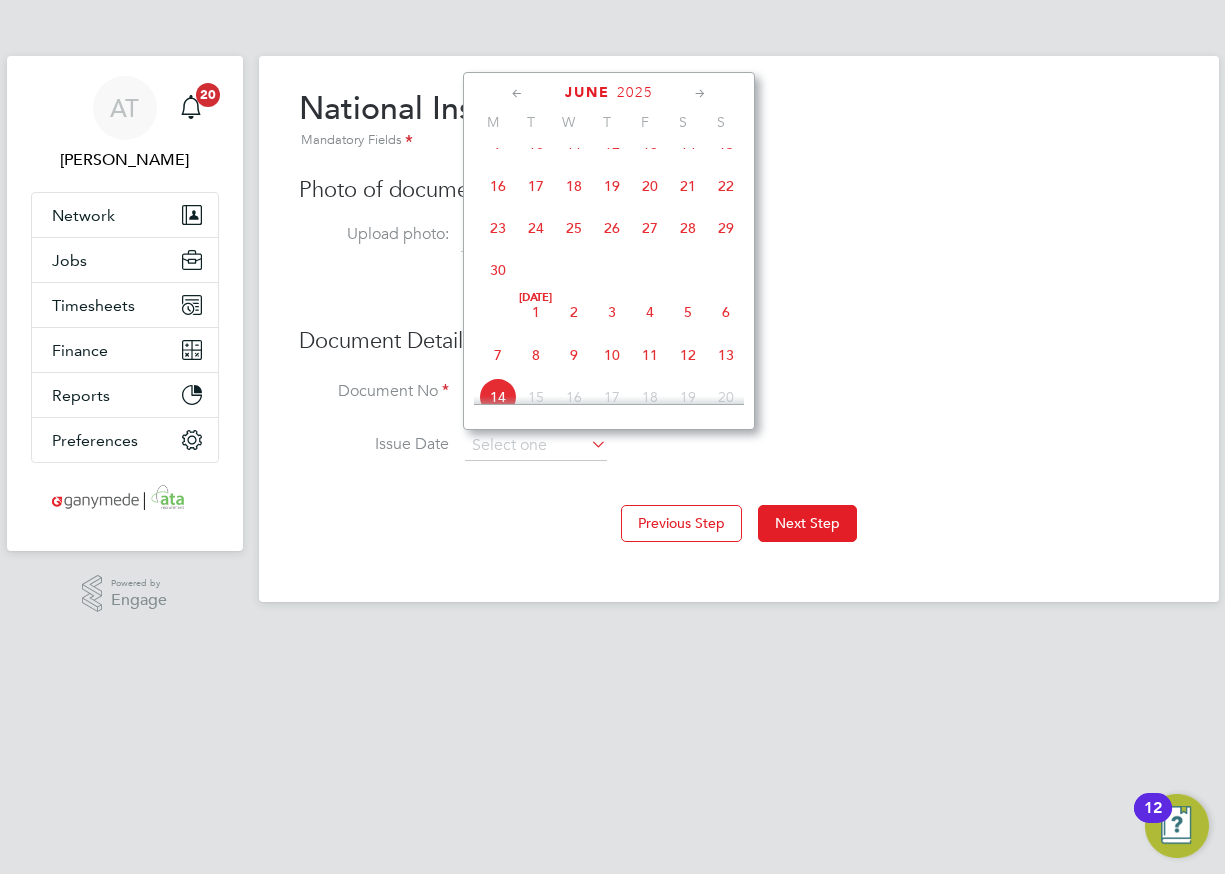 click on "2025" 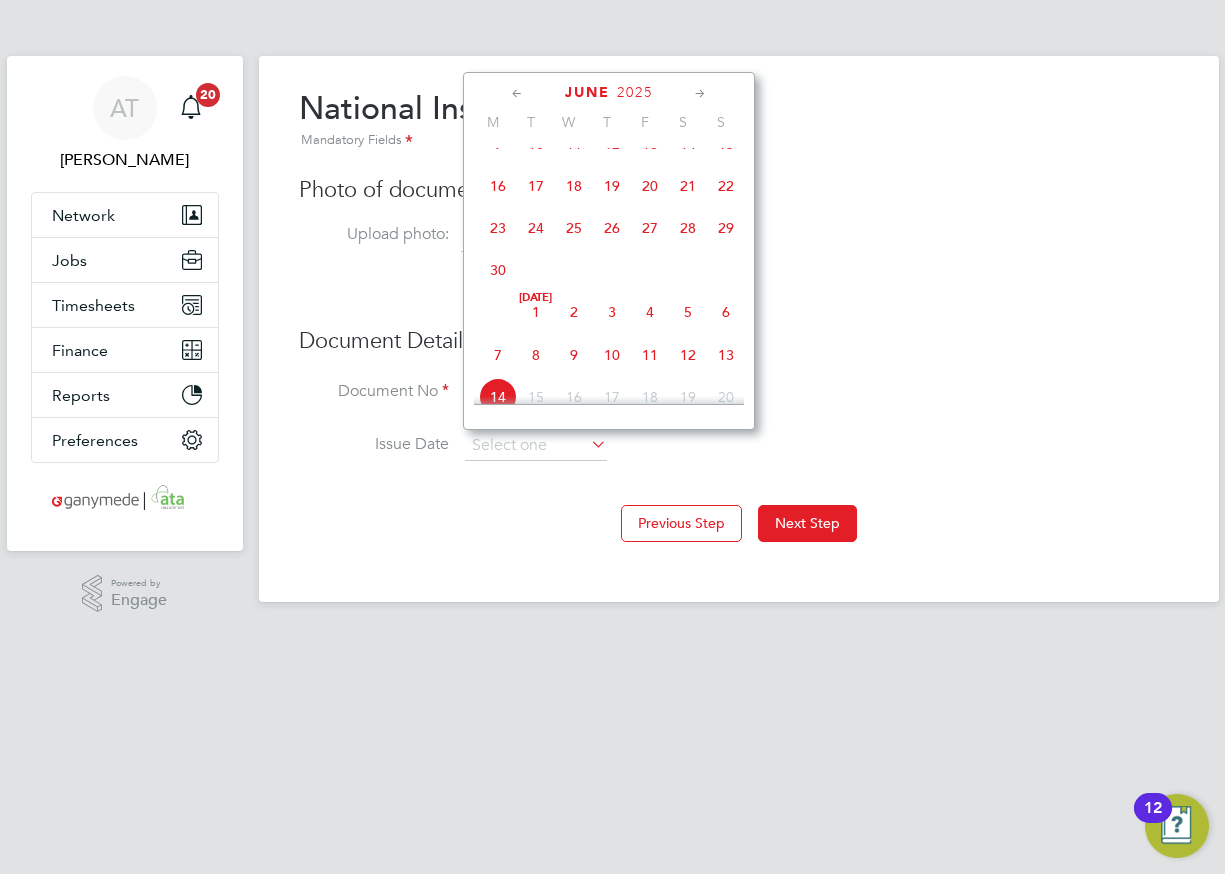 click on "2025" 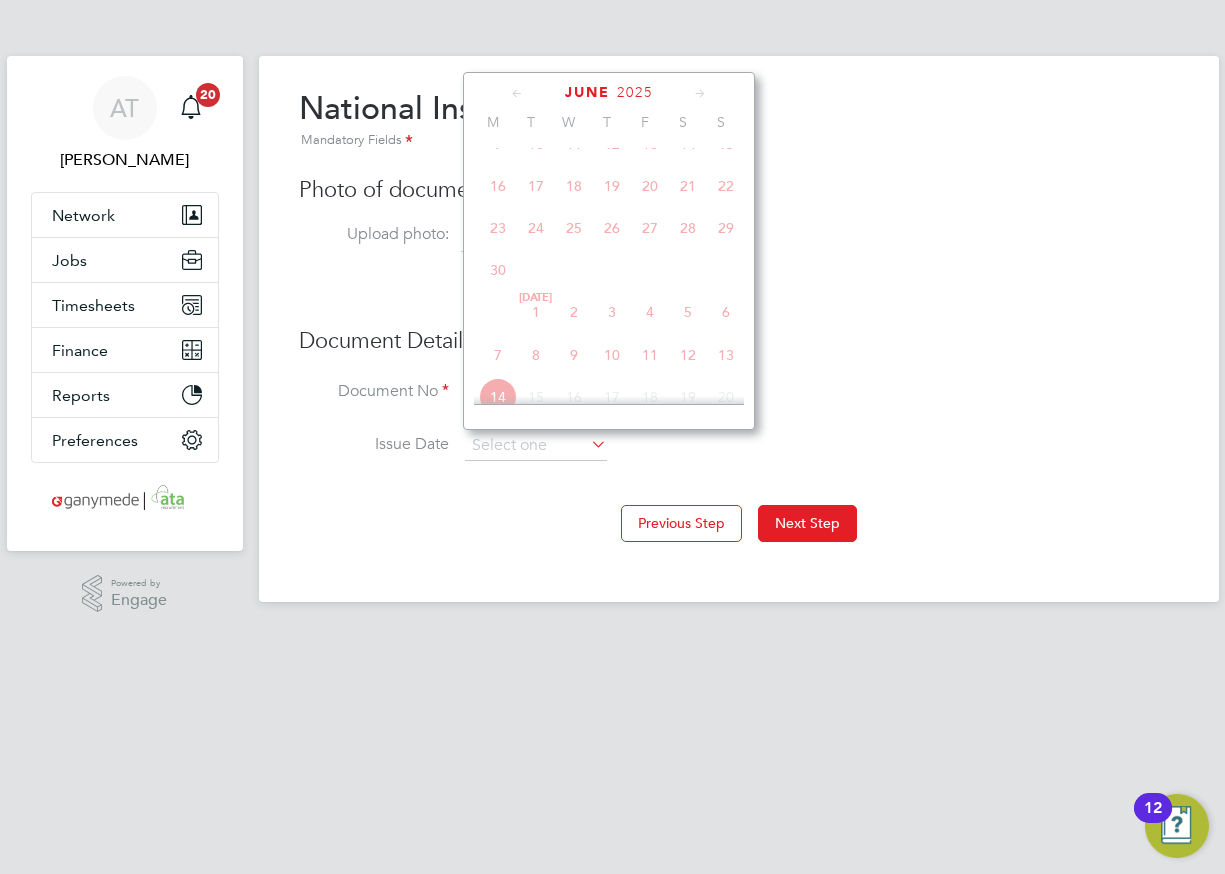 click on "2025" 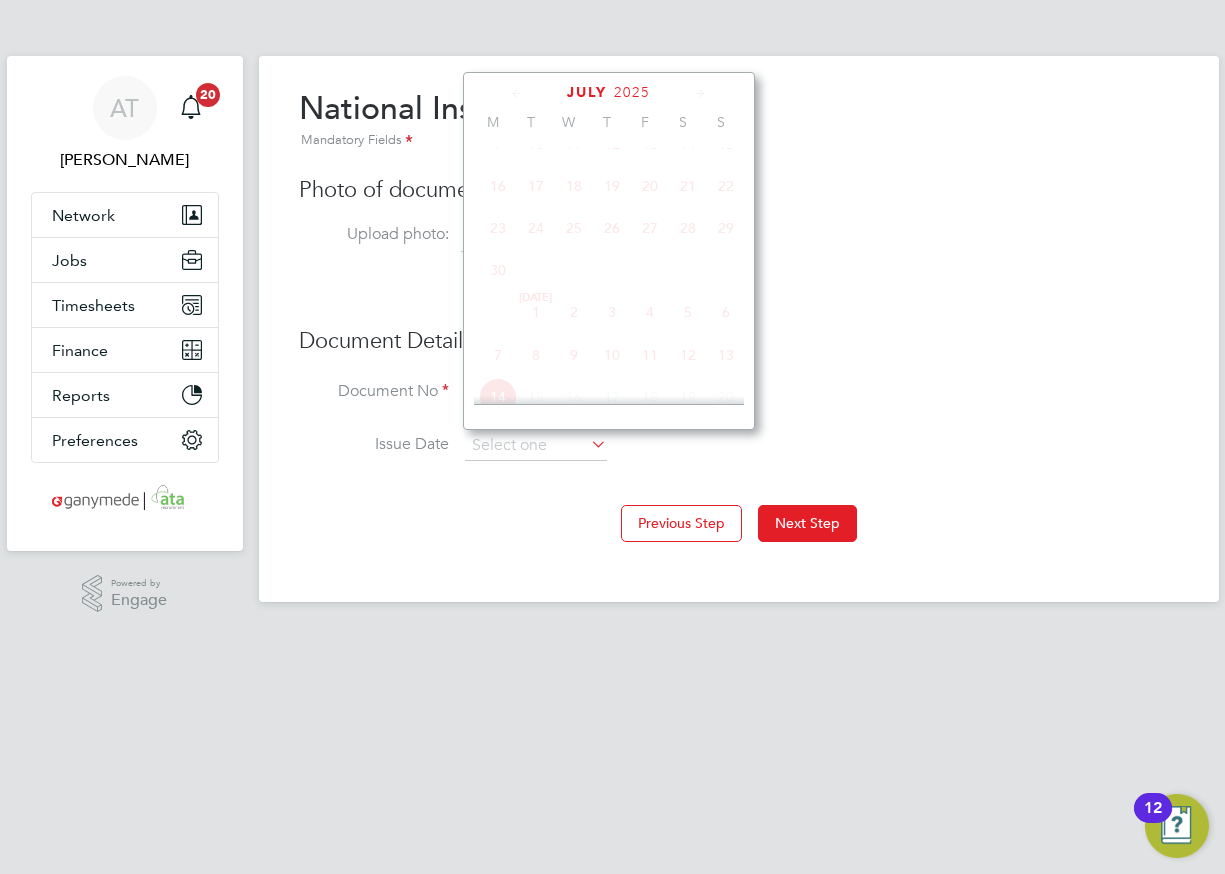 click on "2025" 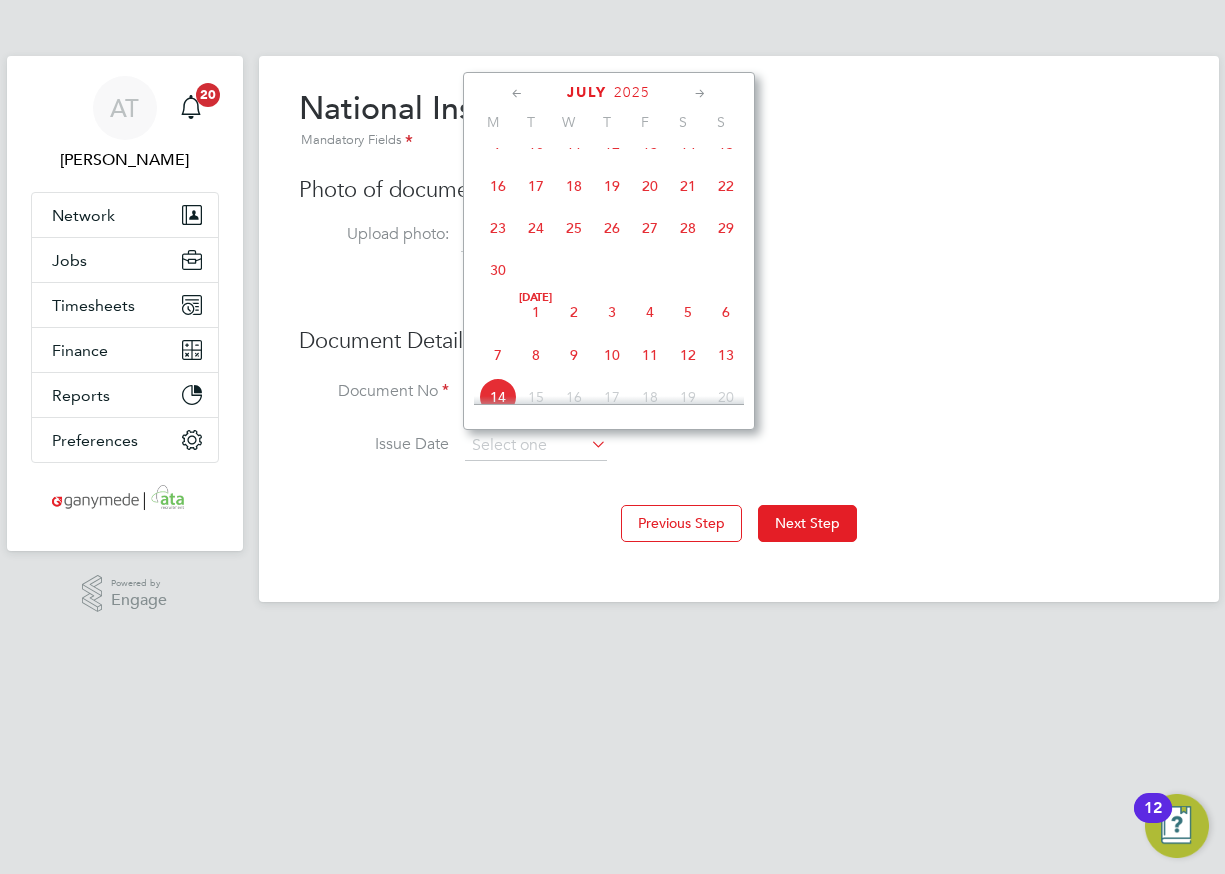 click on "2025" 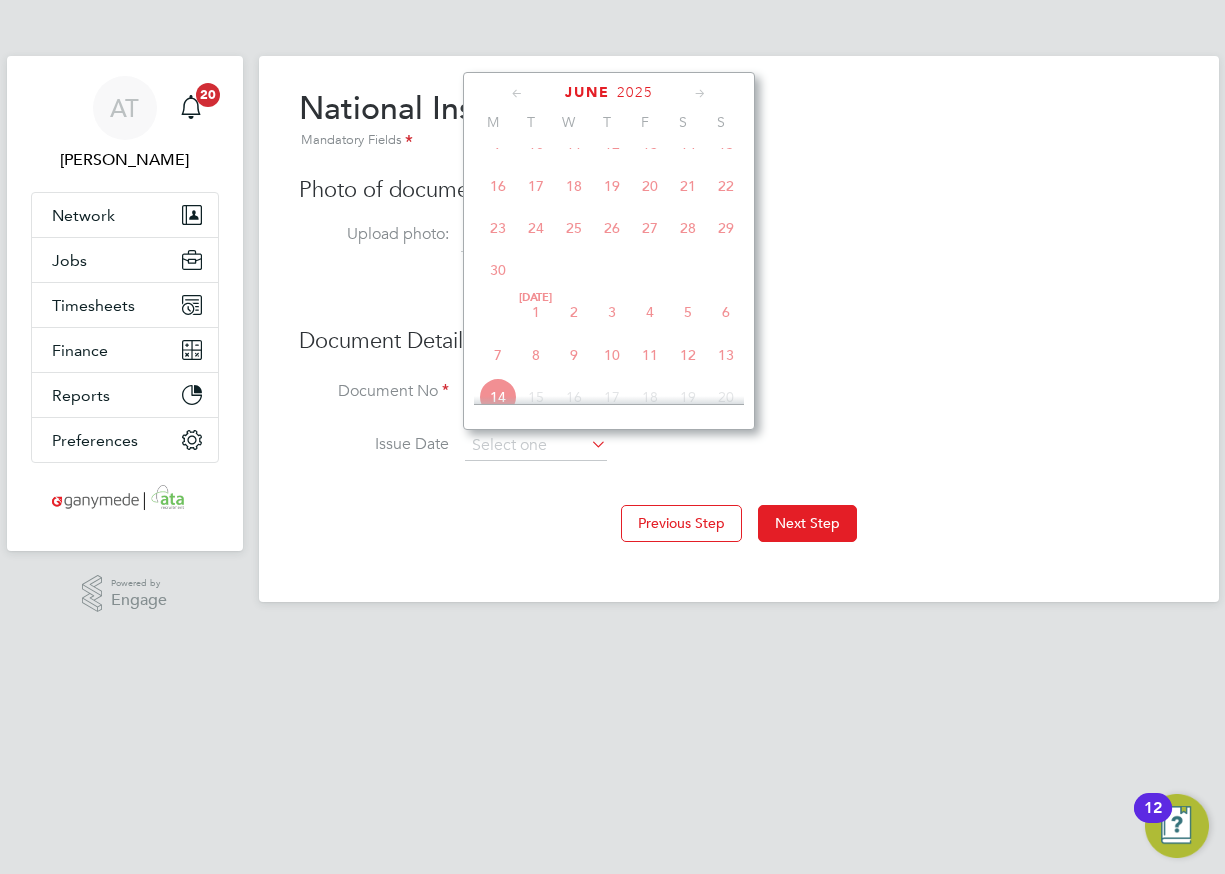 click on "2025" 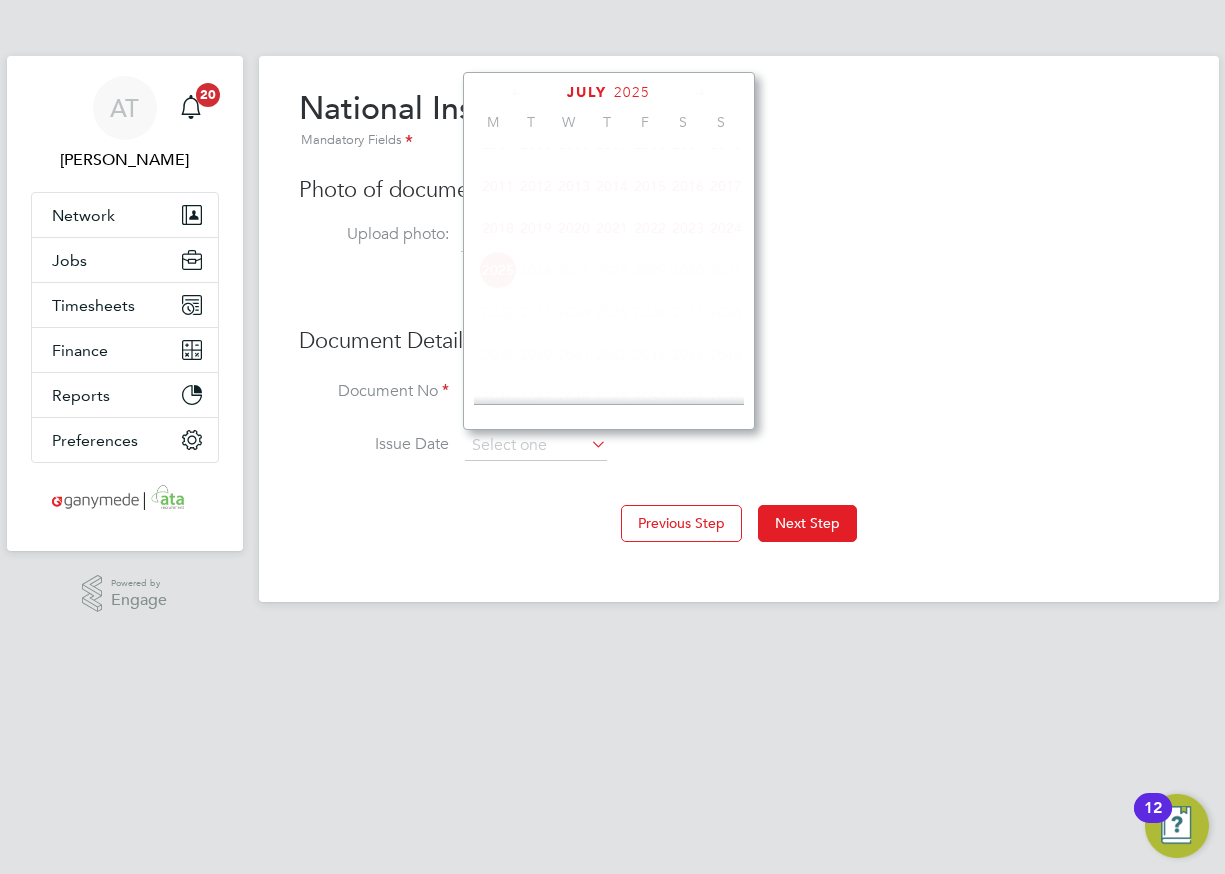 click on "2025" 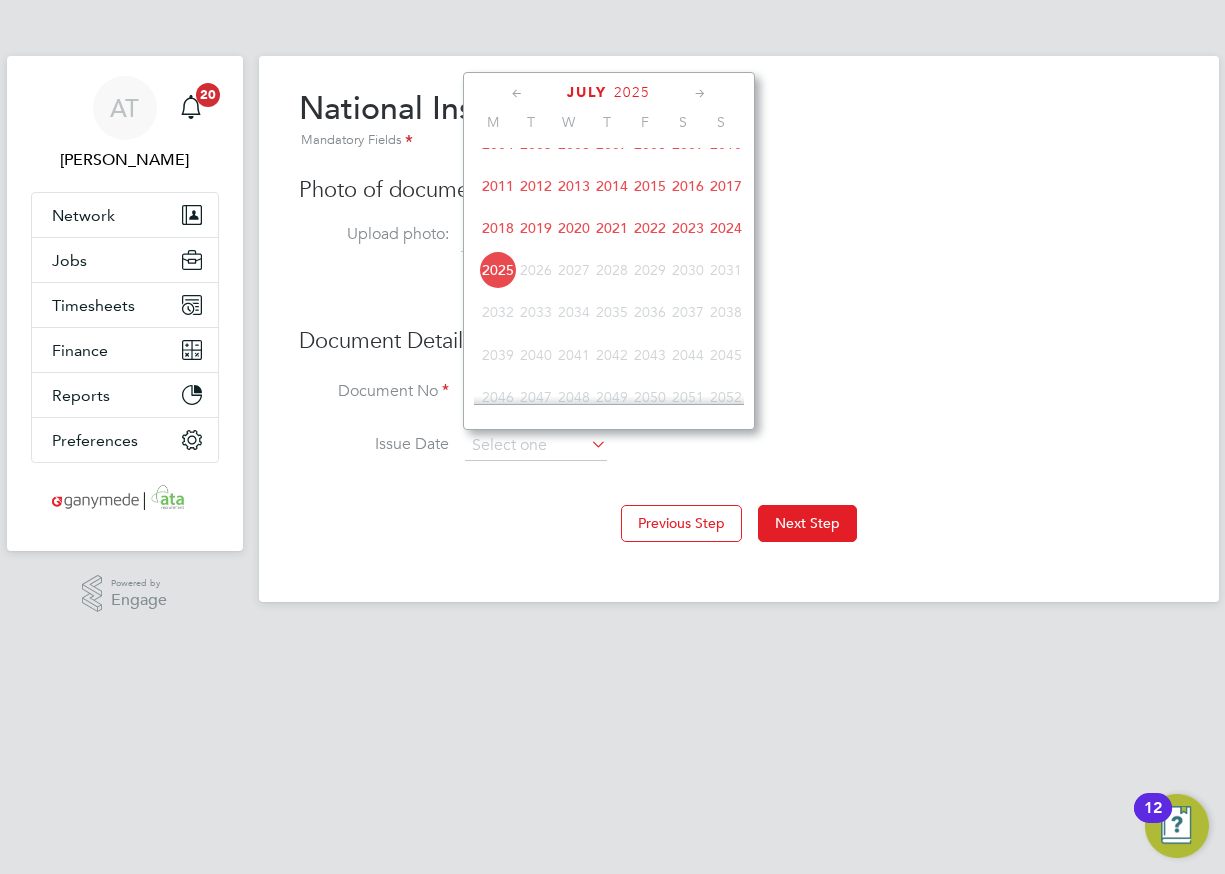 click on "2025" 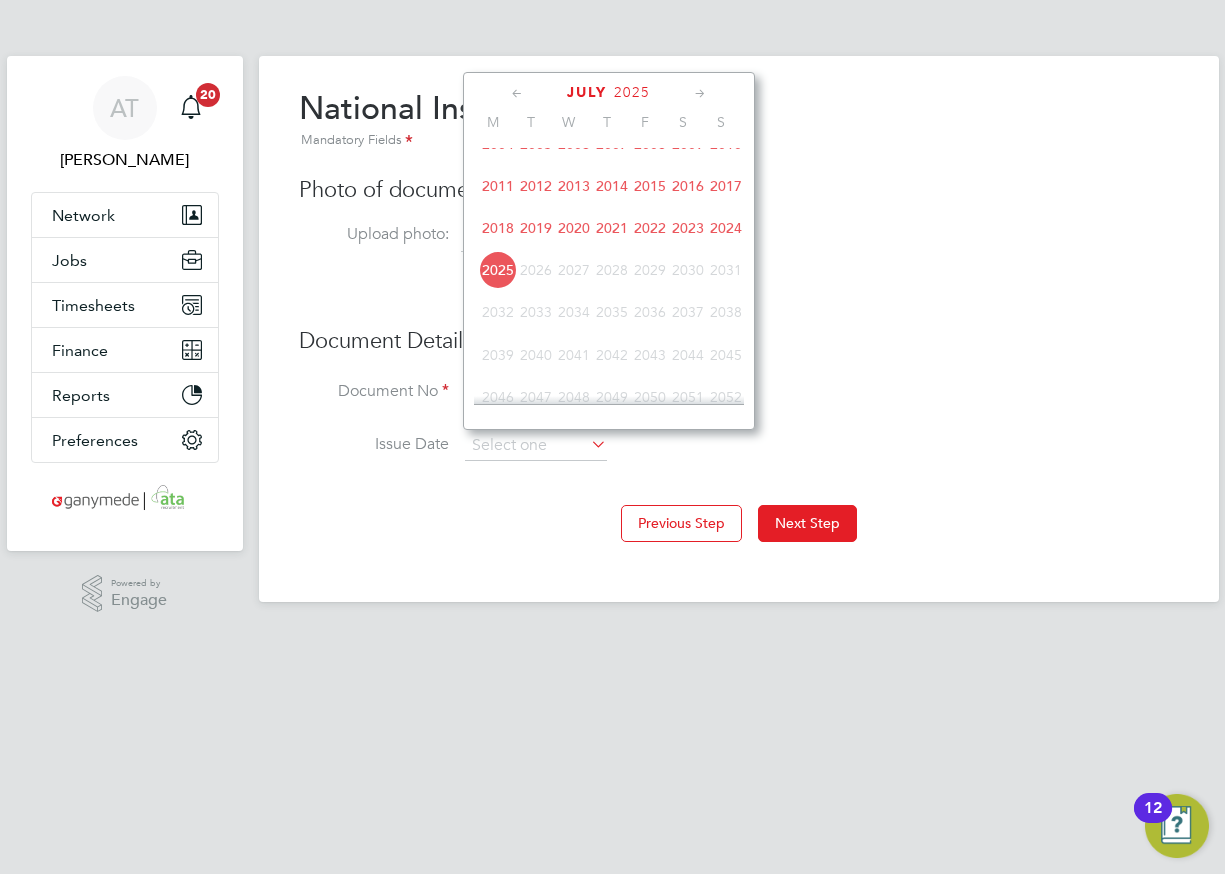 click on "2025" 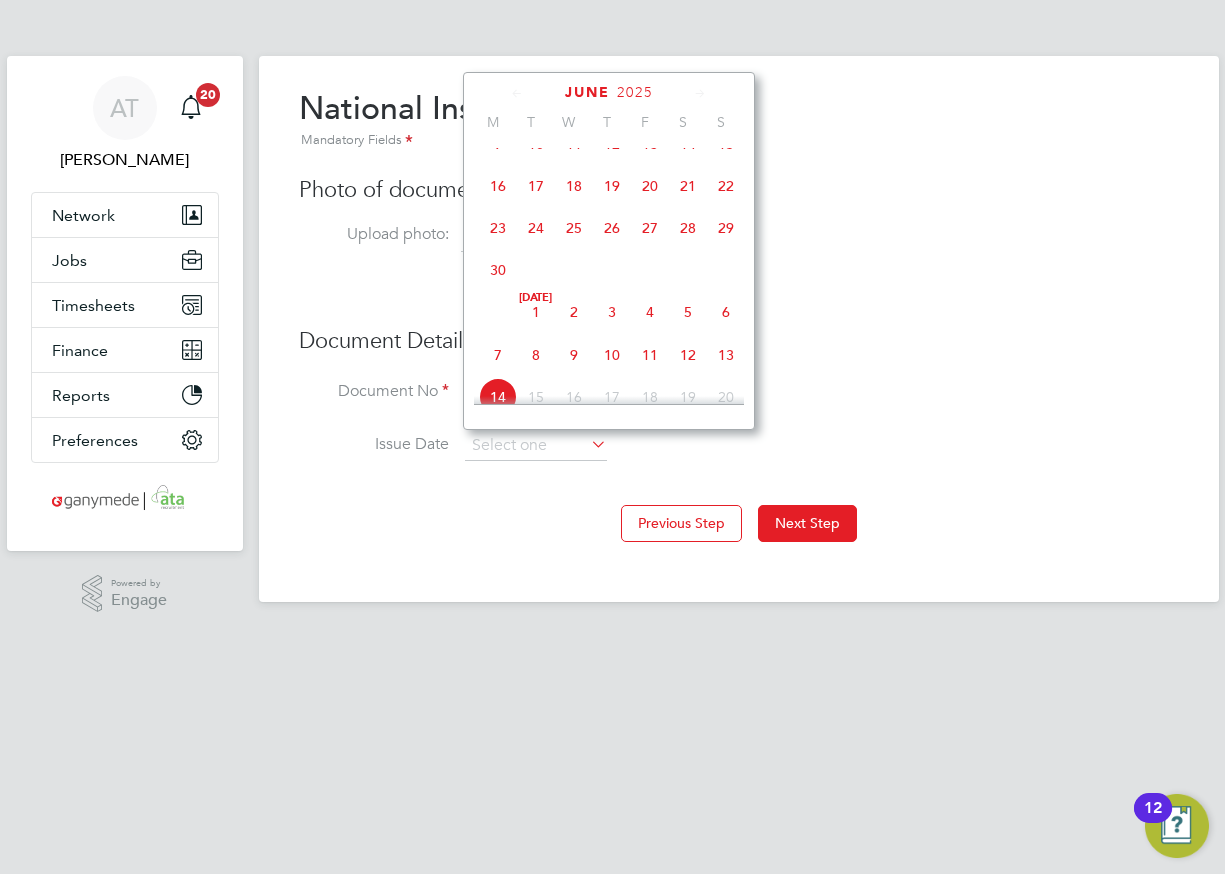 click on "2025" 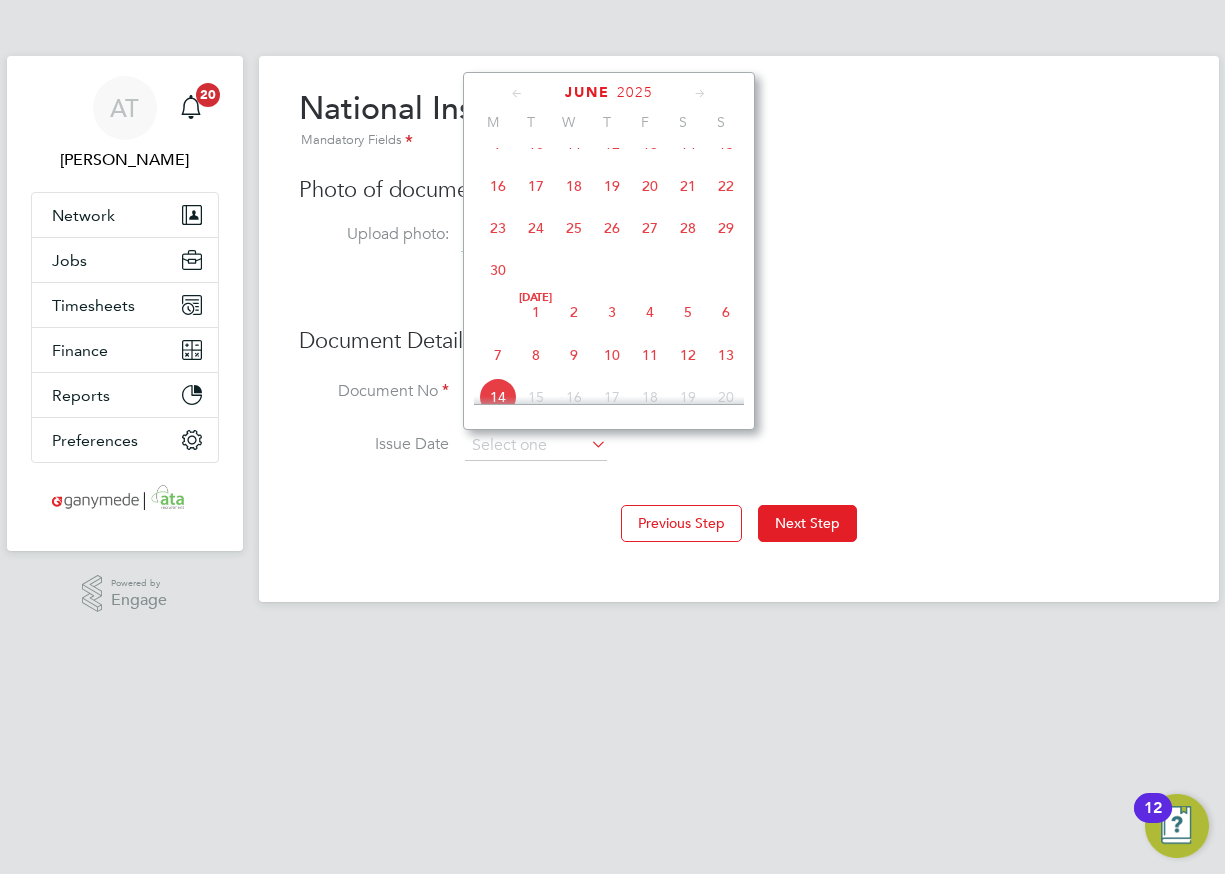 click on "2025" 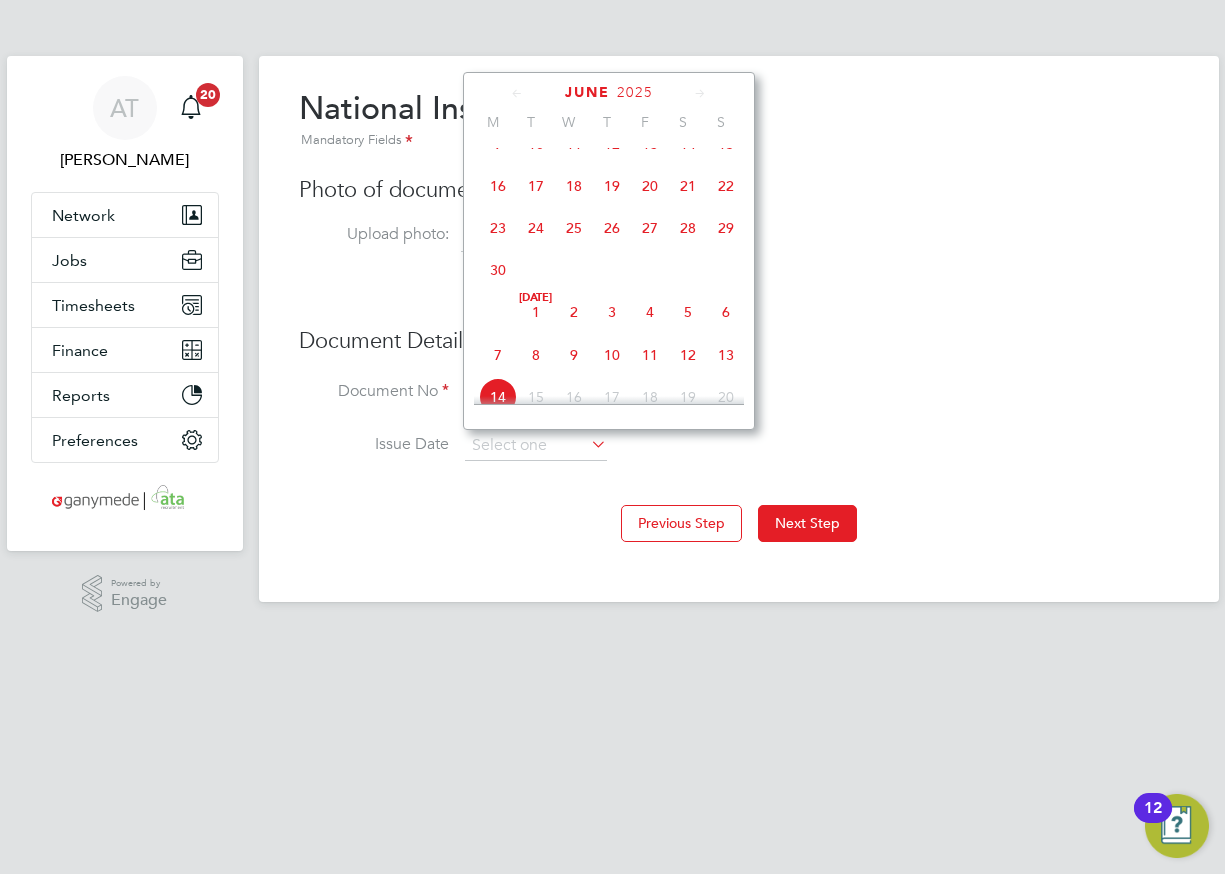 click on "2025" 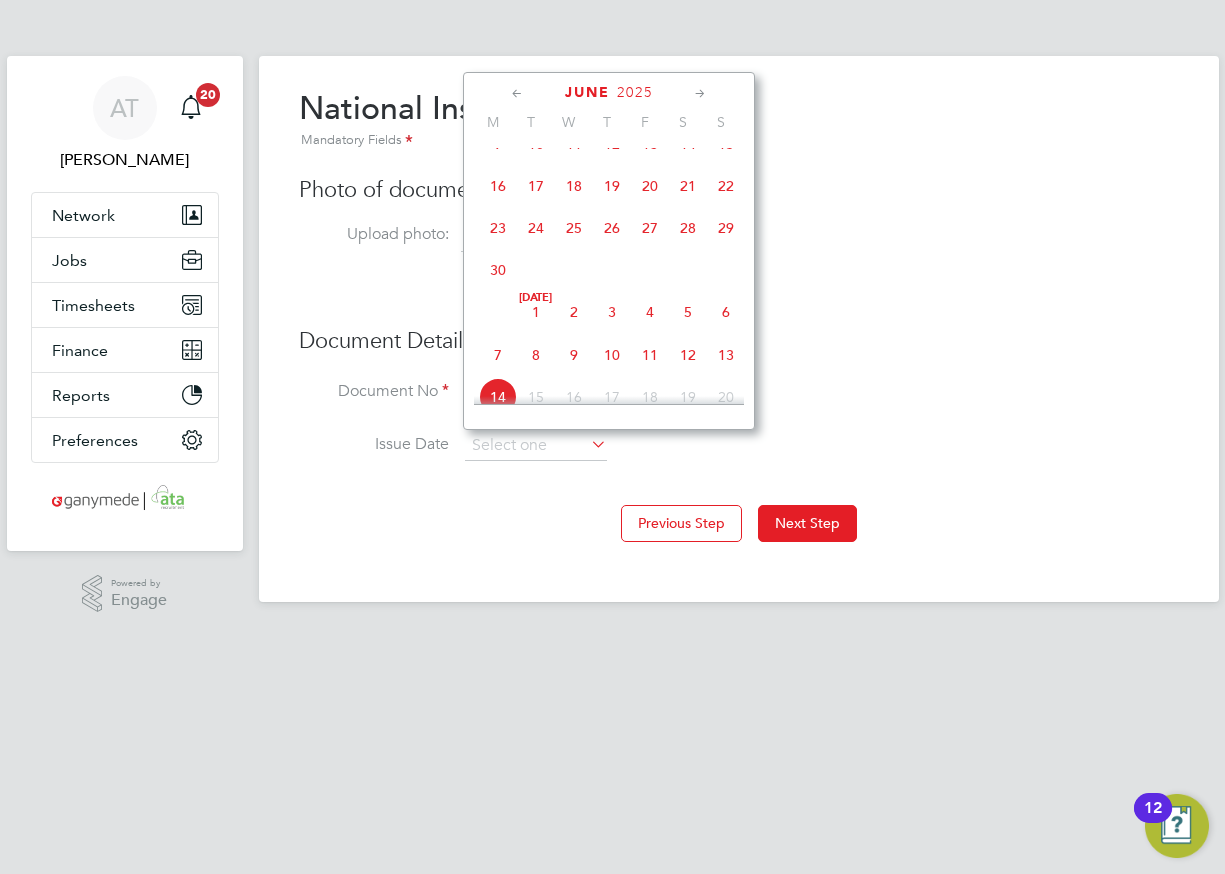 click on "2025" 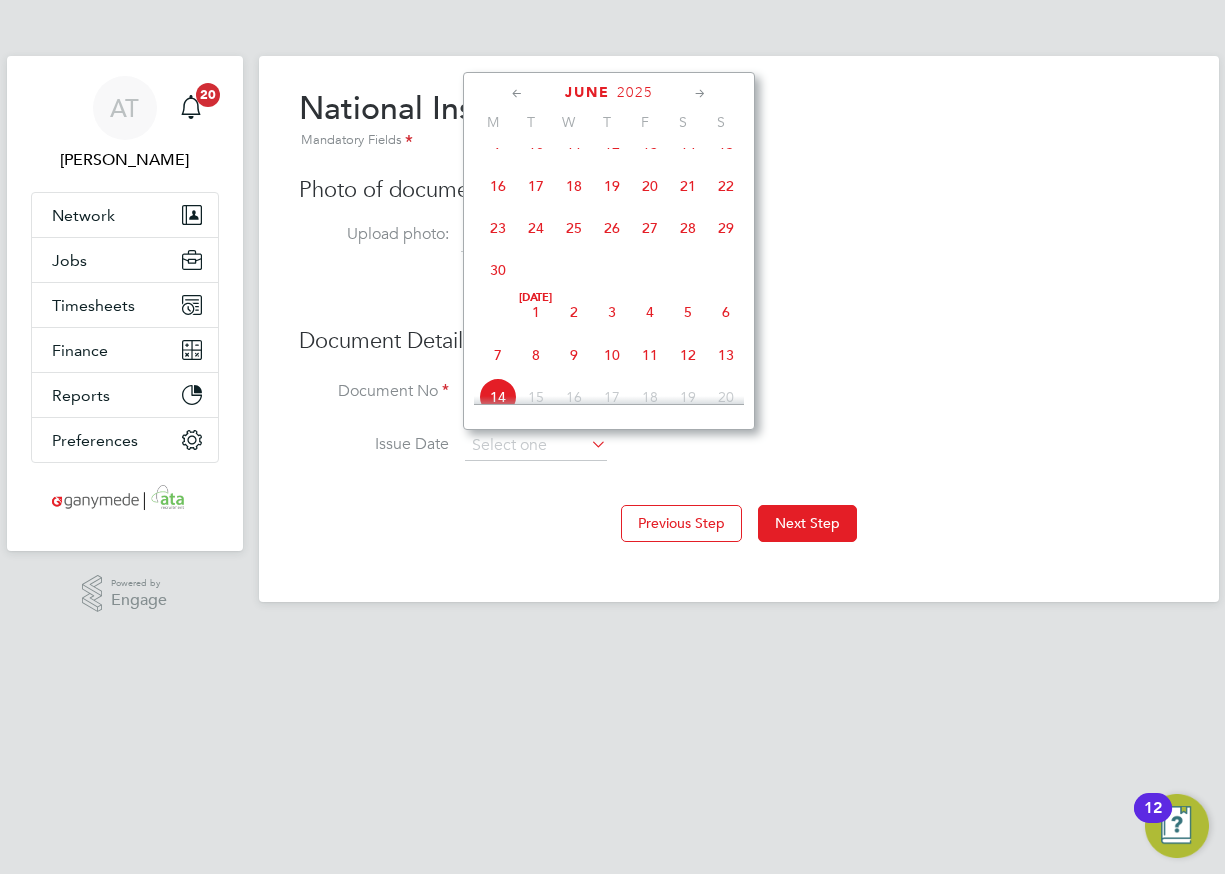 click on "2025" 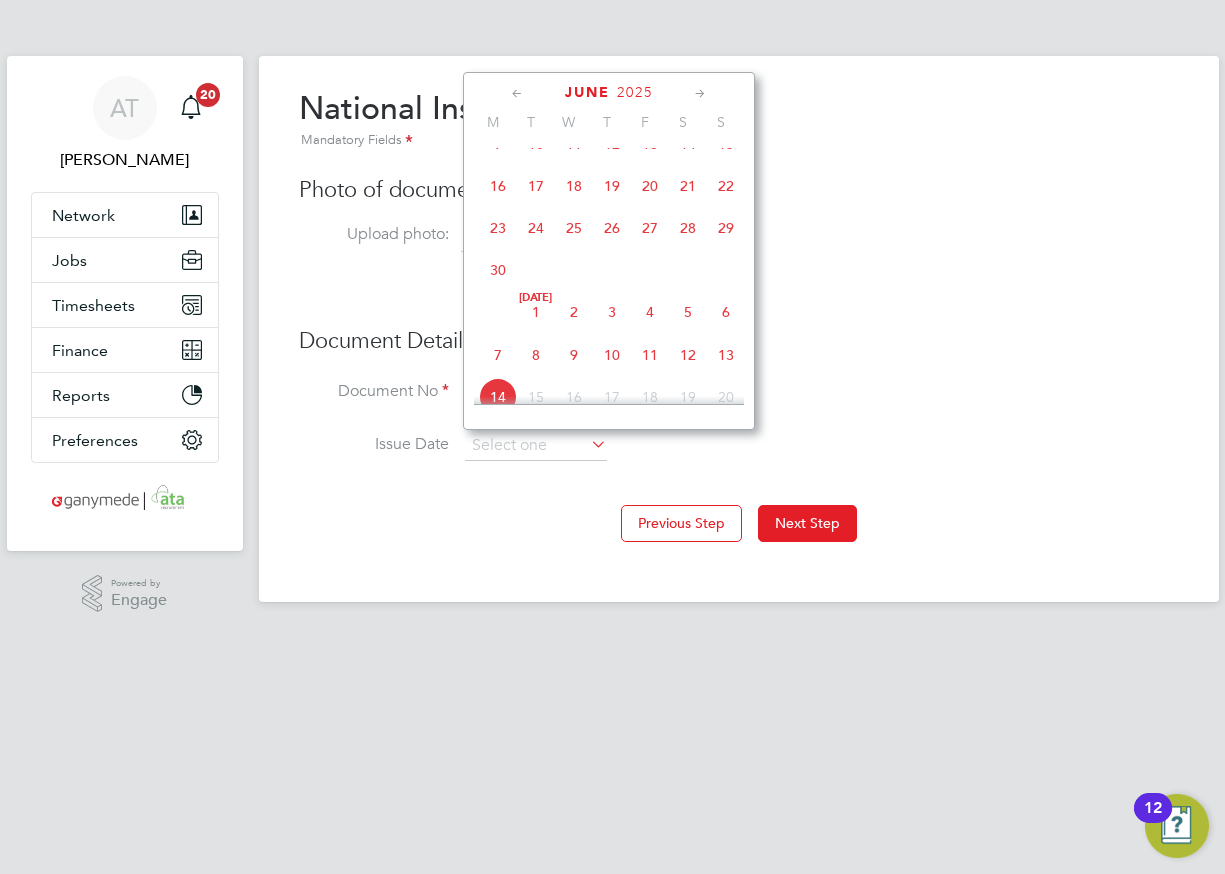 click on "2025" 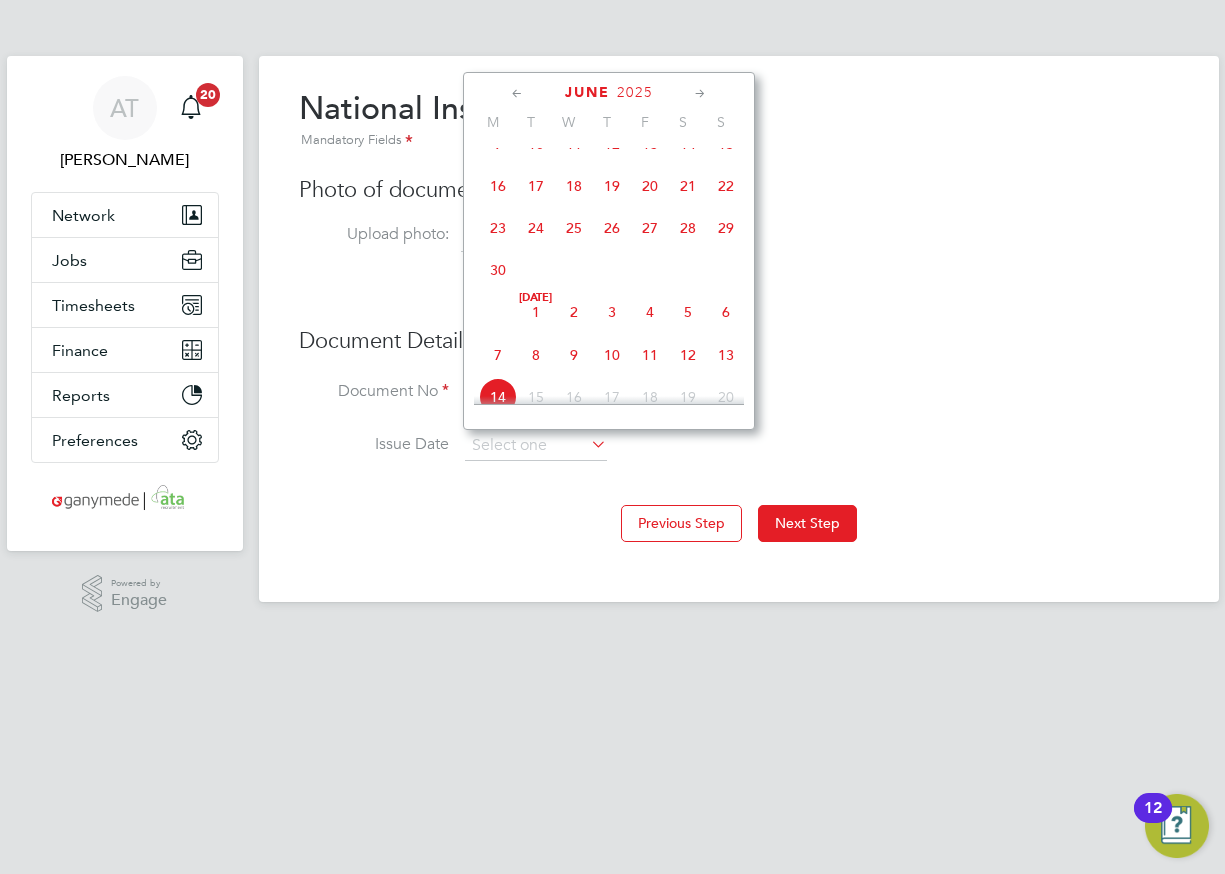 click on "2025" 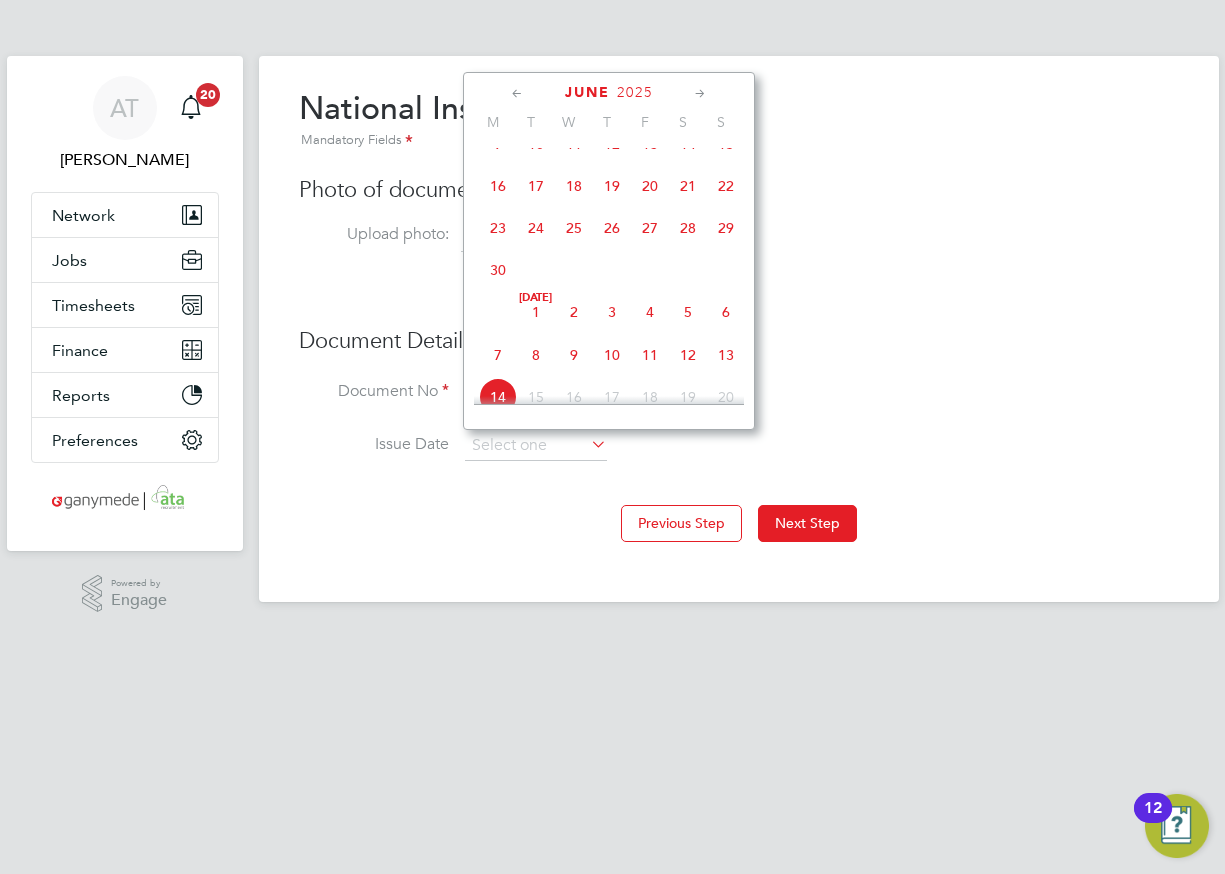 click on "2025" 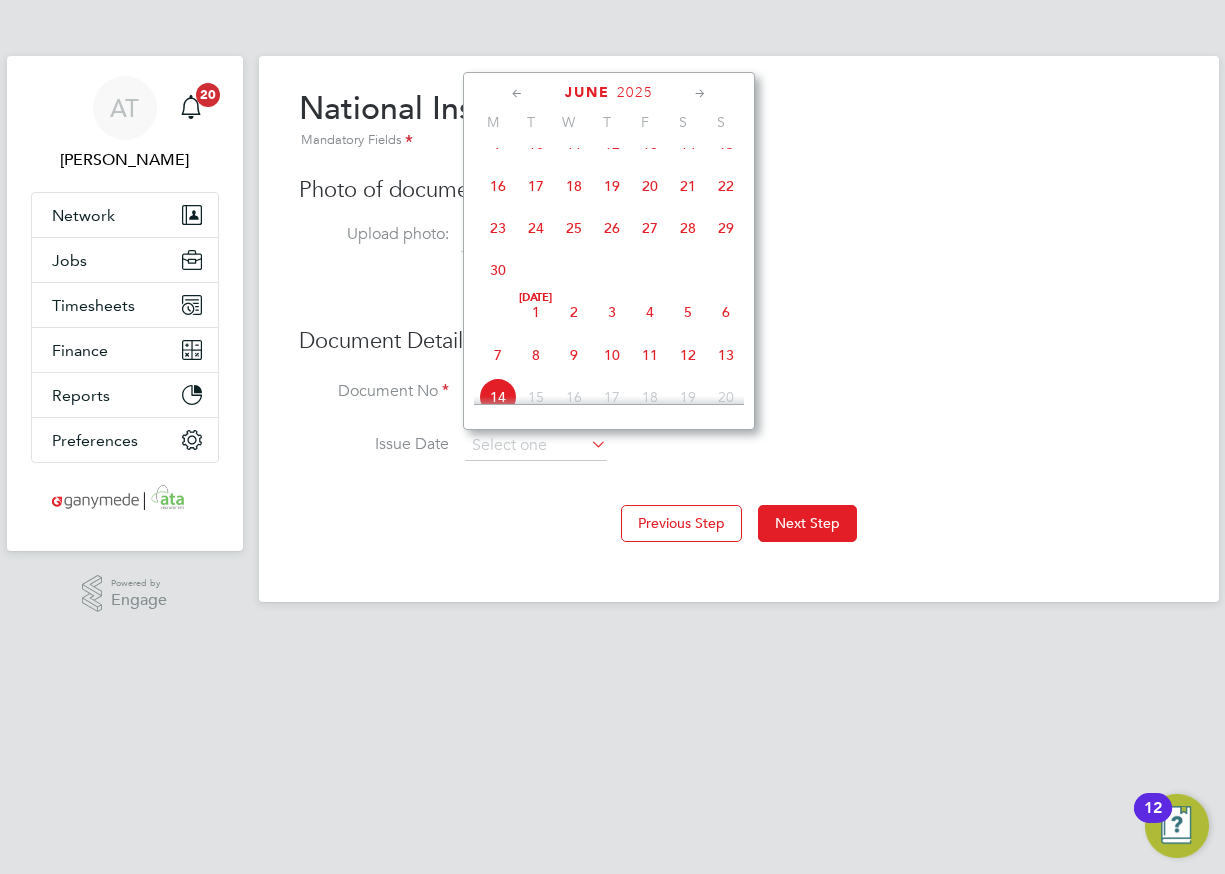 click on "2025" 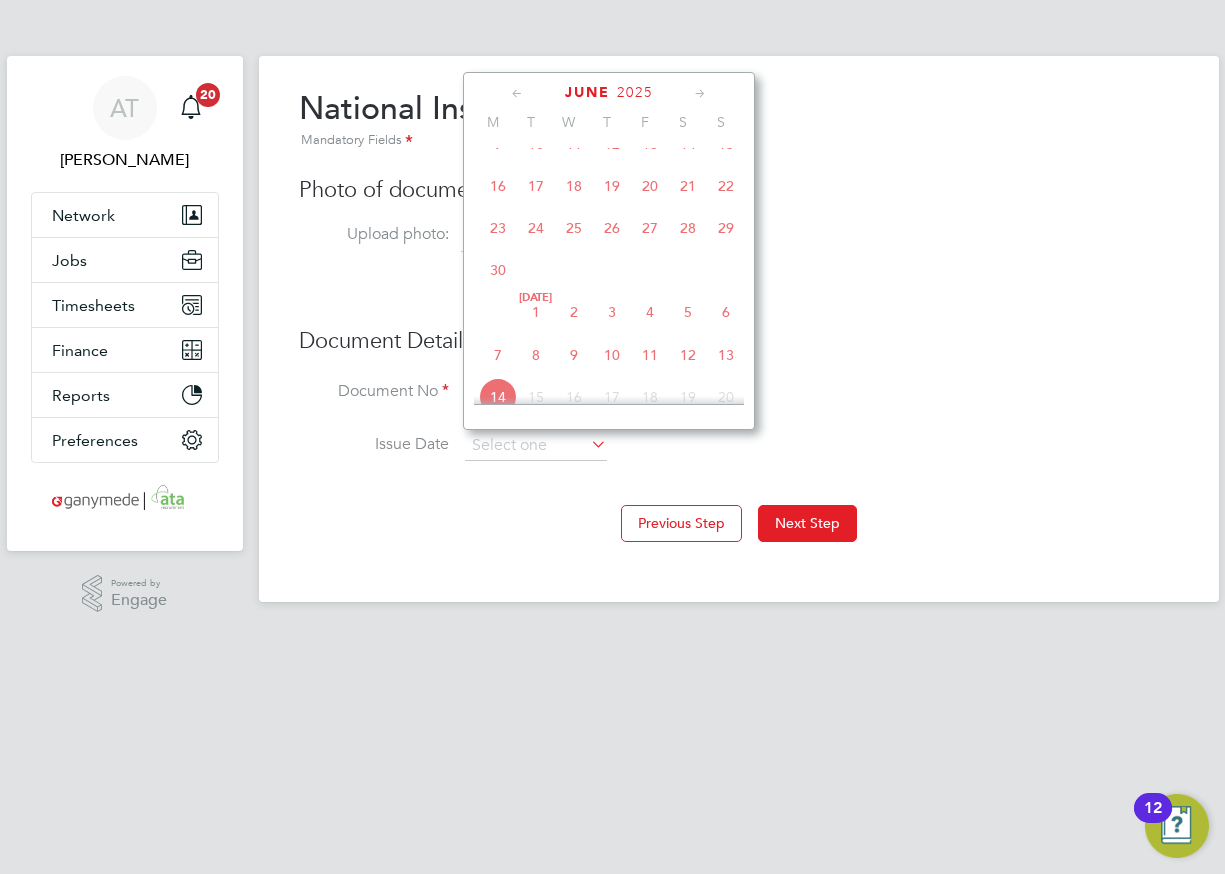 click on "2025" 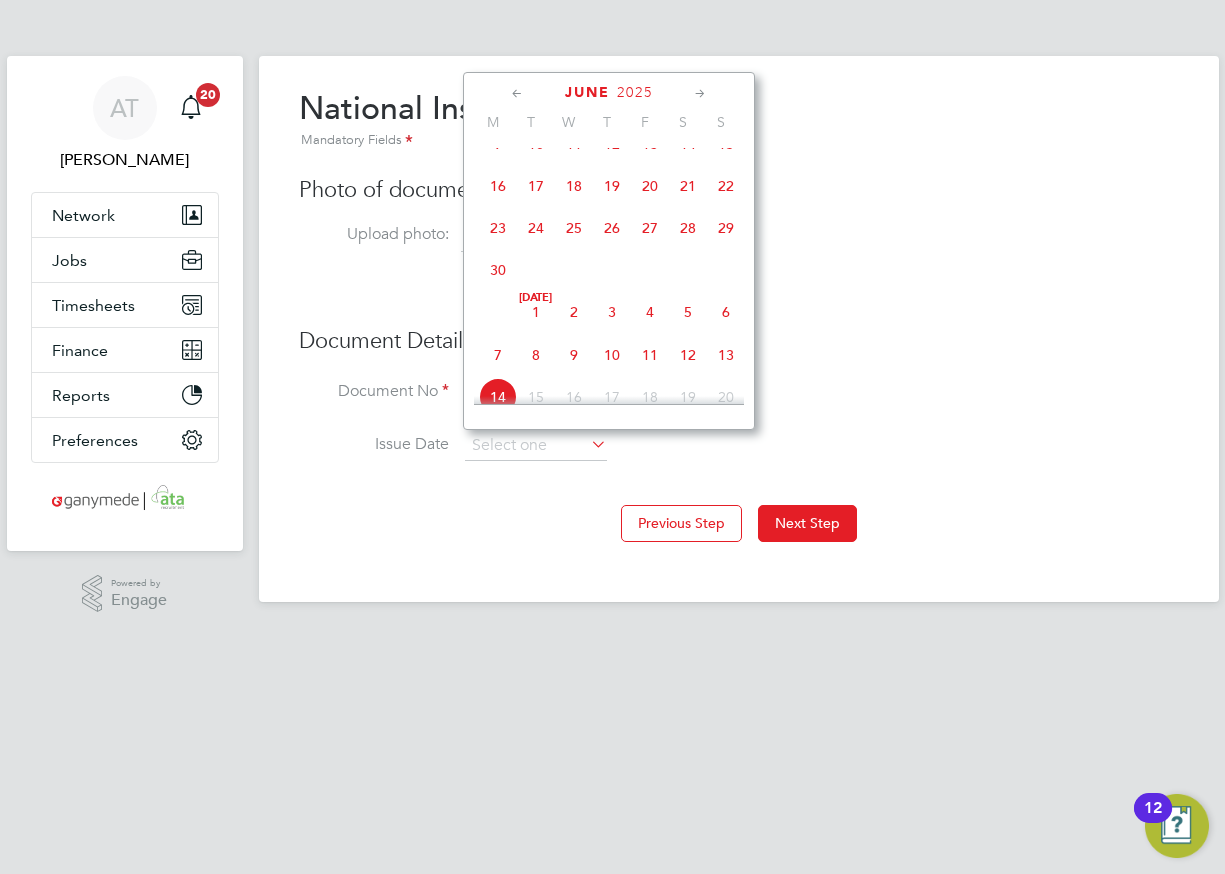 click on "2025" 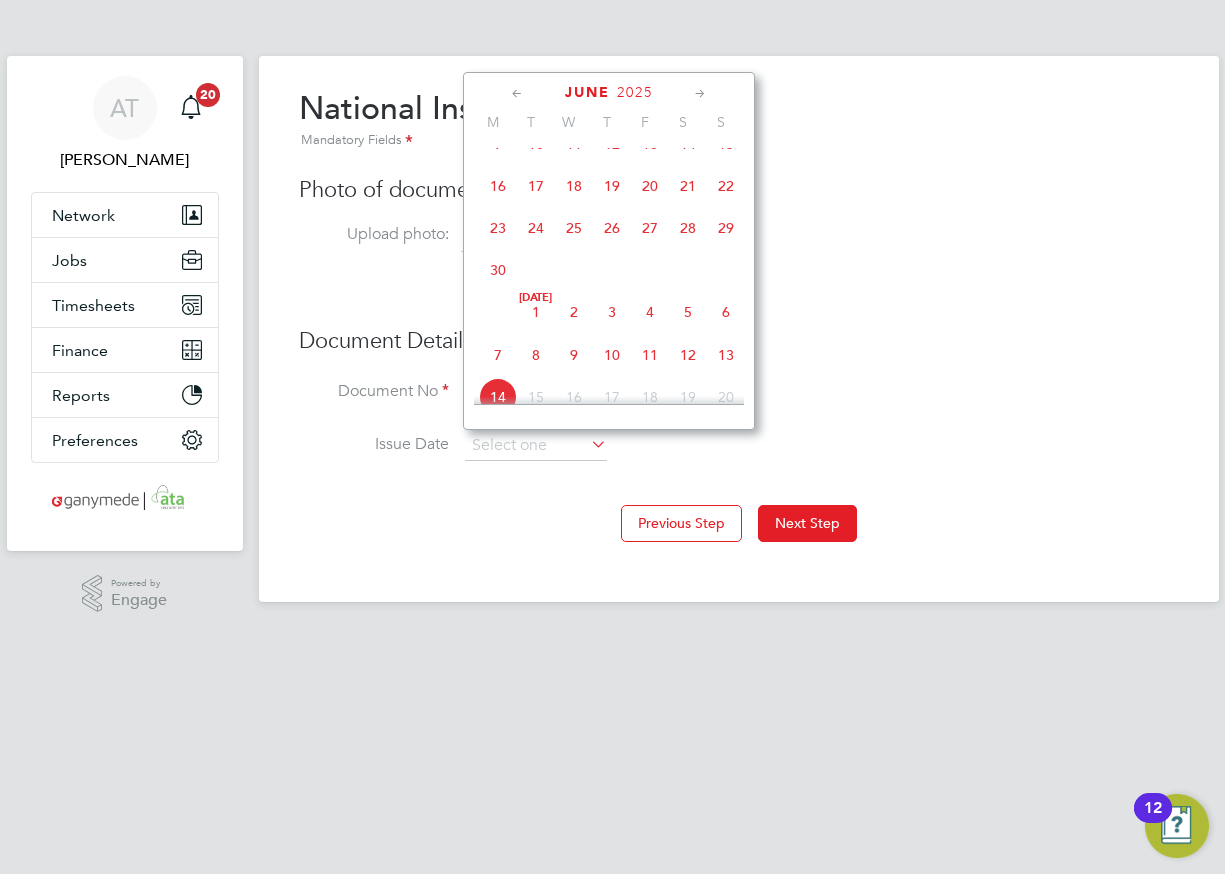 click on "2025" 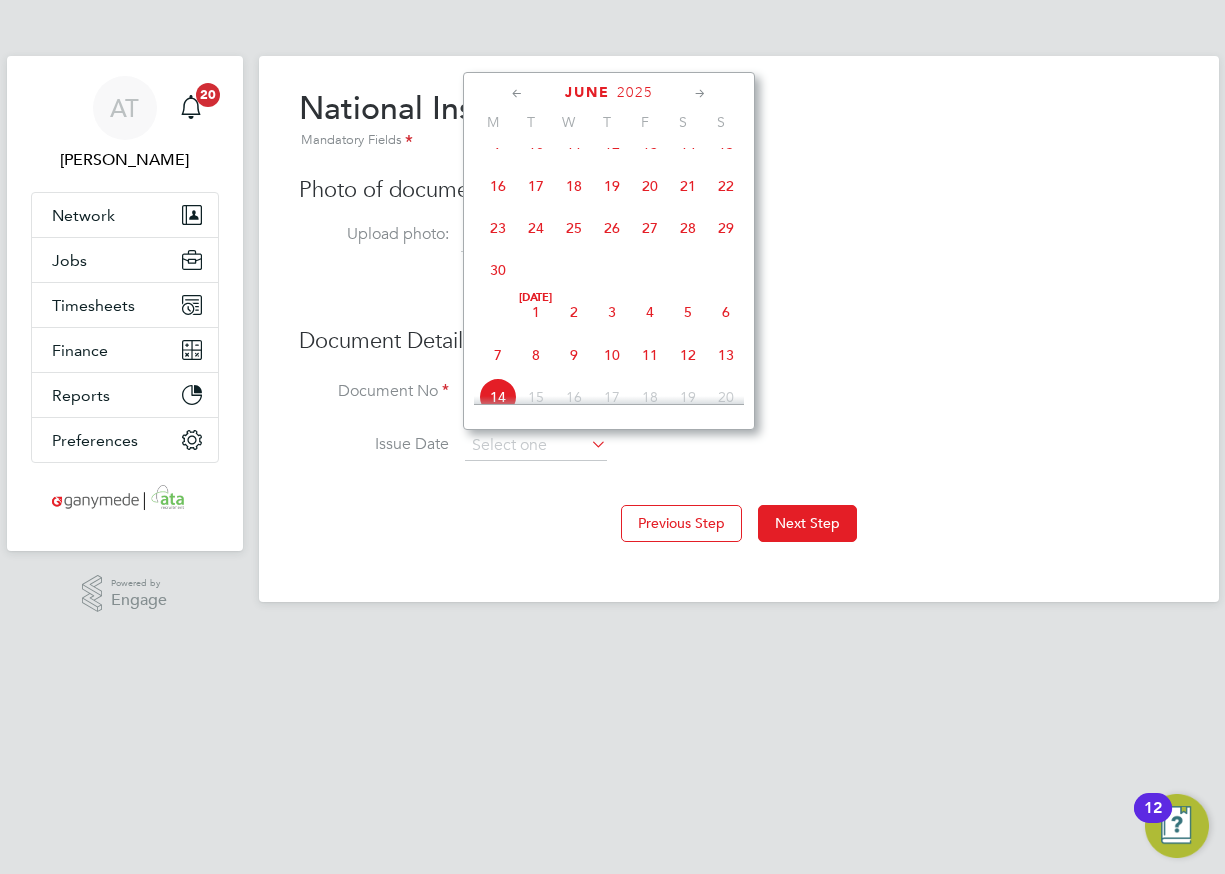 click on "2025" 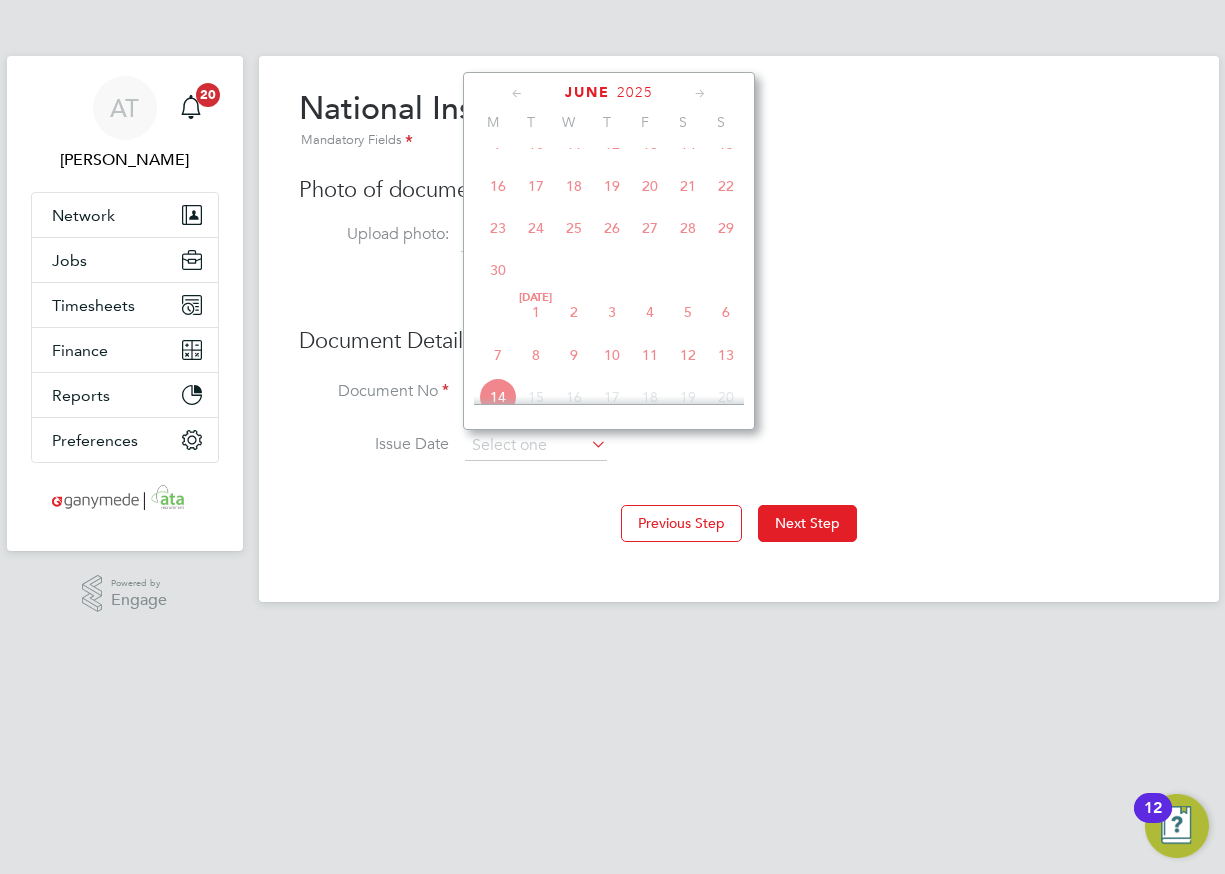 click on "2025" 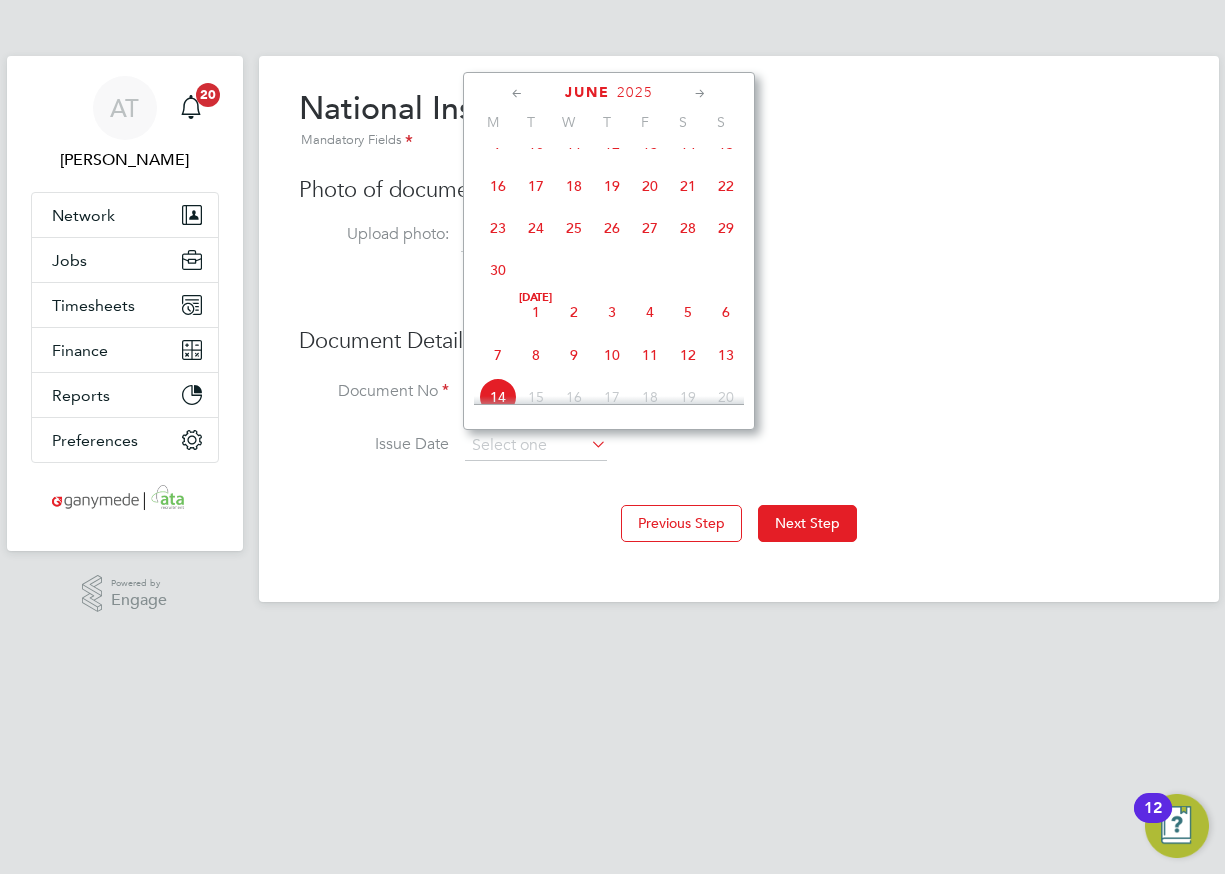 click on "2025" 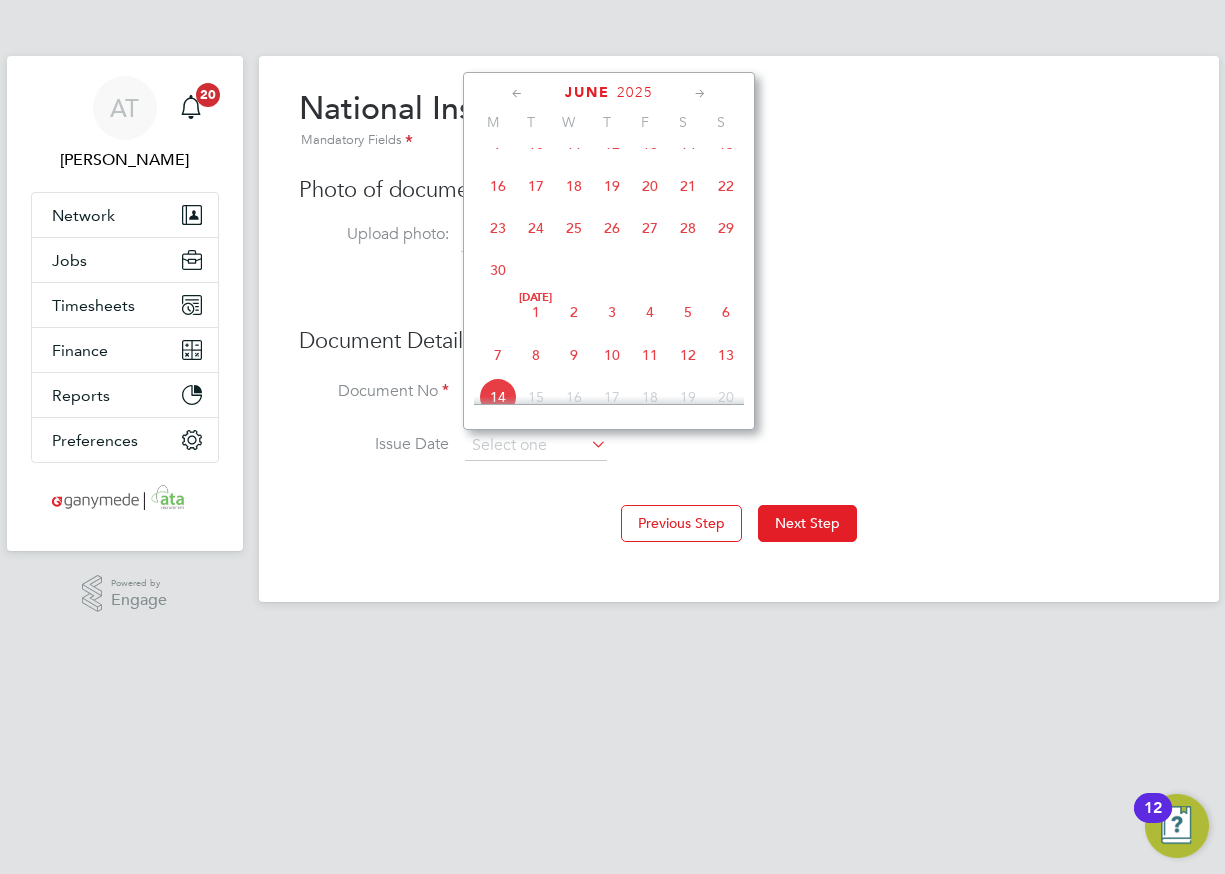 click on "2025" 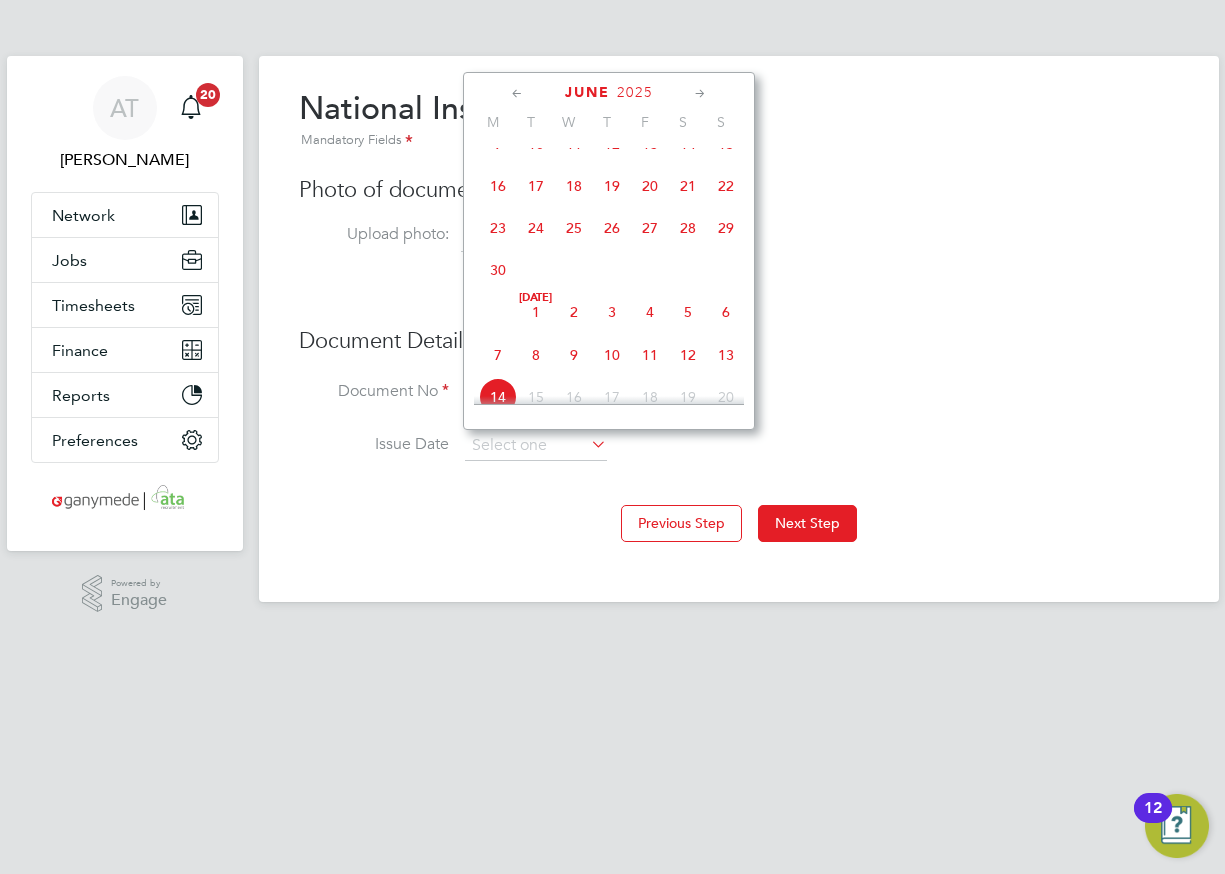 click on "2025" 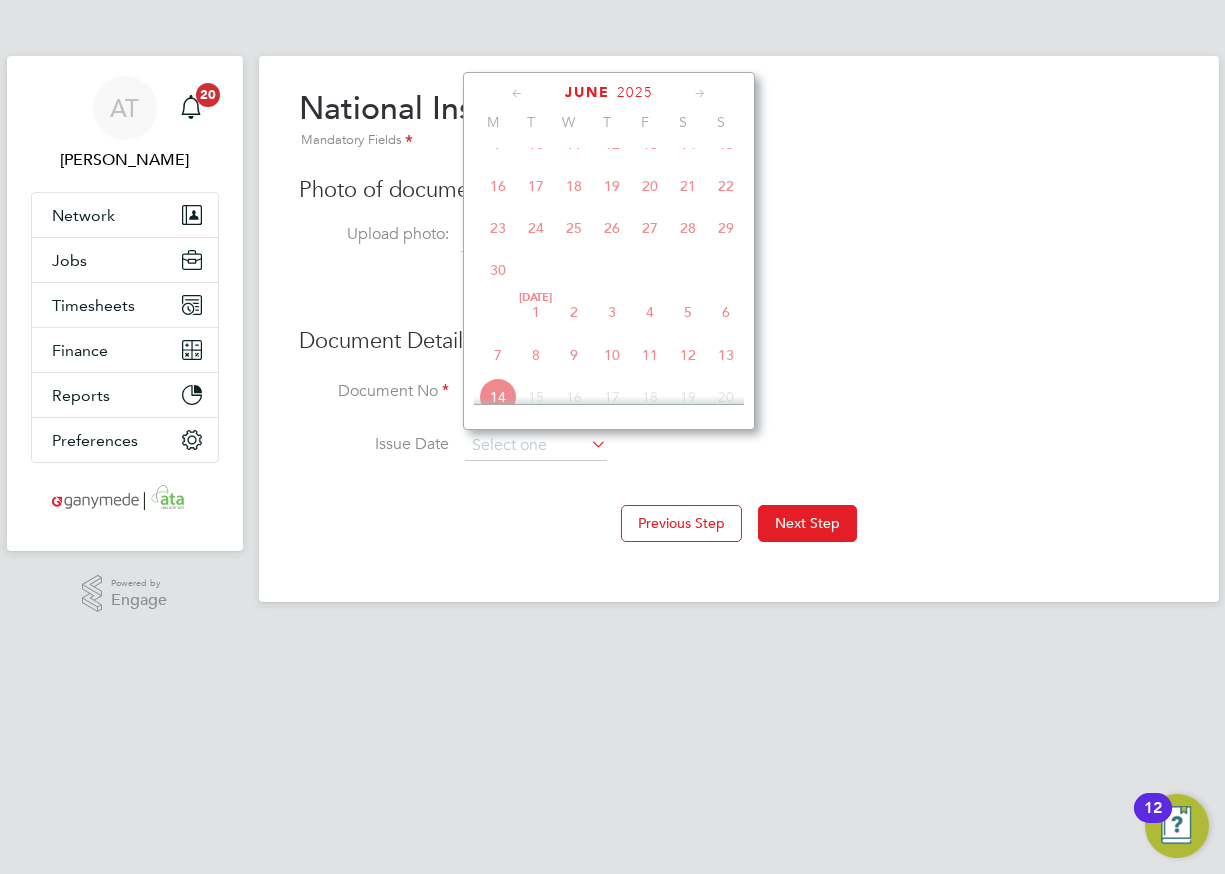 click on "2025" 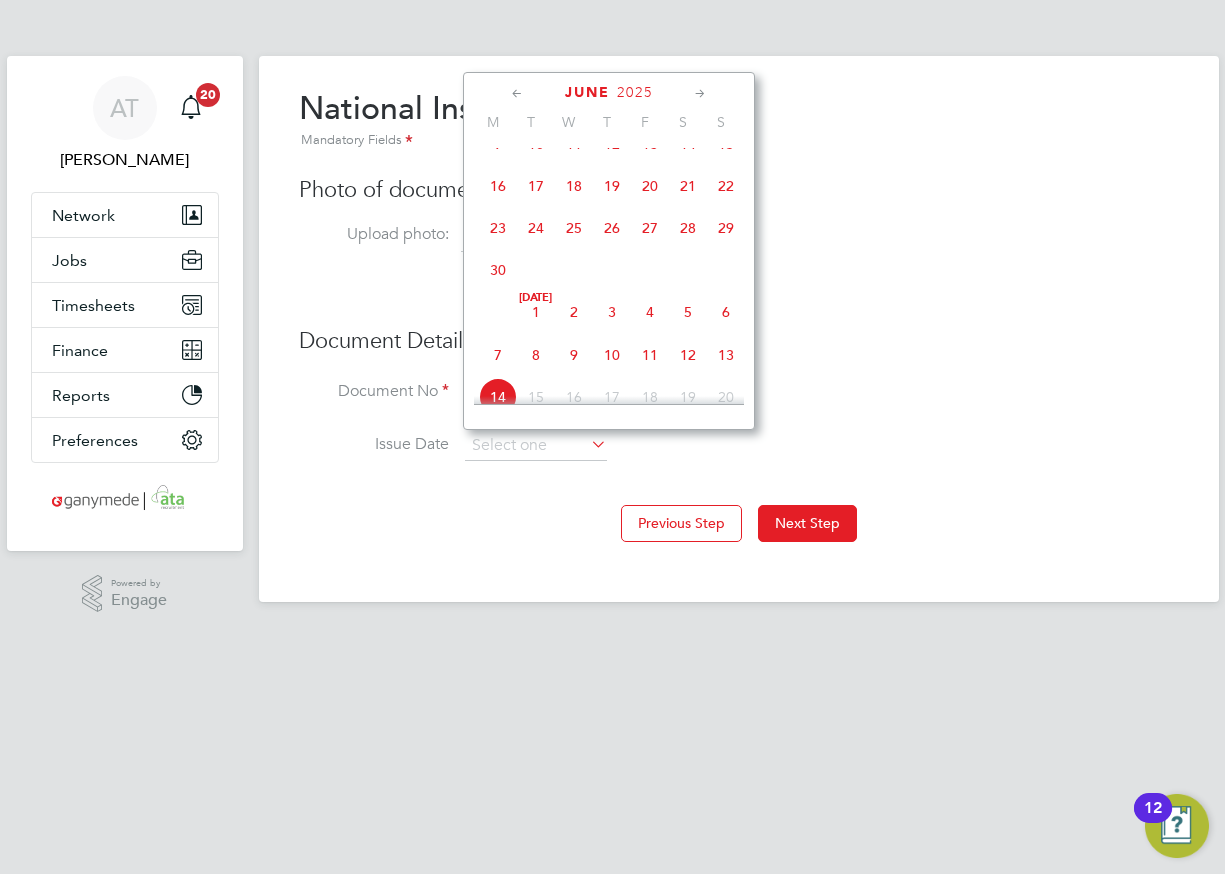 click on "June" 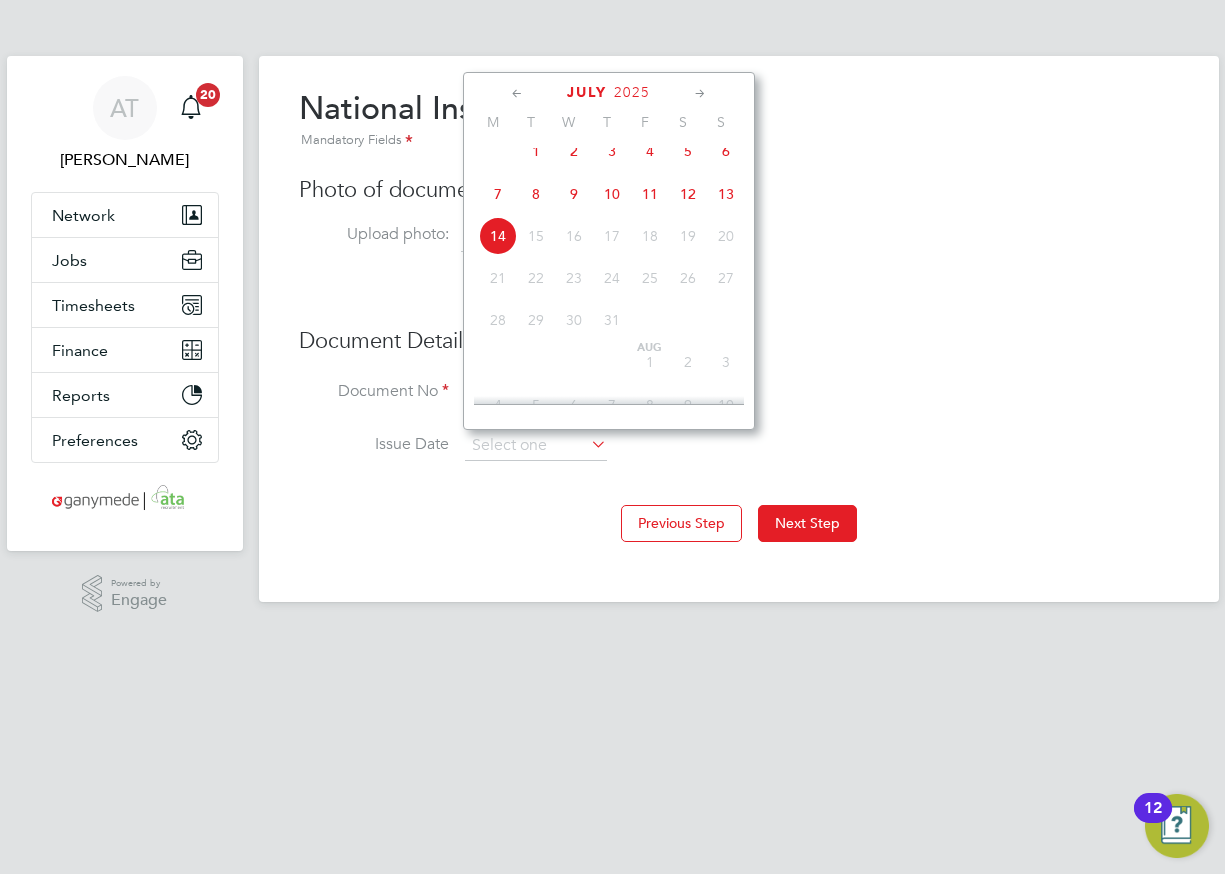click on "2025" 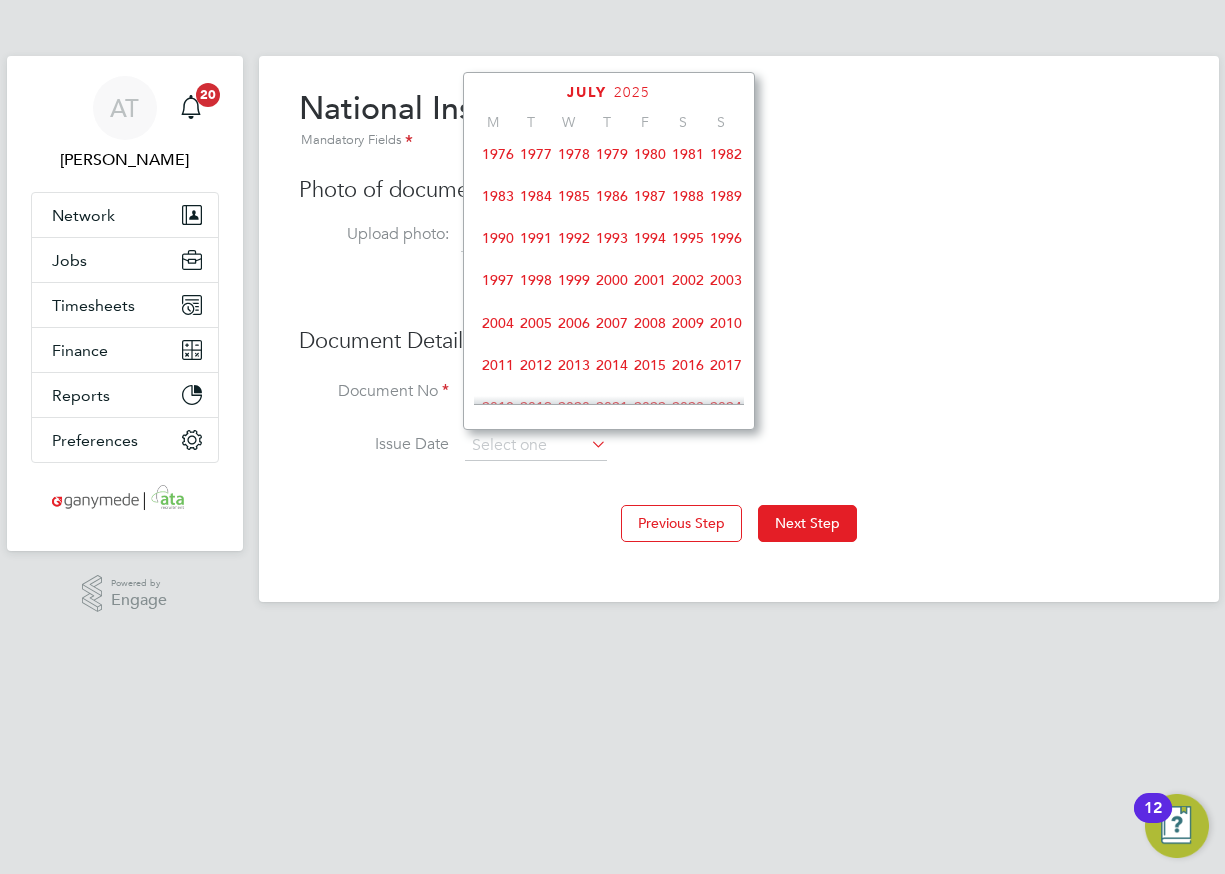 scroll, scrollTop: 462, scrollLeft: 0, axis: vertical 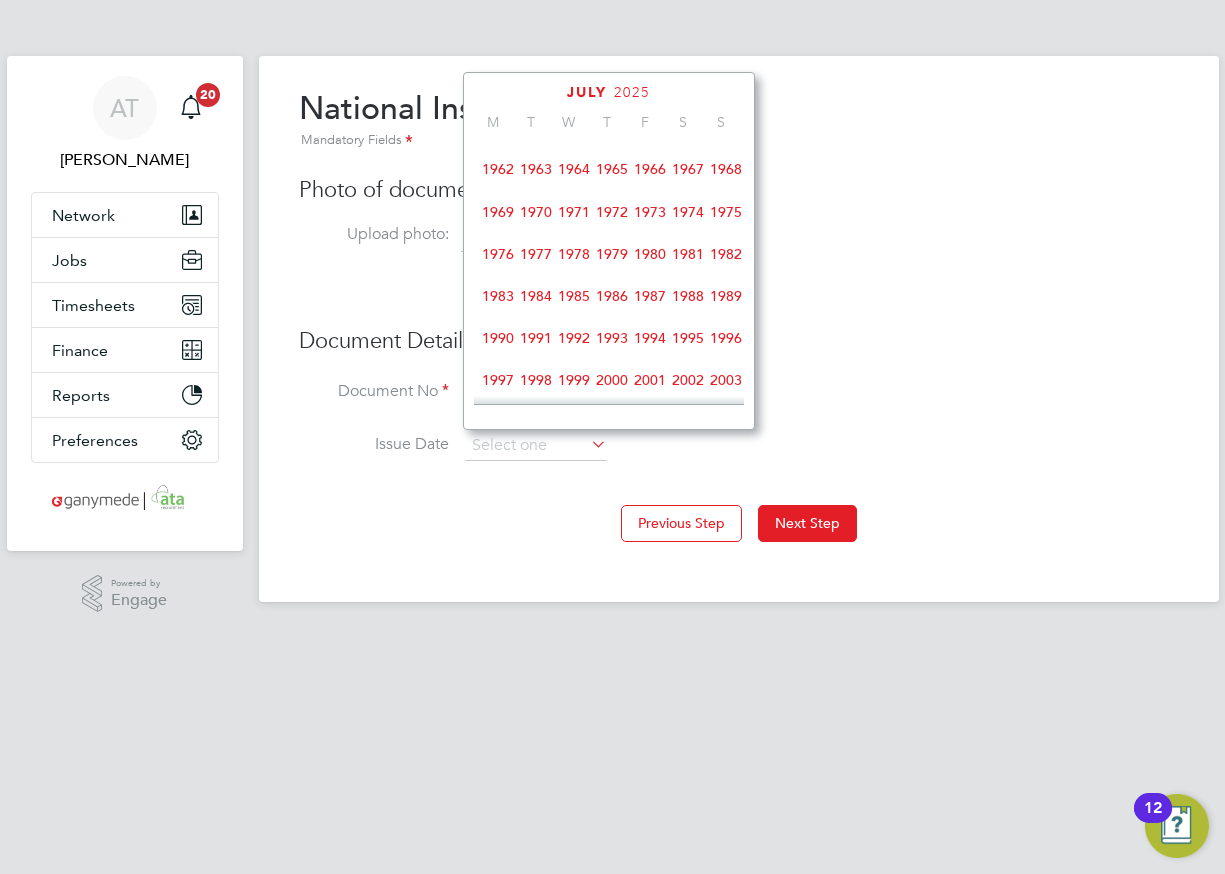 click on "1972" 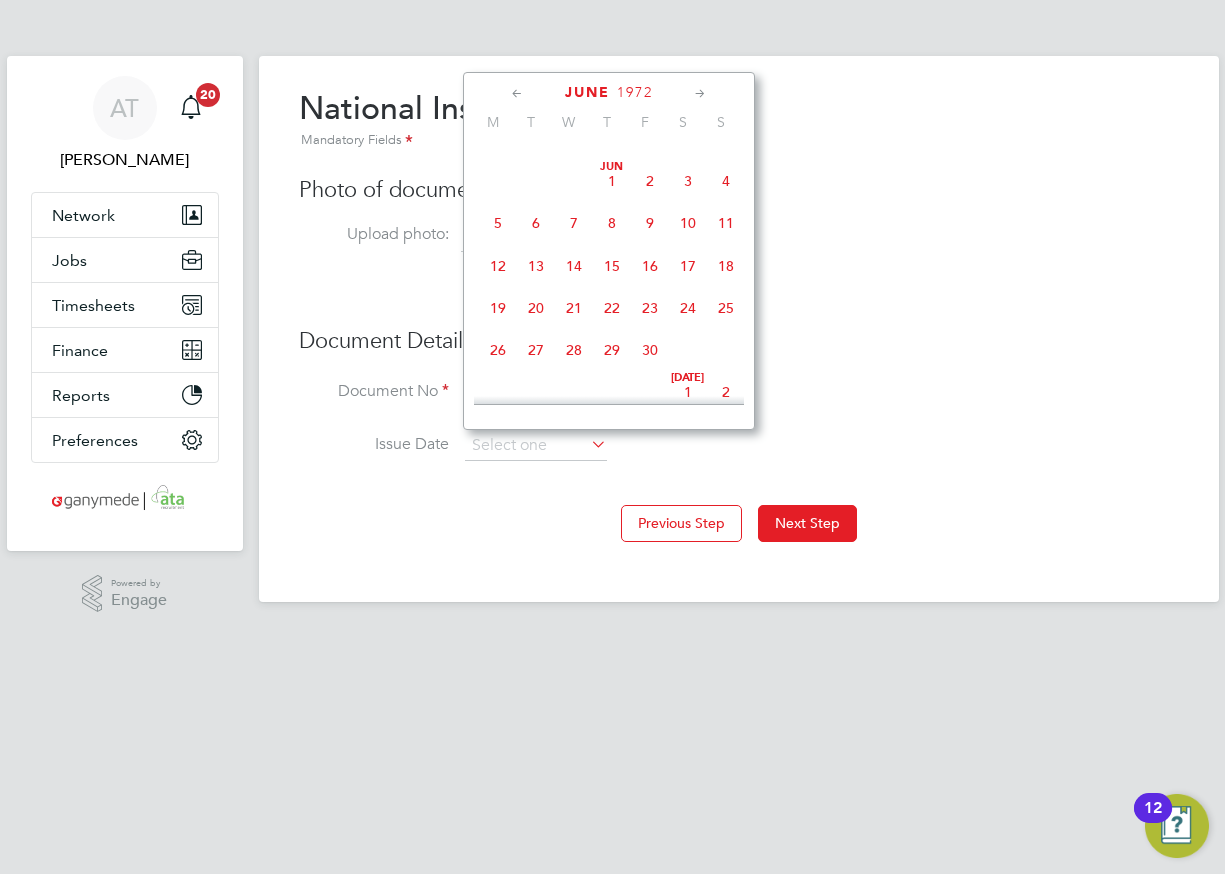 scroll, scrollTop: 362, scrollLeft: 0, axis: vertical 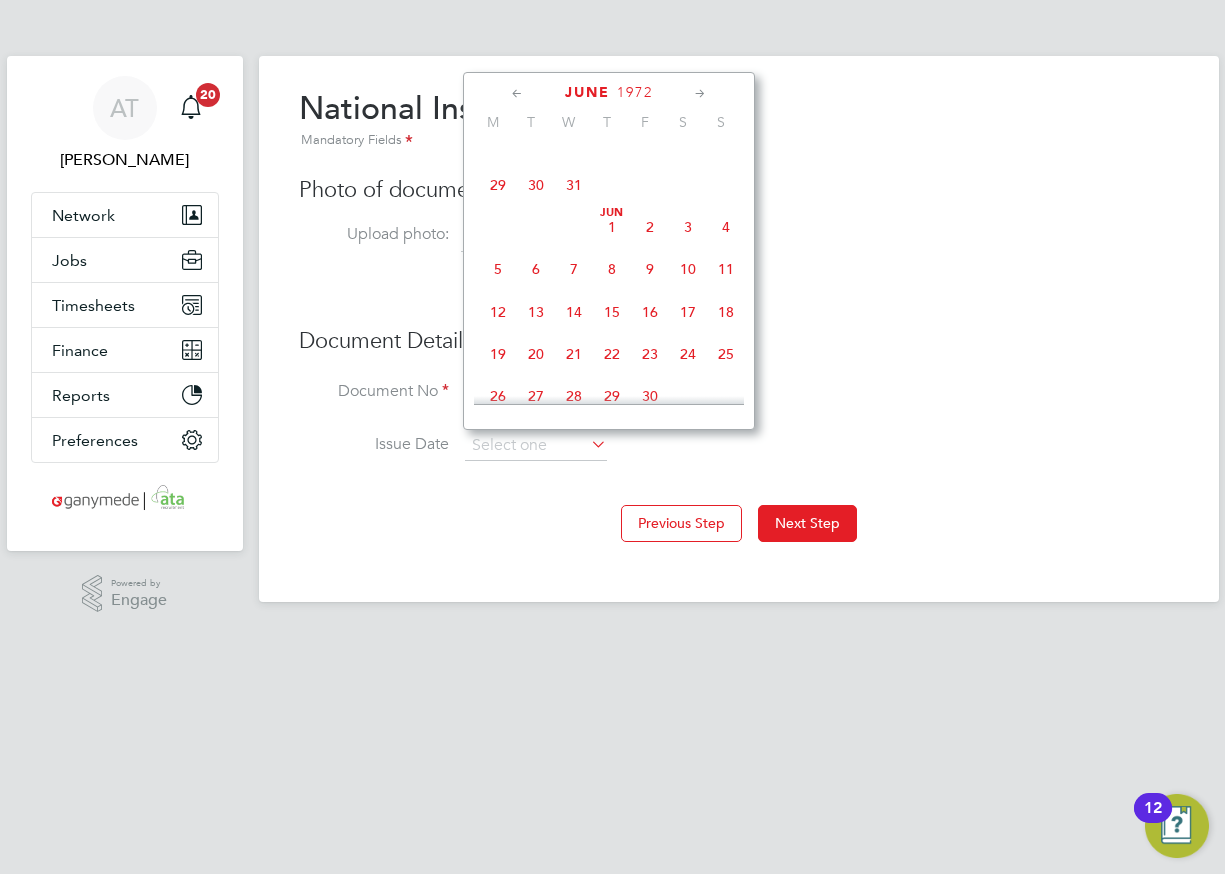 click on "2" 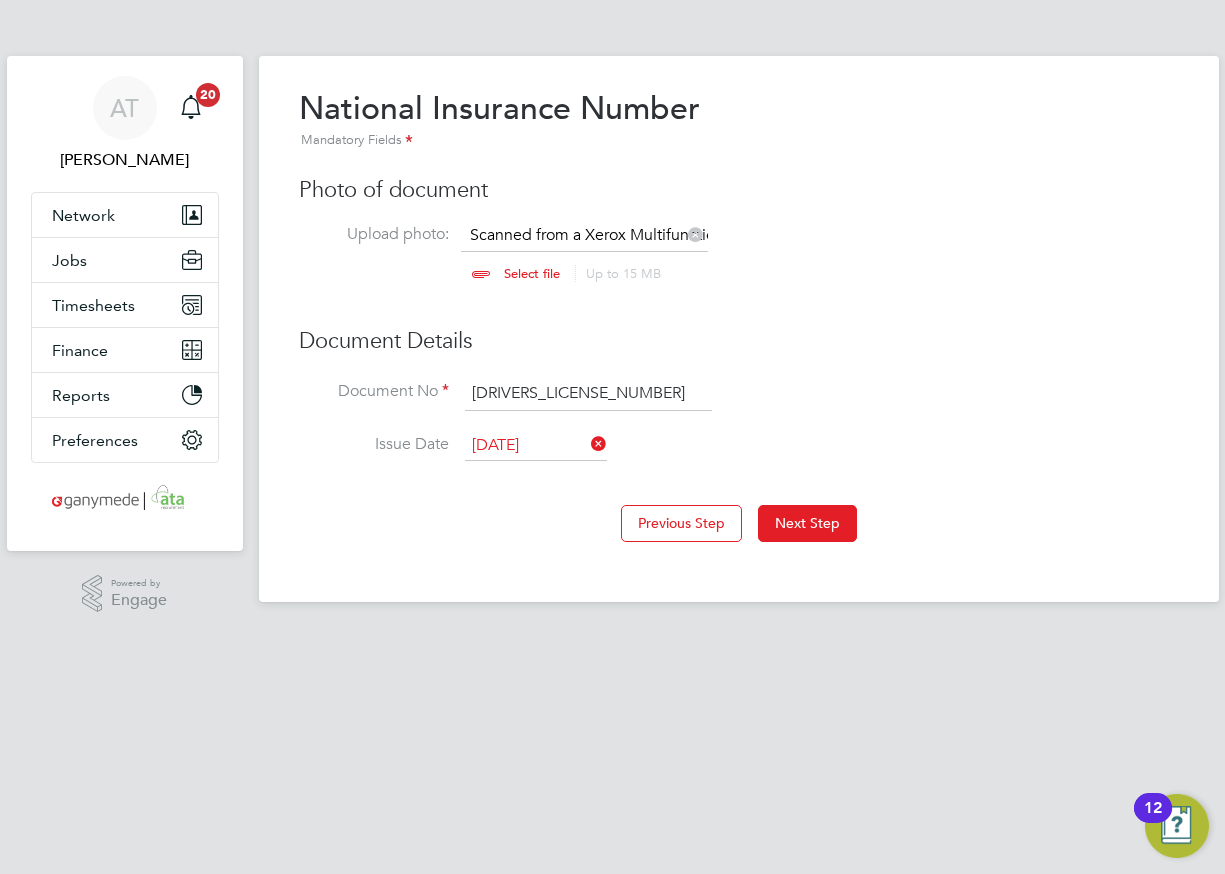 drag, startPoint x: 807, startPoint y: 518, endPoint x: 798, endPoint y: 502, distance: 18.35756 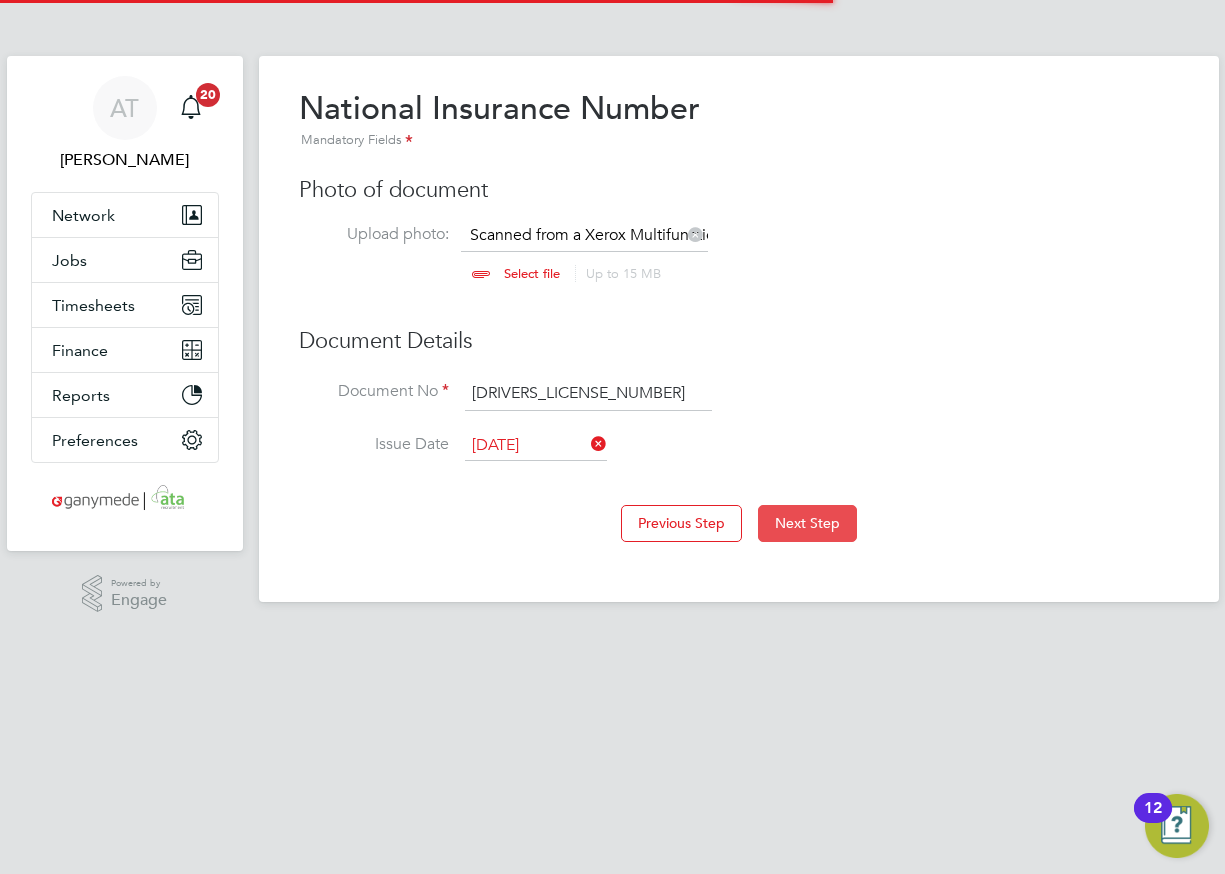 click on "Next Step" 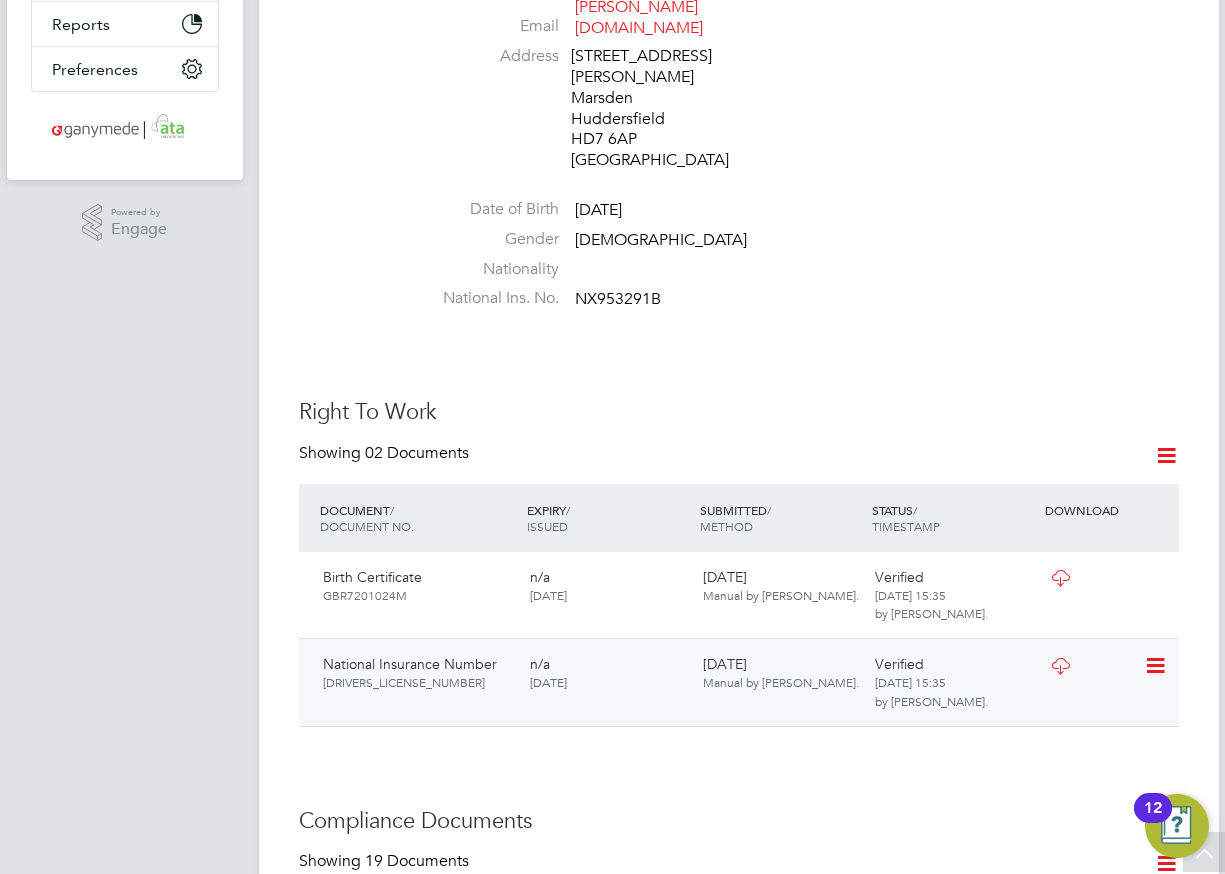 scroll, scrollTop: 500, scrollLeft: 0, axis: vertical 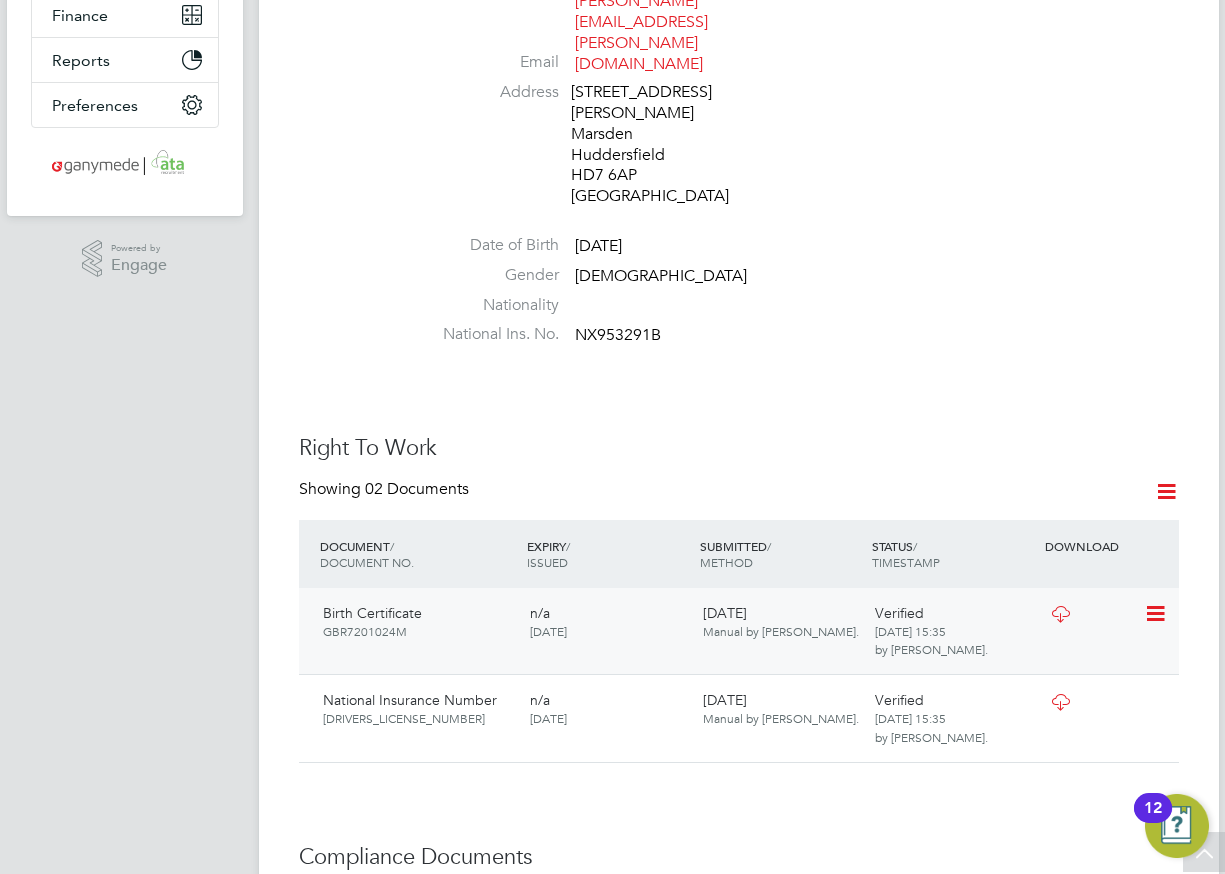click 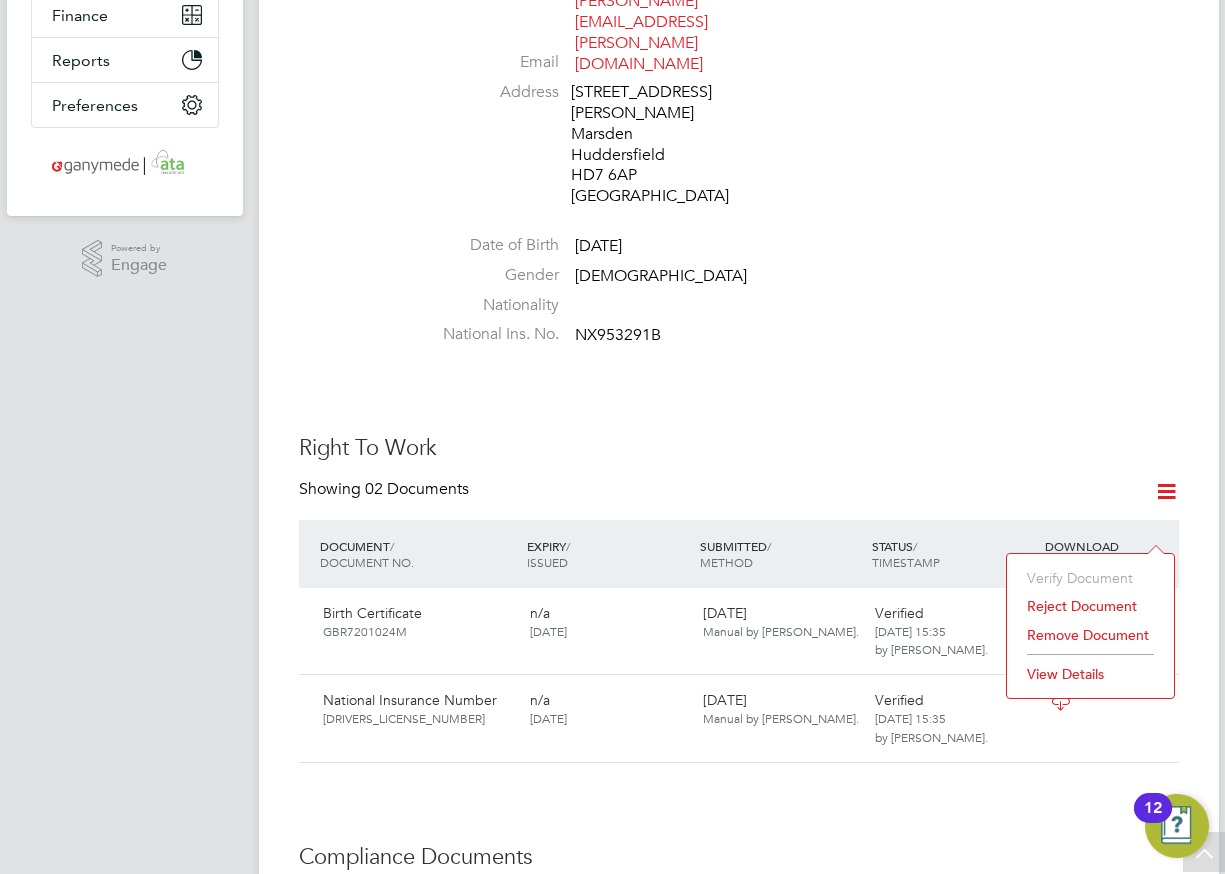 drag, startPoint x: 1040, startPoint y: 630, endPoint x: 1032, endPoint y: 390, distance: 240.1333 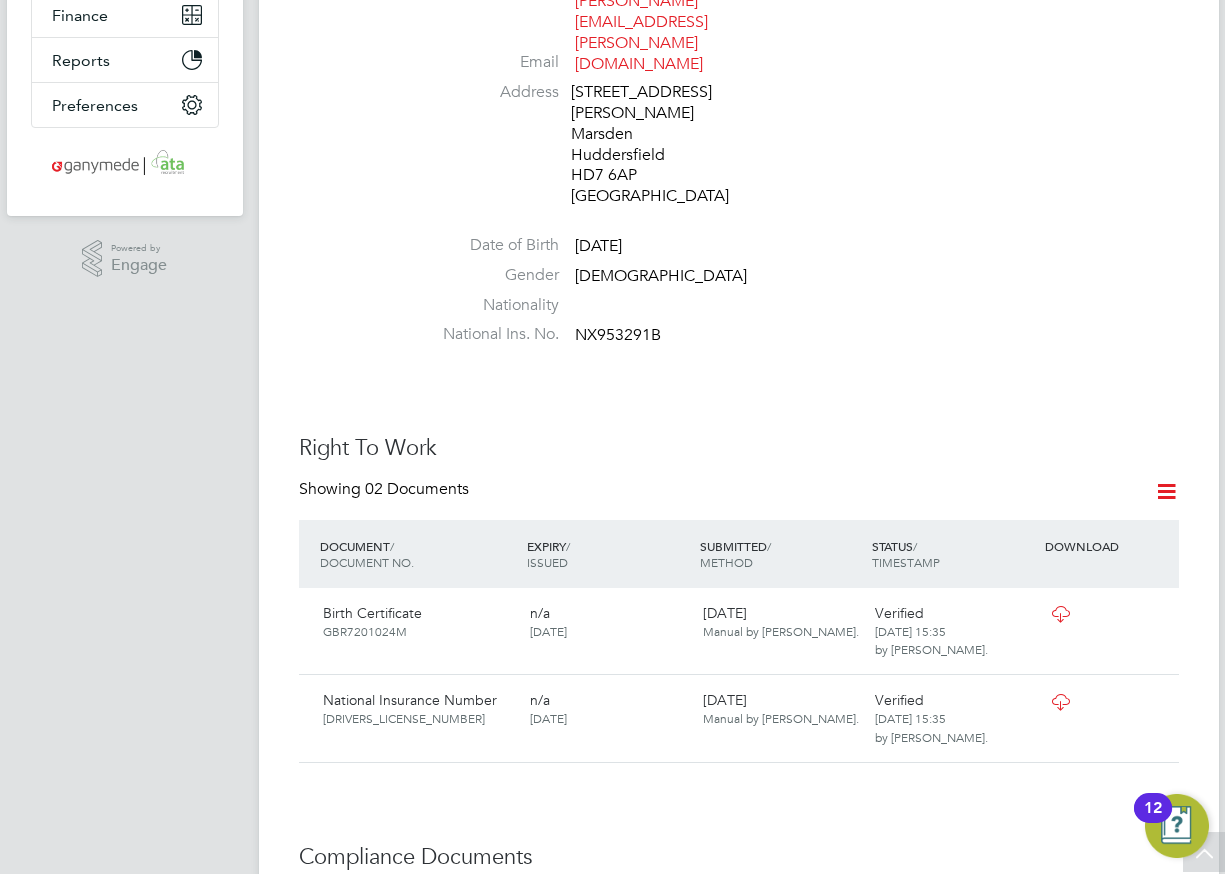 click on "Follow   CS [PERSON_NAME]     m:  07734425634     PAYROLL STATUS   OK to pay This worker can be paid Personal Details ID     CN0000120668 Mobile Phone   [PHONE_NUMBER] Home Phone   Email   [PERSON_NAME][EMAIL_ADDRESS][PERSON_NAME][DOMAIN_NAME] Address [STREET_ADDRESS][PERSON_NAME][PERSON_NAME][DEMOGRAPHIC_DATA] Date of Birth   [DEMOGRAPHIC_DATA] Gender   [DEMOGRAPHIC_DATA] Nationality   National Ins. No.   NX953291B Right To Work Showing   02 Documents DOCUMENT  / DOCUMENT NO. EXPIRY  / ISSUED SUBMITTED  / METHOD STATUS  / TIMESTAMP DOWNLOAD Birth Certificate GBR7201024M n/a [DATE] [DATE]  Manual by [PERSON_NAME]. Verified [DATE] 15:35   by [PERSON_NAME].  National Insurance Number [DRIVERS_LICENSE_NUMBER] n/a [DATE] [DATE]  Manual by [PERSON_NAME]. Verified [DATE] 15:35   by [PERSON_NAME].  Compliance Documents Showing   19 Documents DOCUMENT  / DOC. SETTINGS EXPIRY  / ISSUED SUBMITTED  / METHOD STATUS  / TIMESTAMP ACCESS Criminal Convictions Form Required For Payment n/a [DATE]  n/a Verified [DATE] 10:22 by [PERSON_NAME]. n/a n/a" 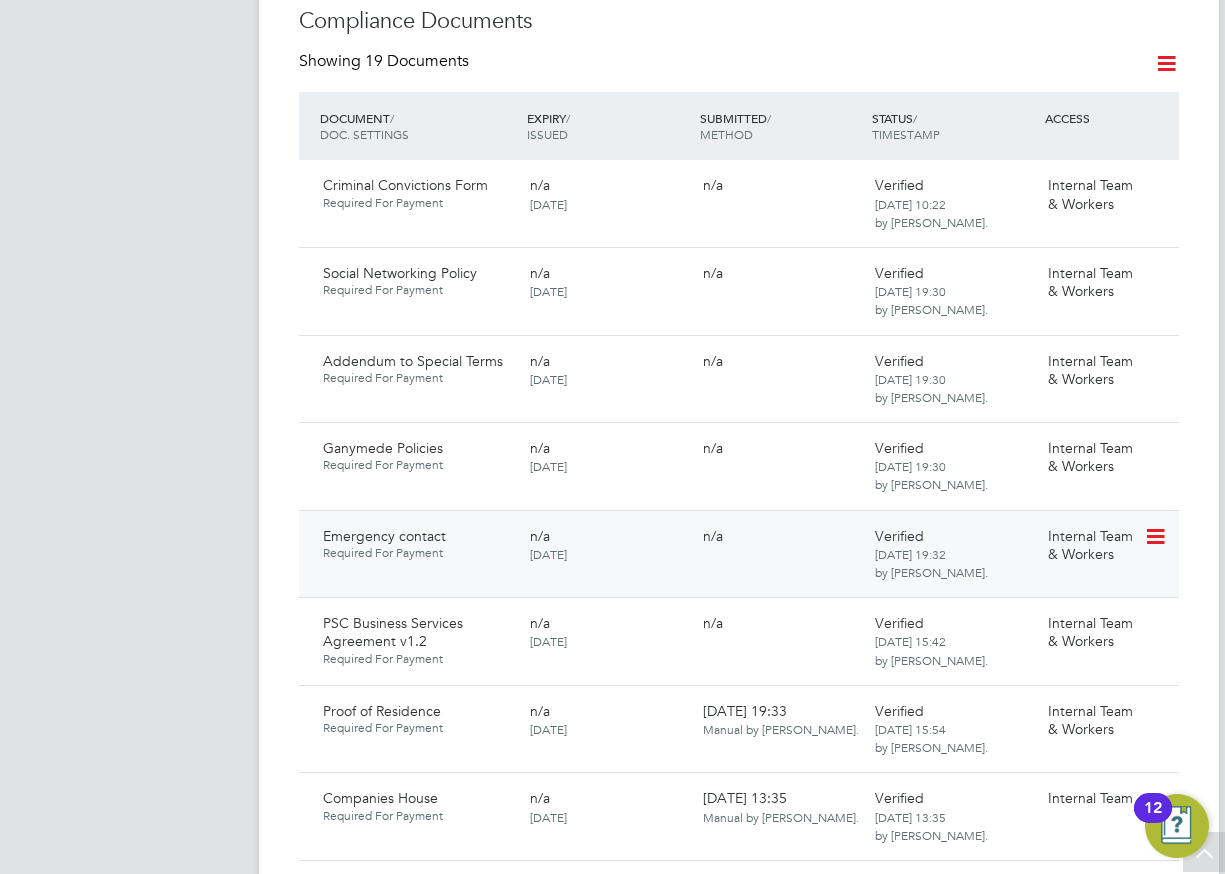 scroll, scrollTop: 1400, scrollLeft: 0, axis: vertical 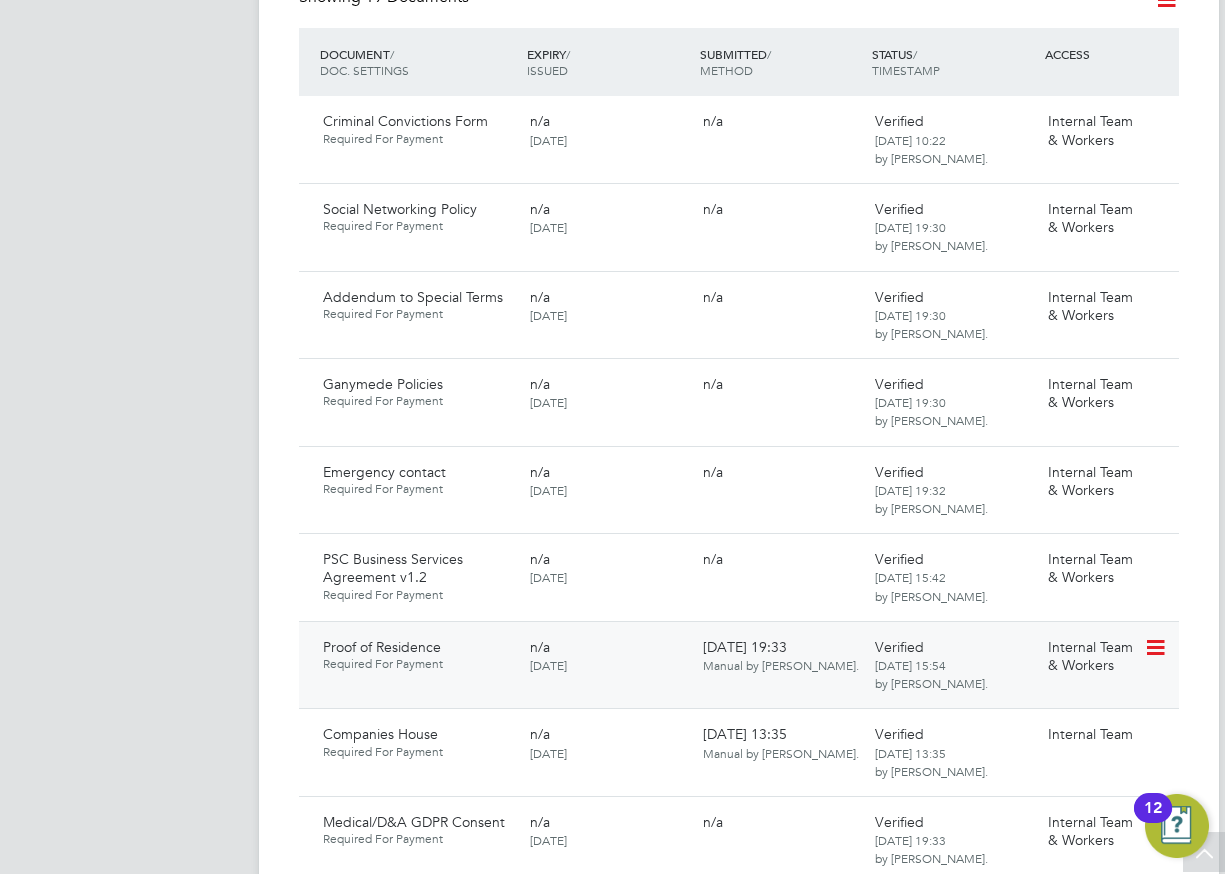 click 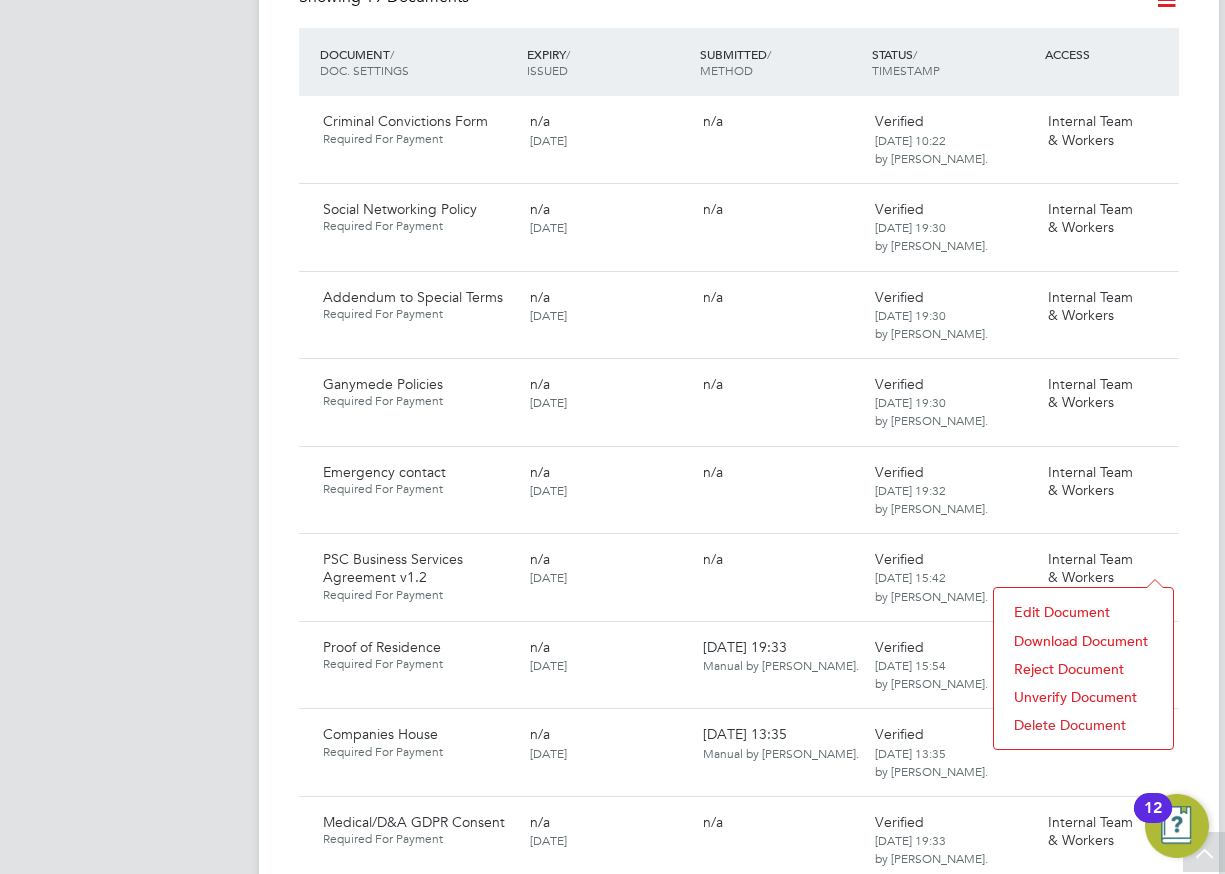click on "Download Document" 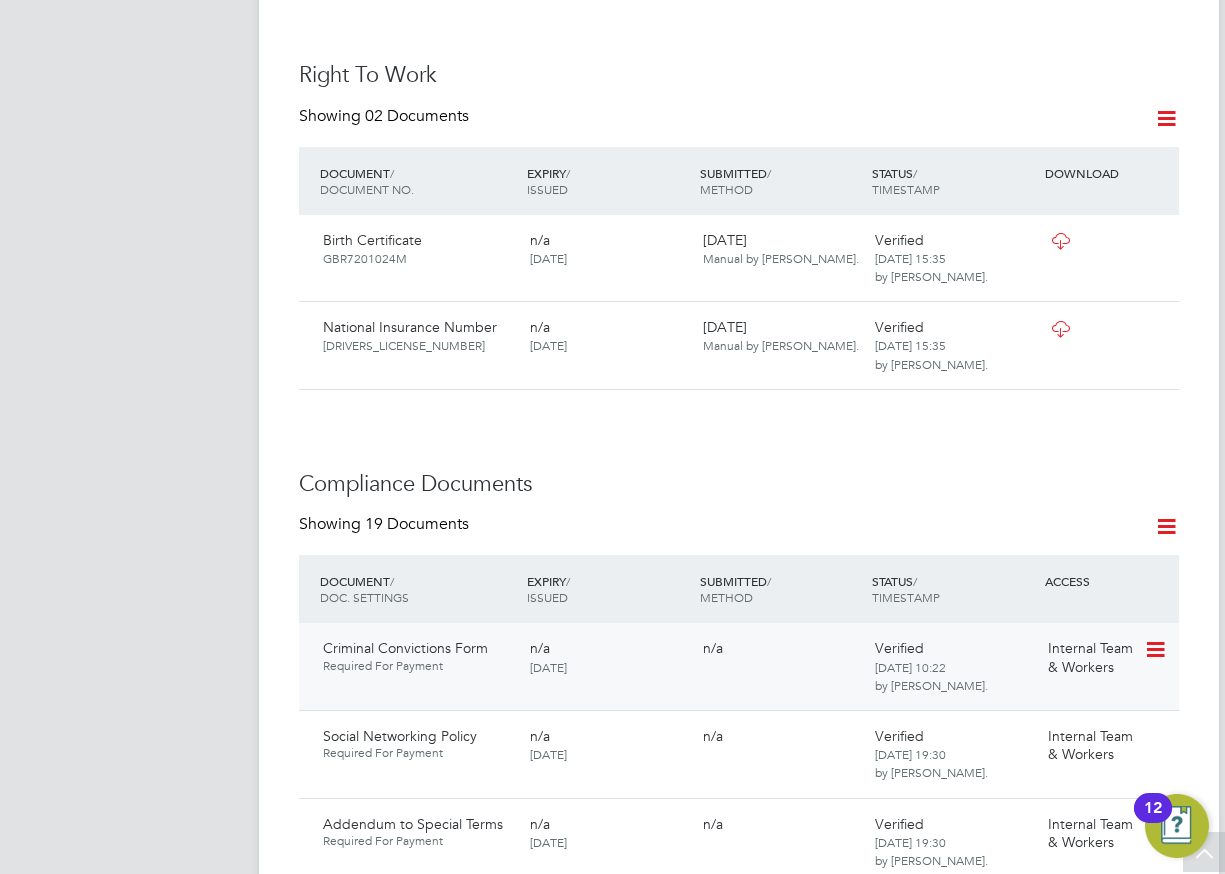 scroll, scrollTop: 700, scrollLeft: 0, axis: vertical 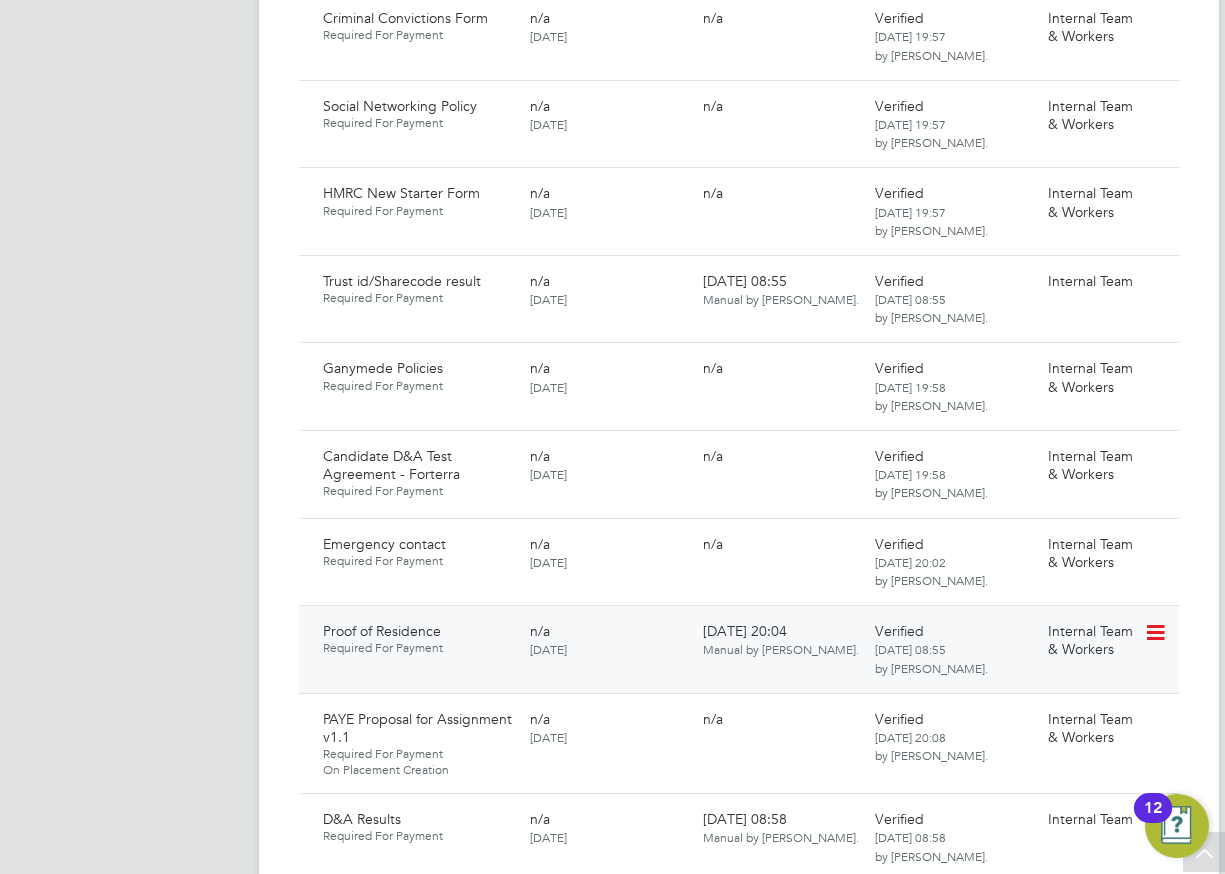 click 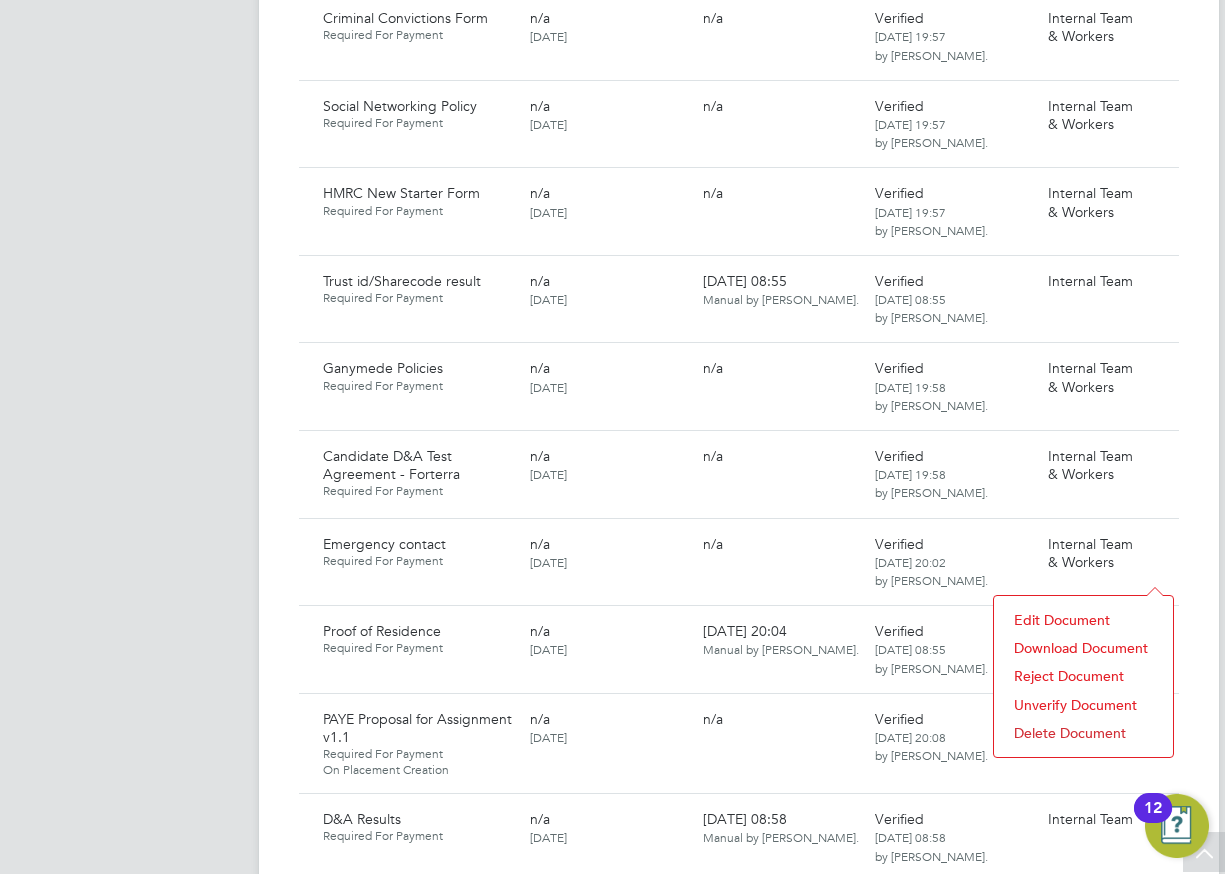 click on "Download Document" 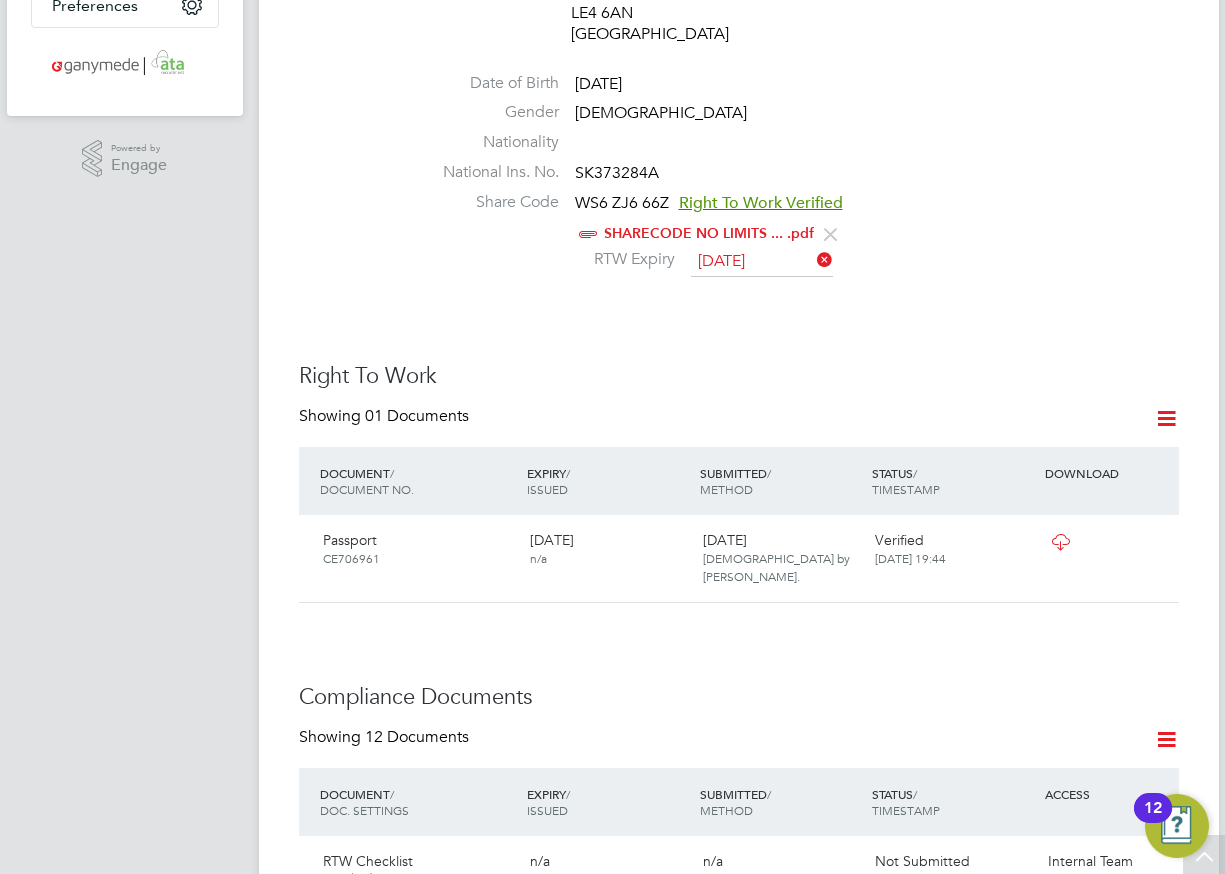 scroll, scrollTop: 0, scrollLeft: 0, axis: both 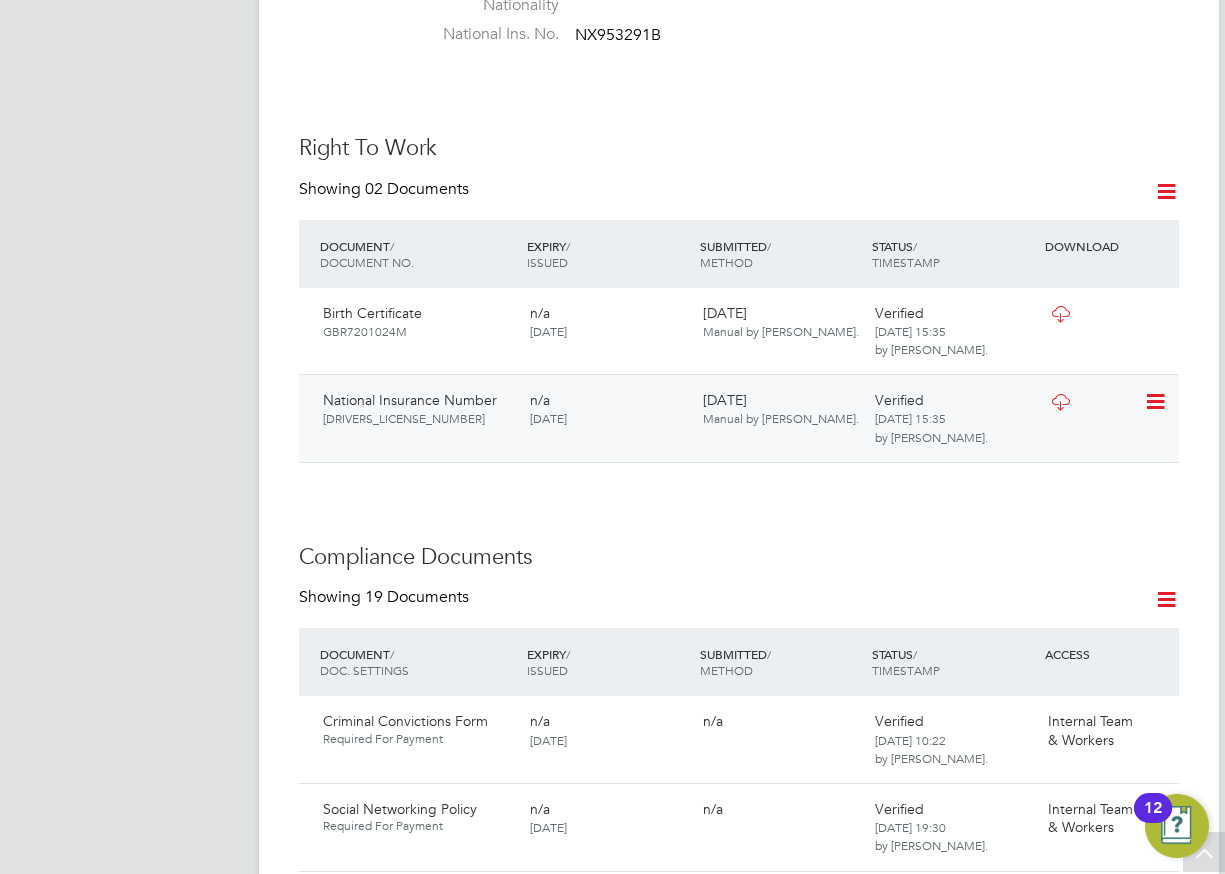 click 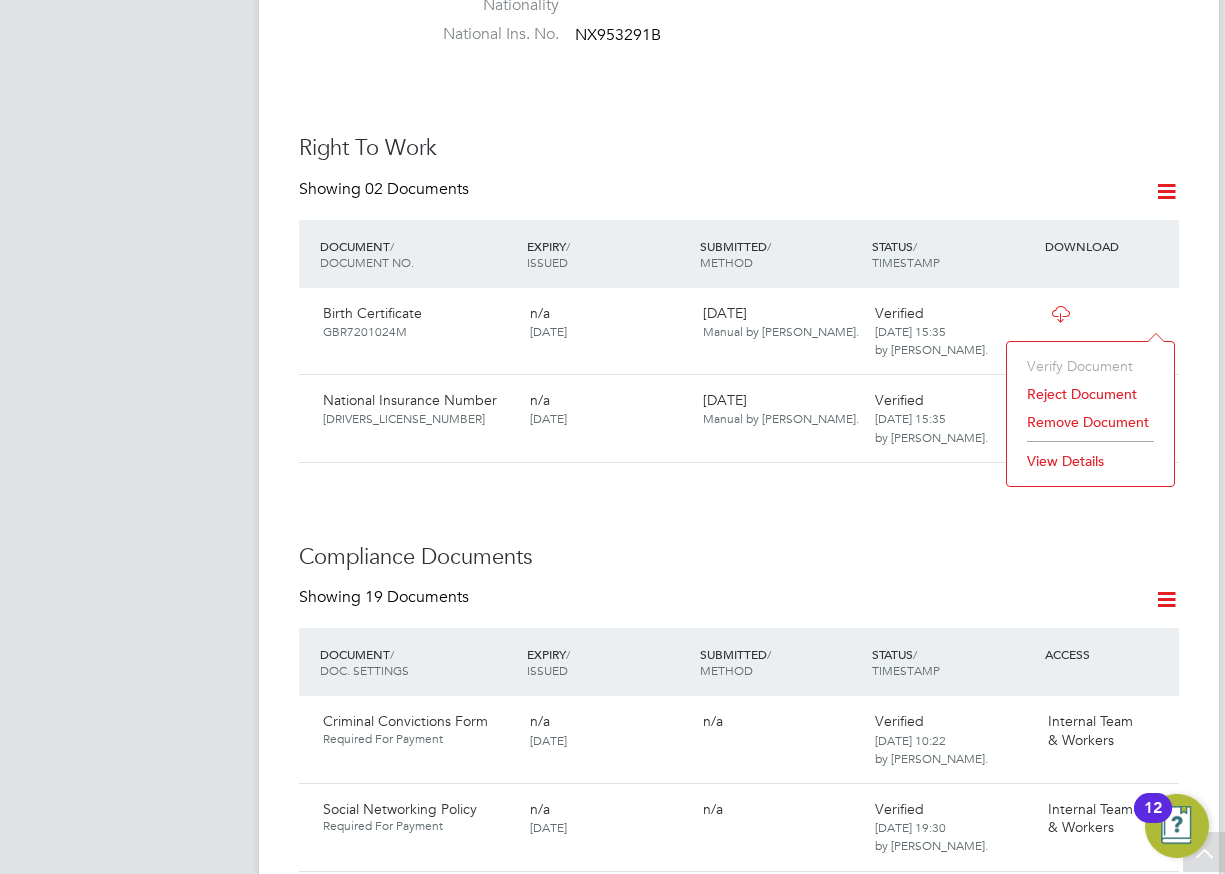 click on "Reject Document" 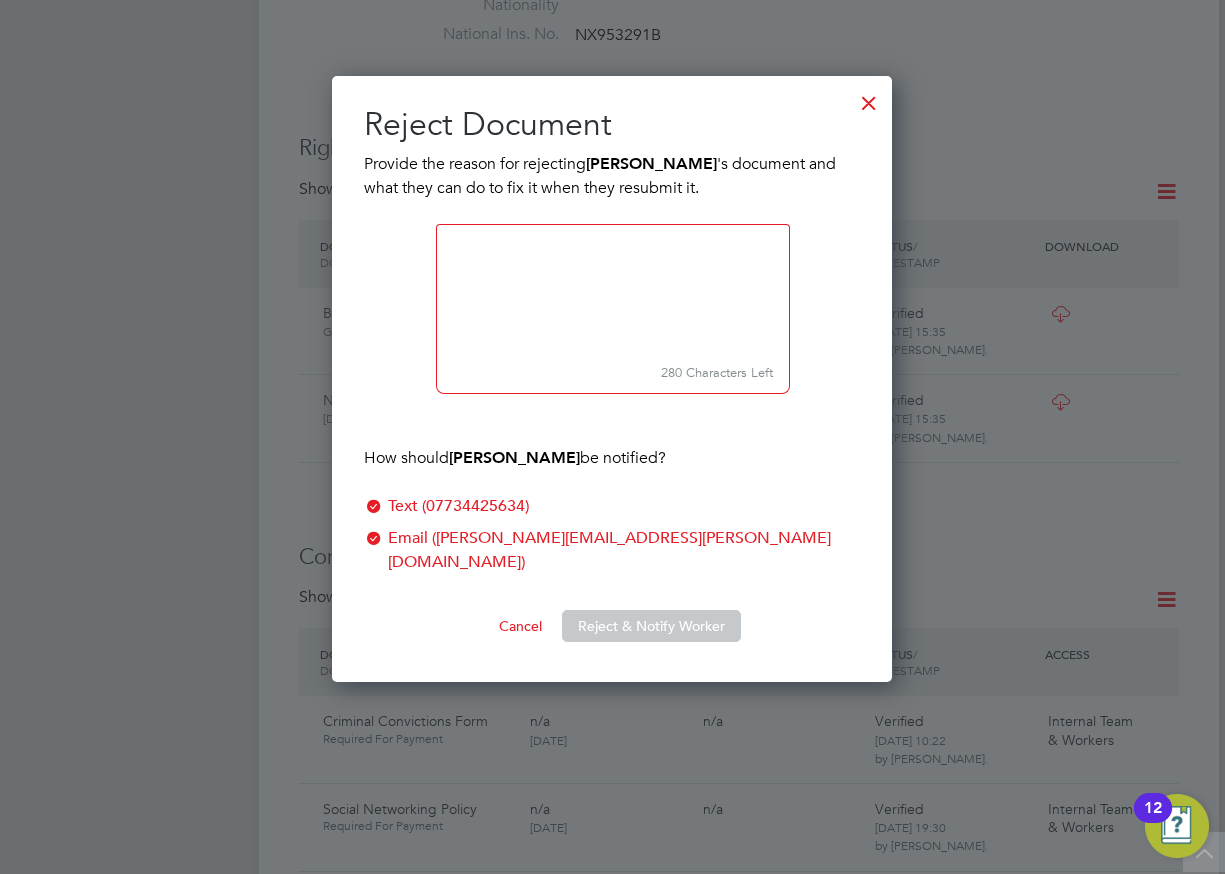 scroll, scrollTop: 10, scrollLeft: 10, axis: both 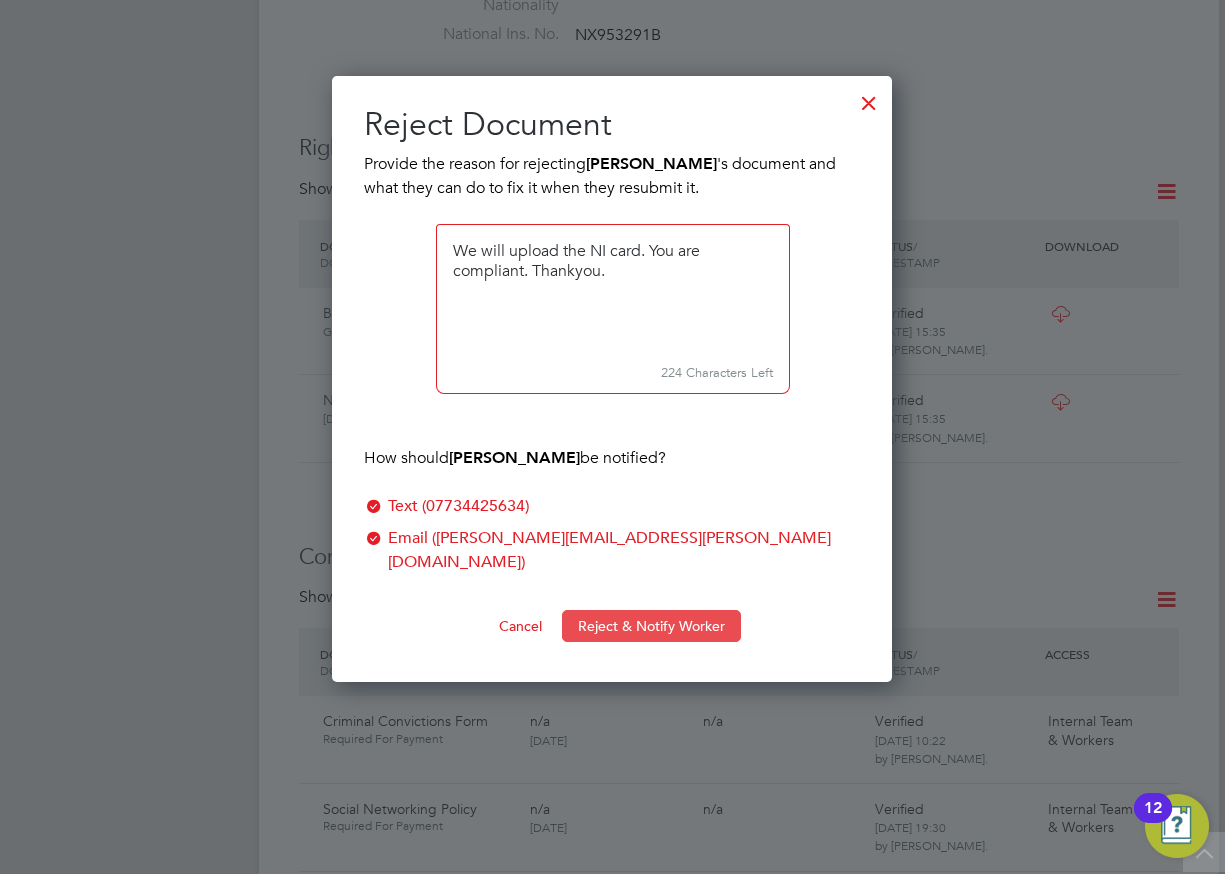 type on "We will upload the NI card. You are compliant. Thankyou." 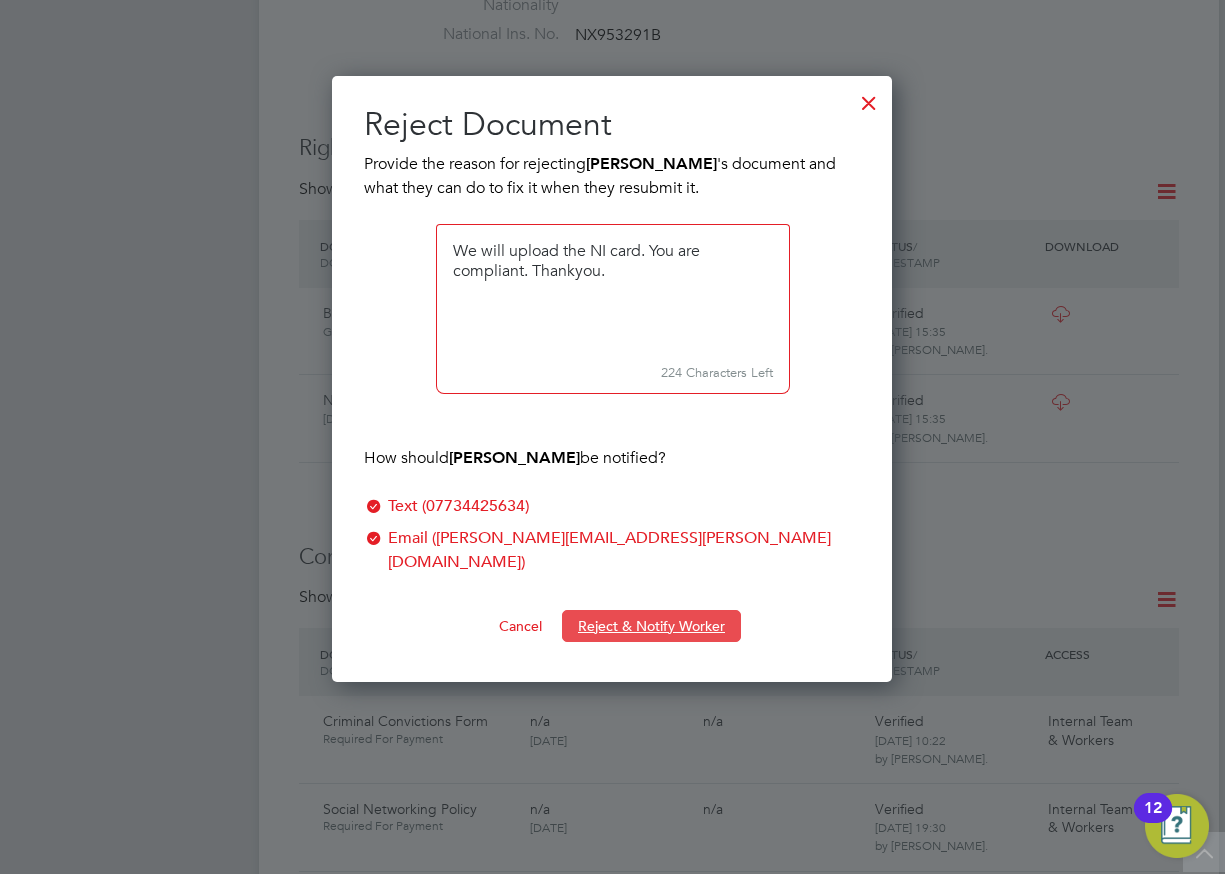 drag, startPoint x: 625, startPoint y: 601, endPoint x: 300, endPoint y: 448, distance: 359.21304 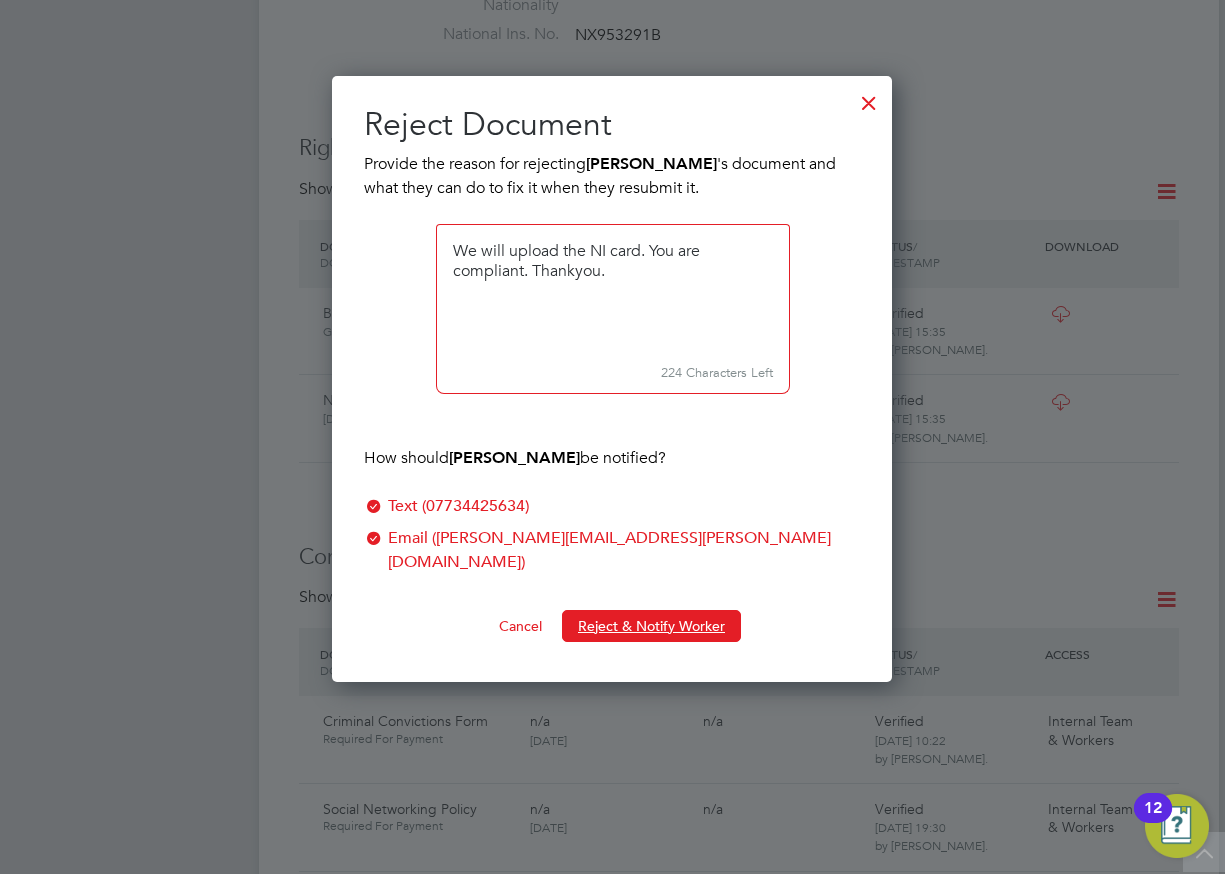 click on "Reject & Notify Worker" at bounding box center (651, 626) 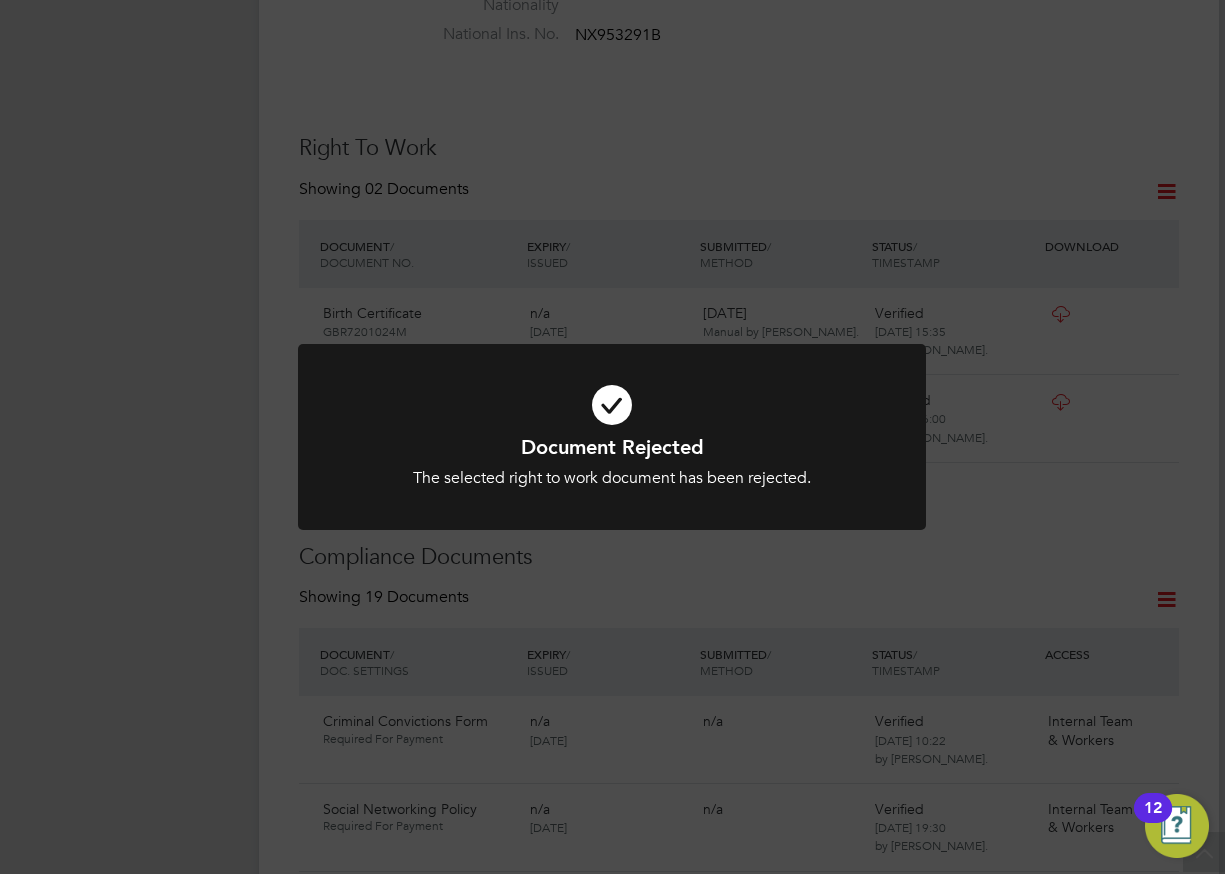 click on "Document Rejected The selected right to work document has been rejected. Cancel Okay" 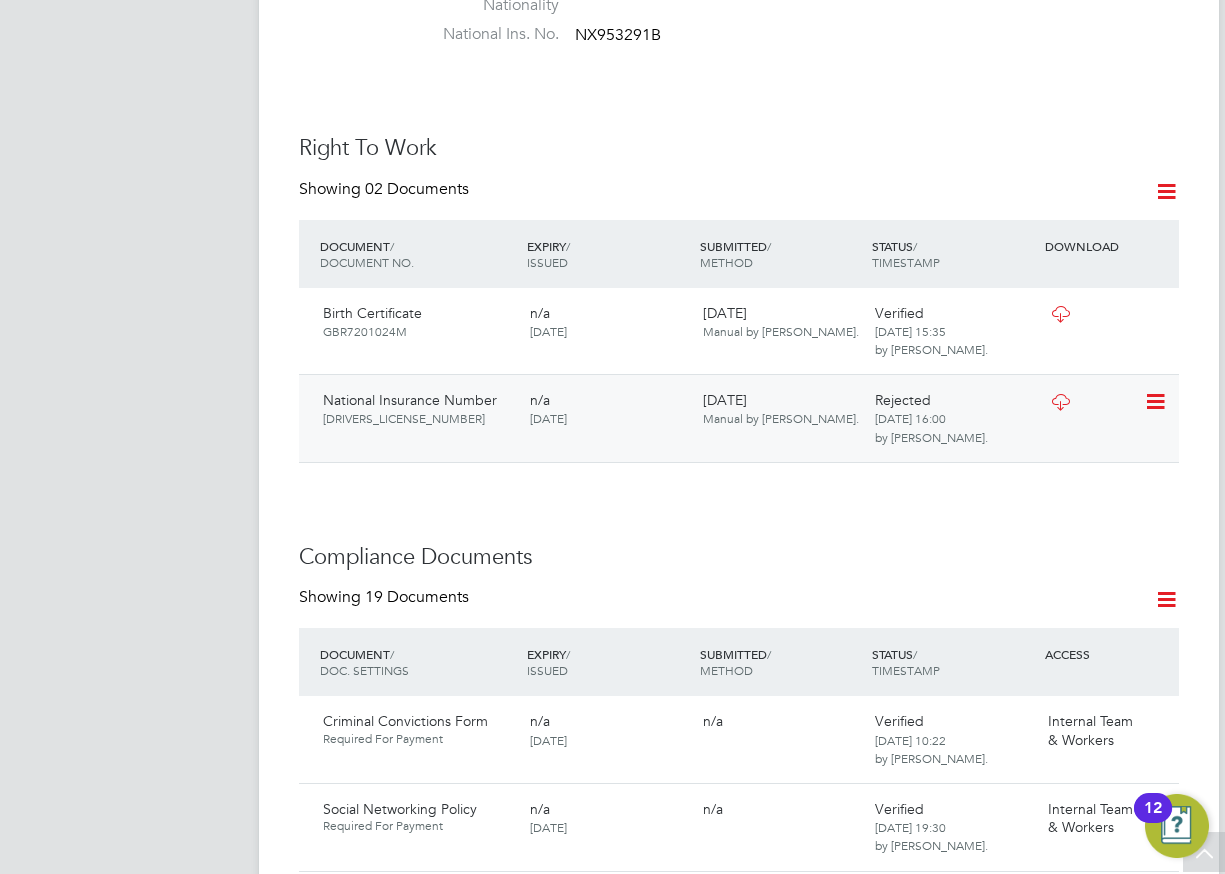 click 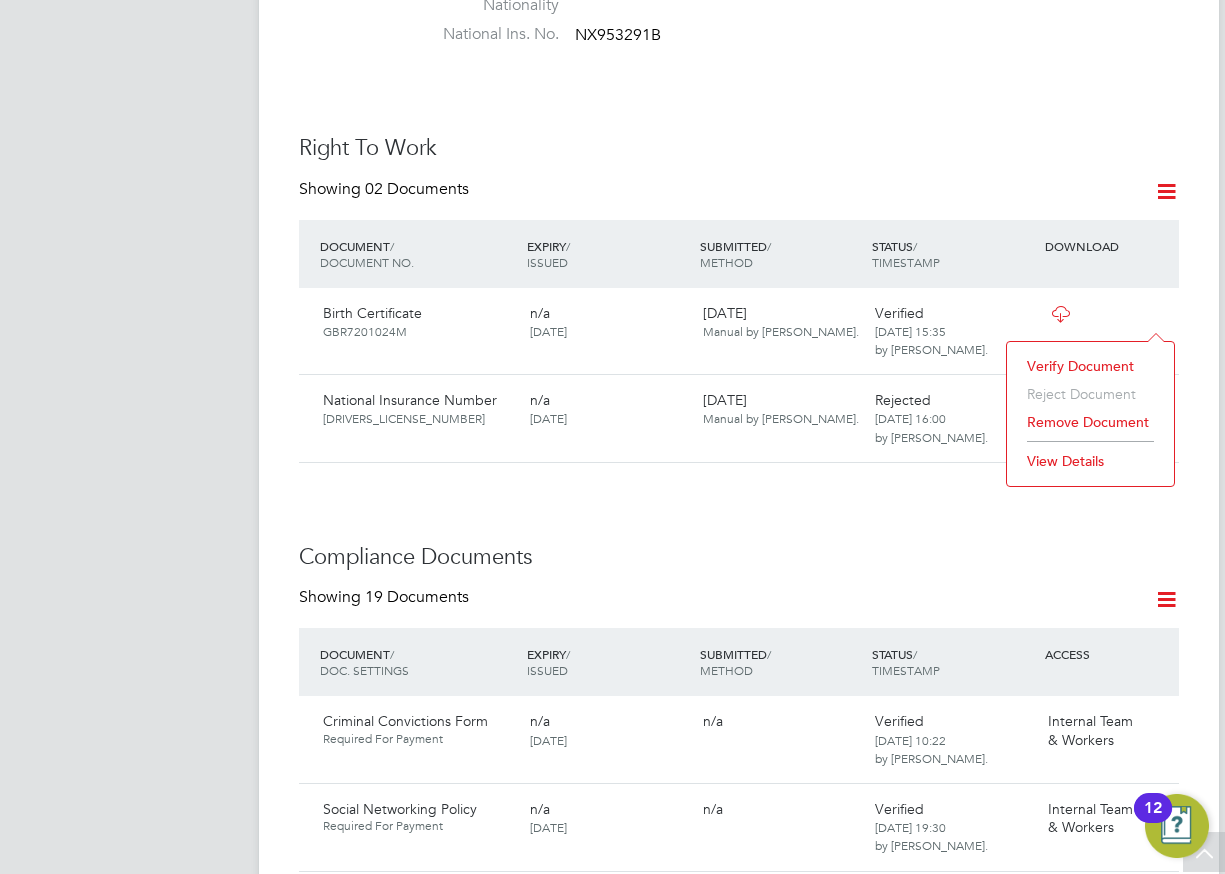 click 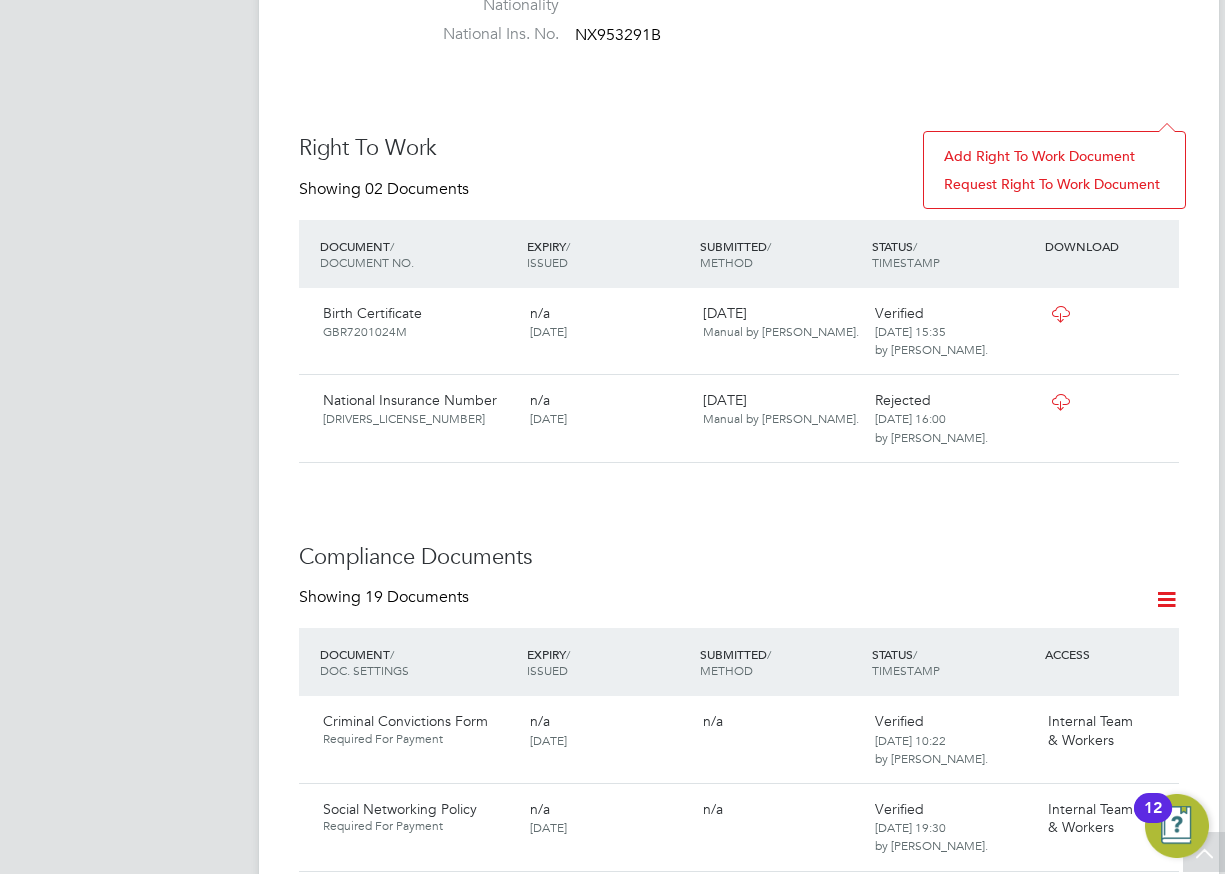 click on "Add Right To Work Document" 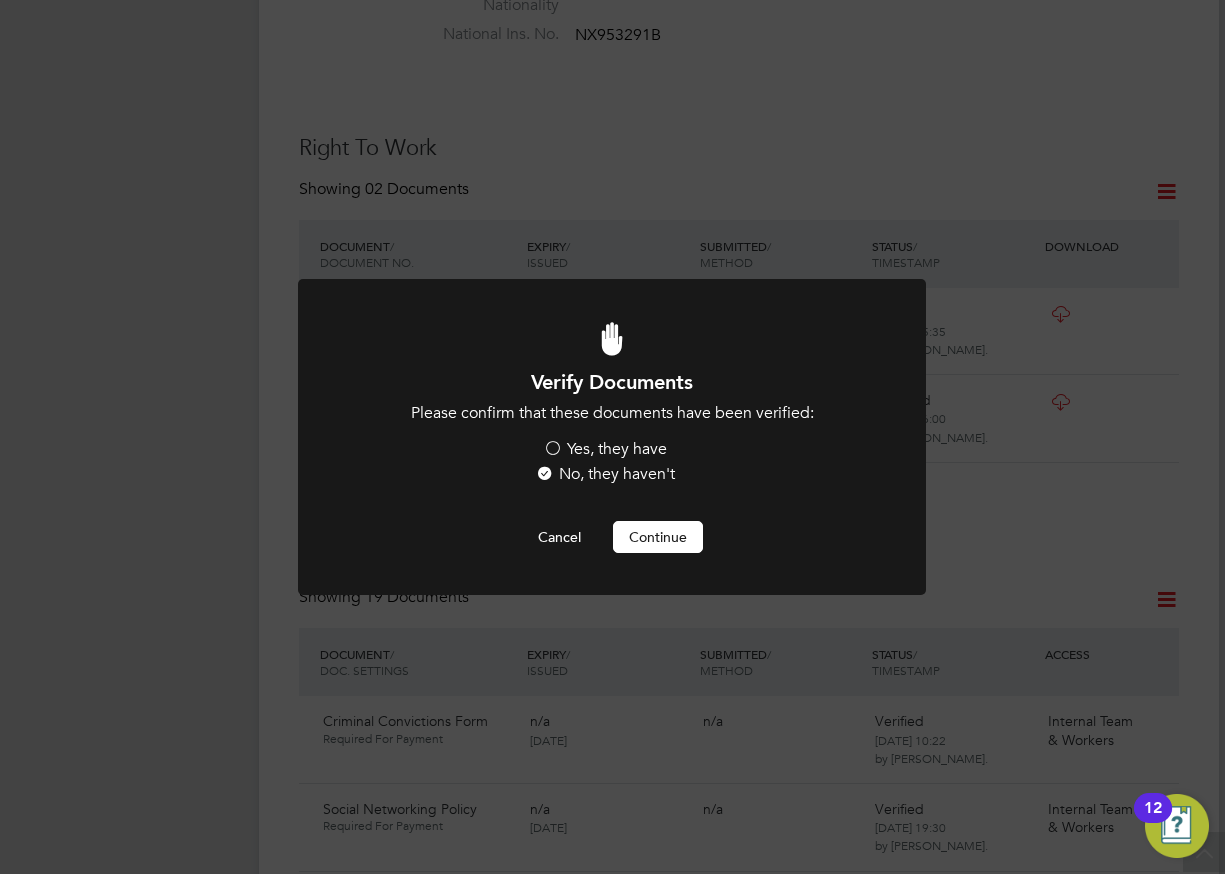 click on "Yes, they have" at bounding box center (605, 449) 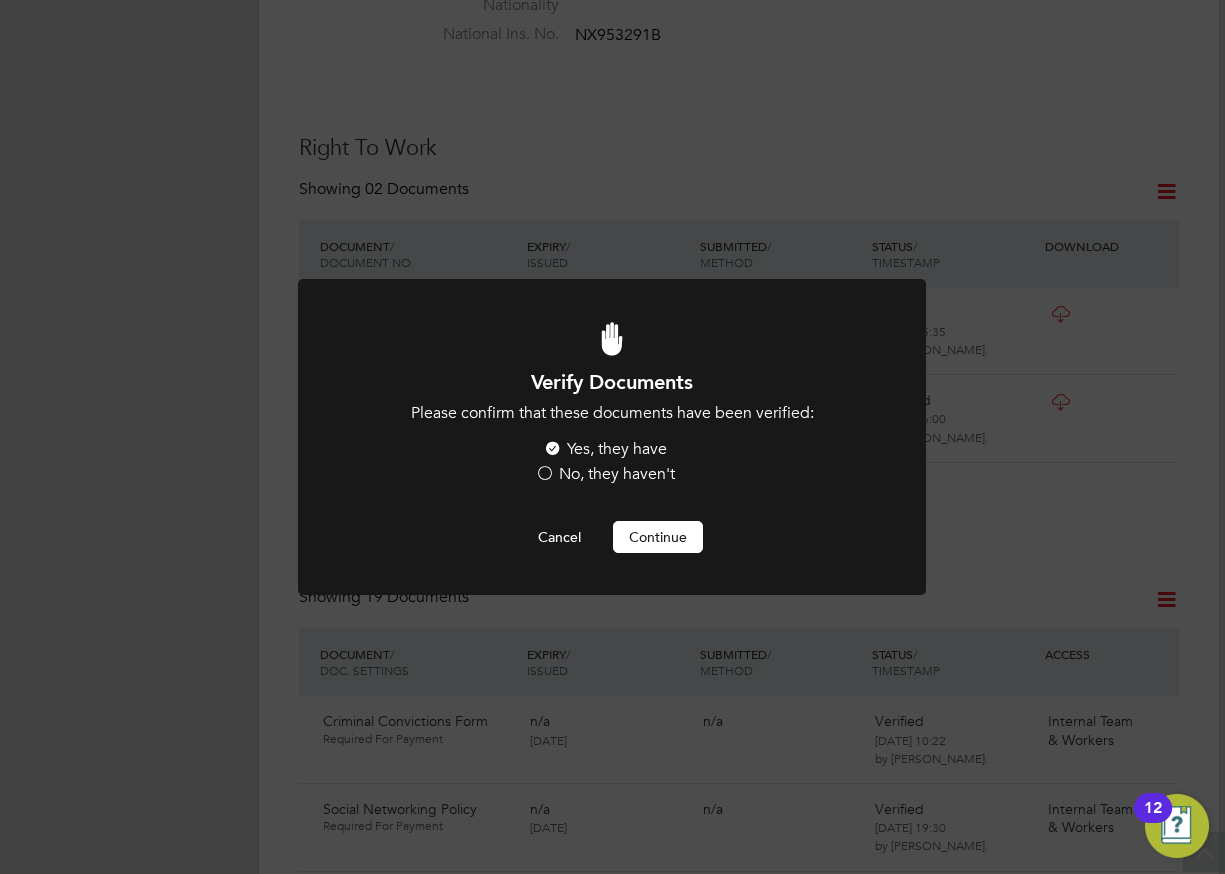 click on "Continue" at bounding box center [658, 537] 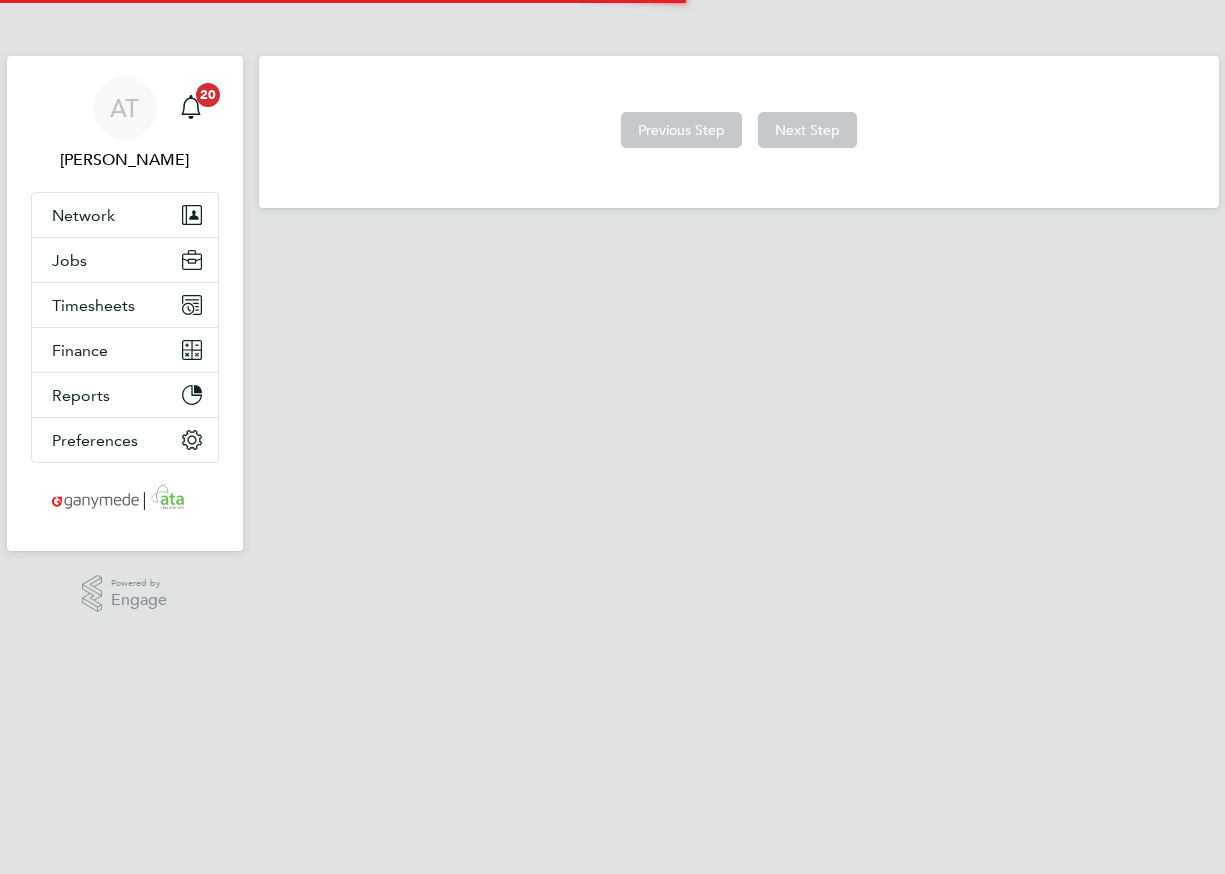 scroll, scrollTop: 0, scrollLeft: 0, axis: both 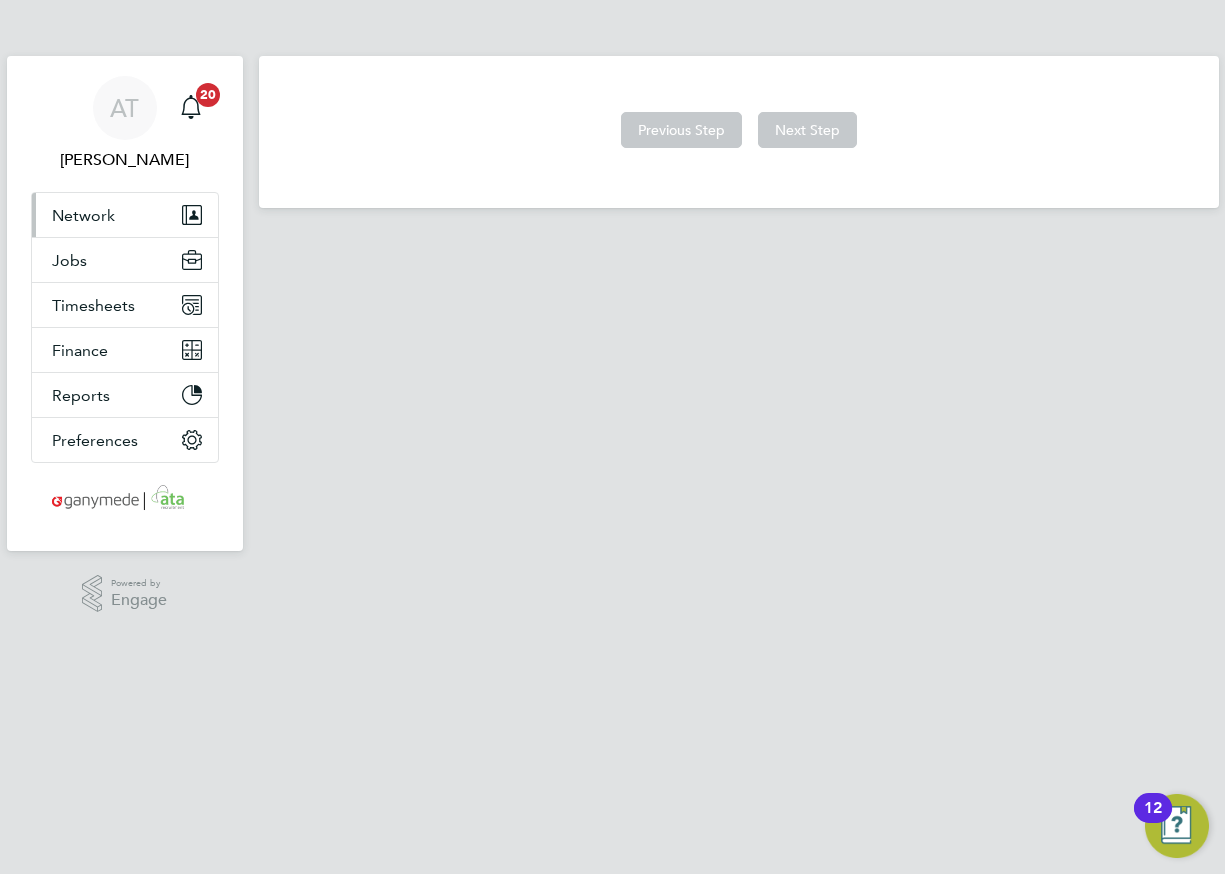 click on "Network" at bounding box center [83, 215] 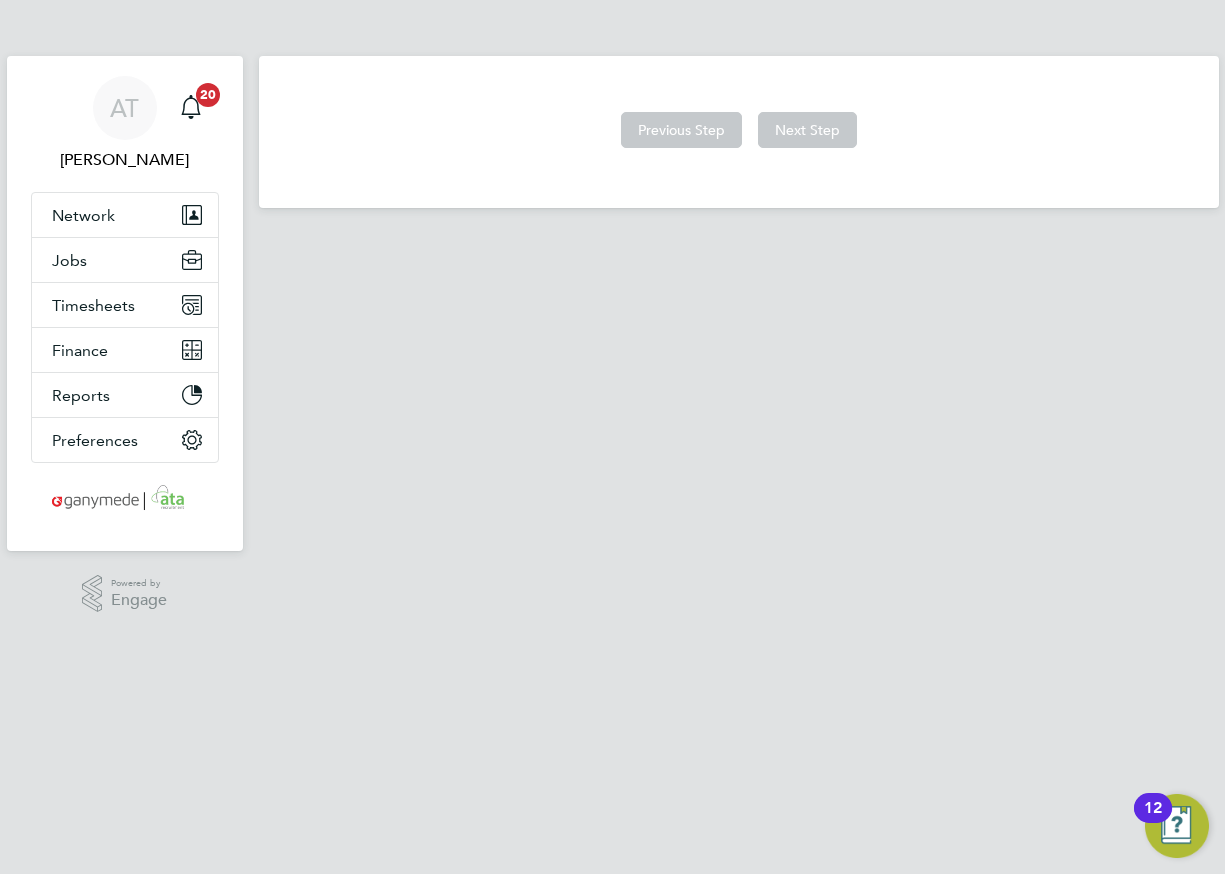 drag, startPoint x: 491, startPoint y: 412, endPoint x: 332, endPoint y: 267, distance: 215.1883 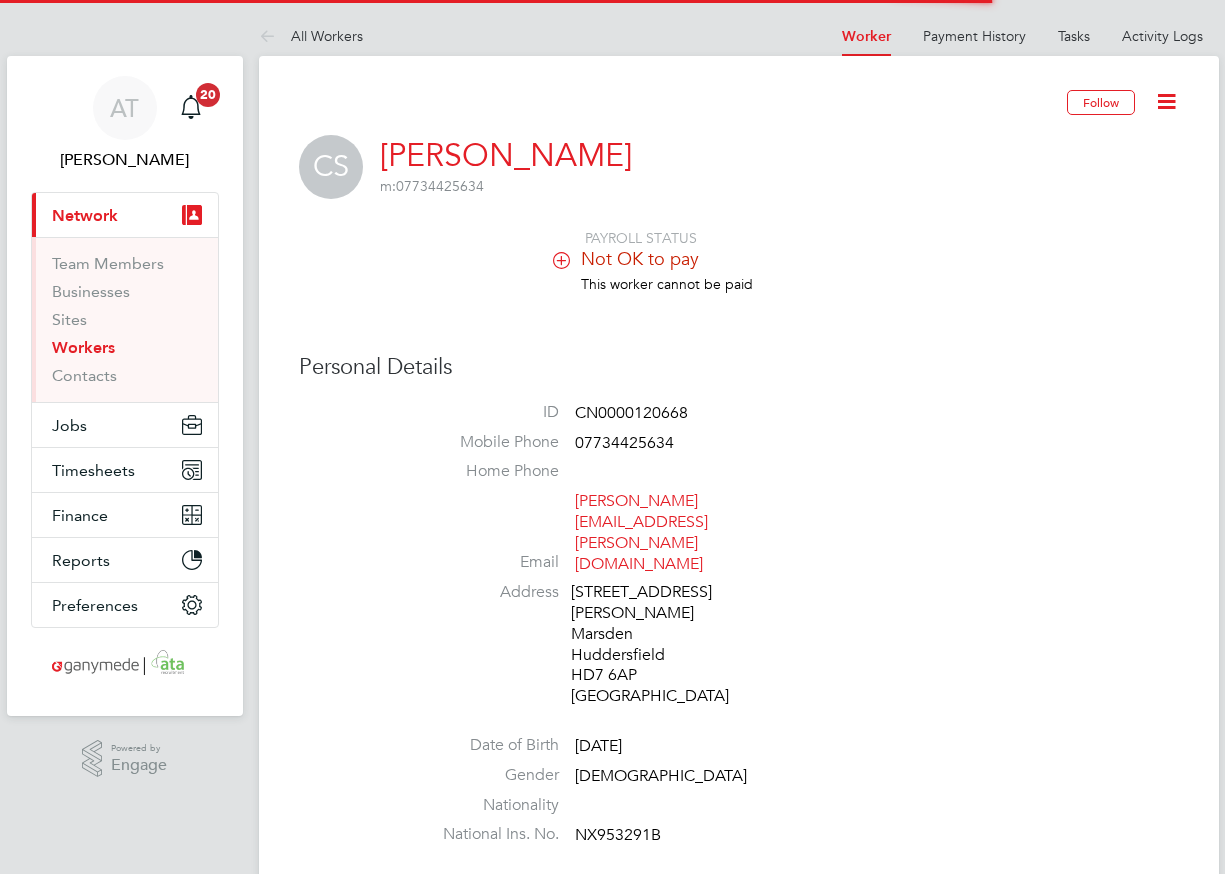 scroll, scrollTop: 0, scrollLeft: 0, axis: both 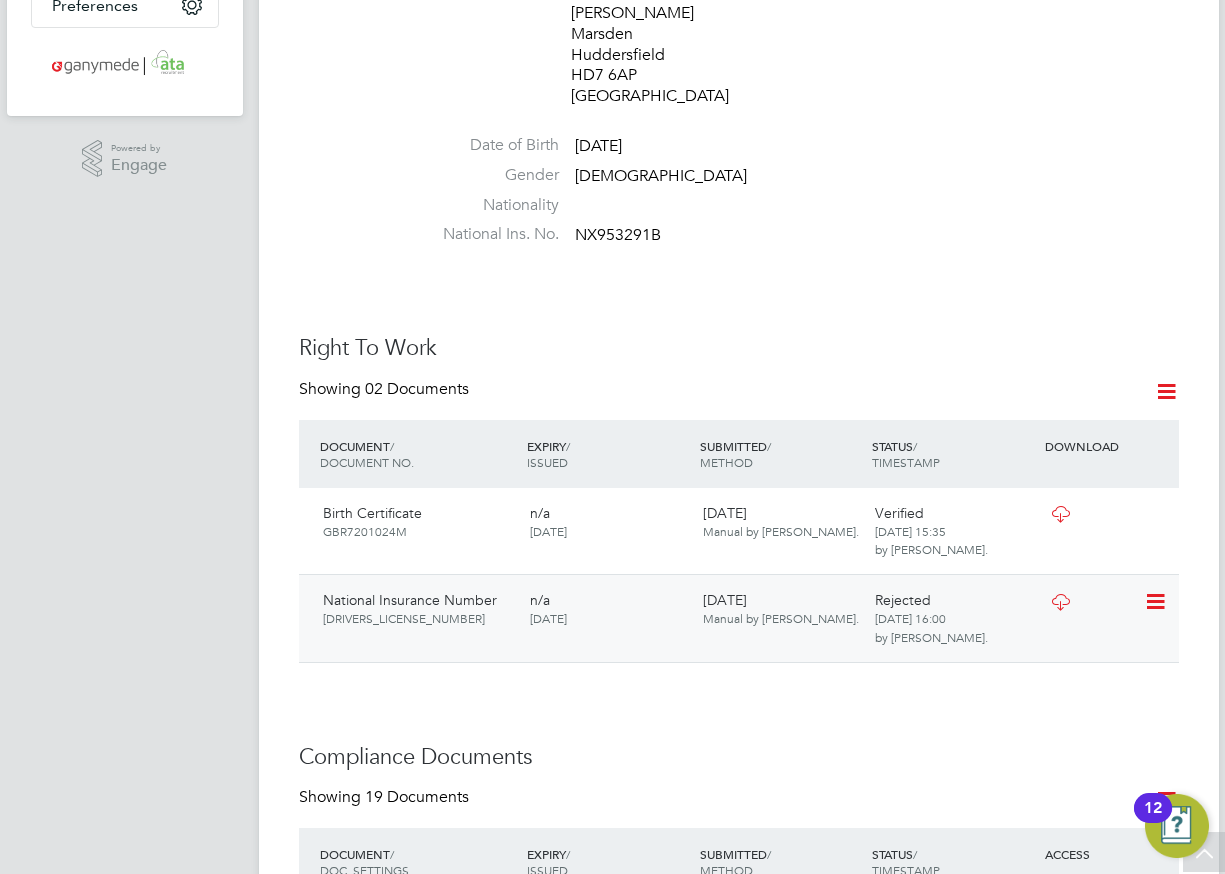 click 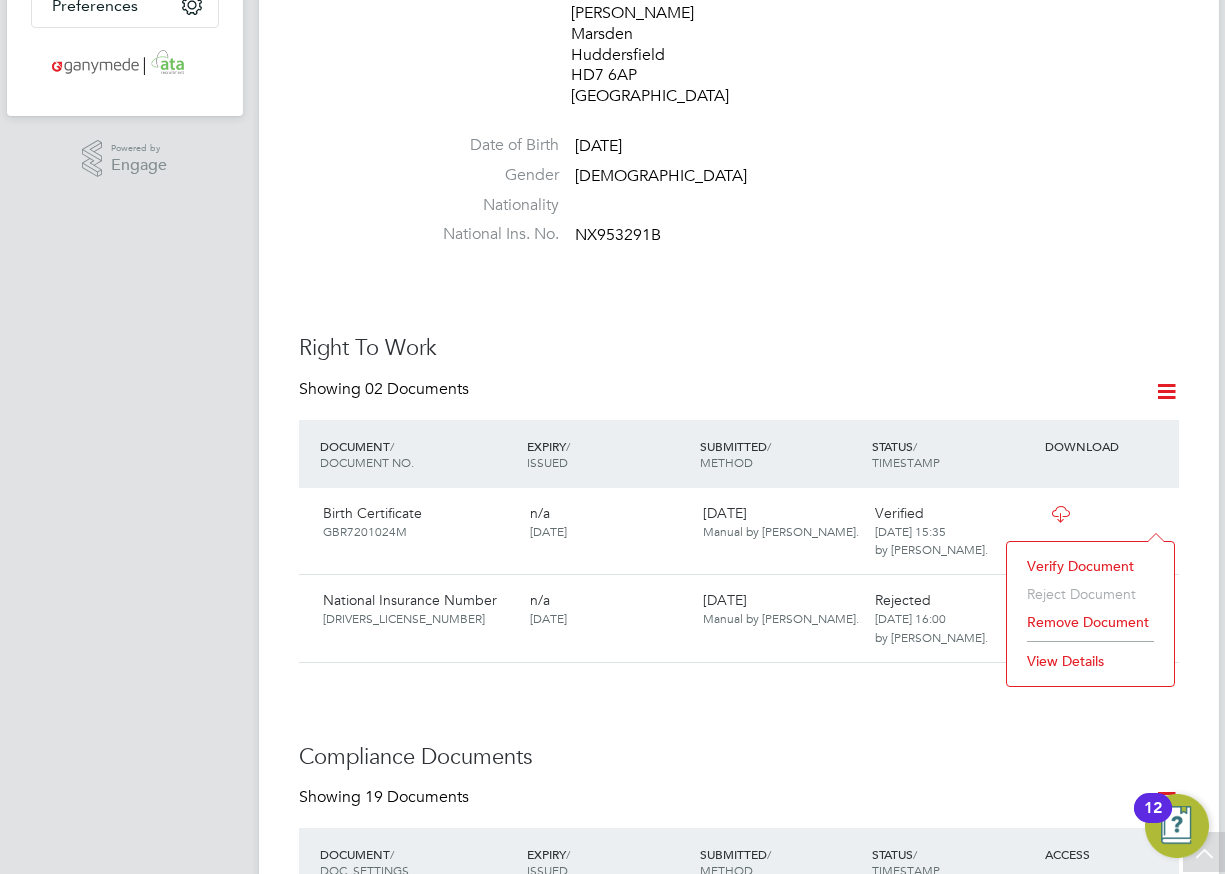 click on "Verify Document" 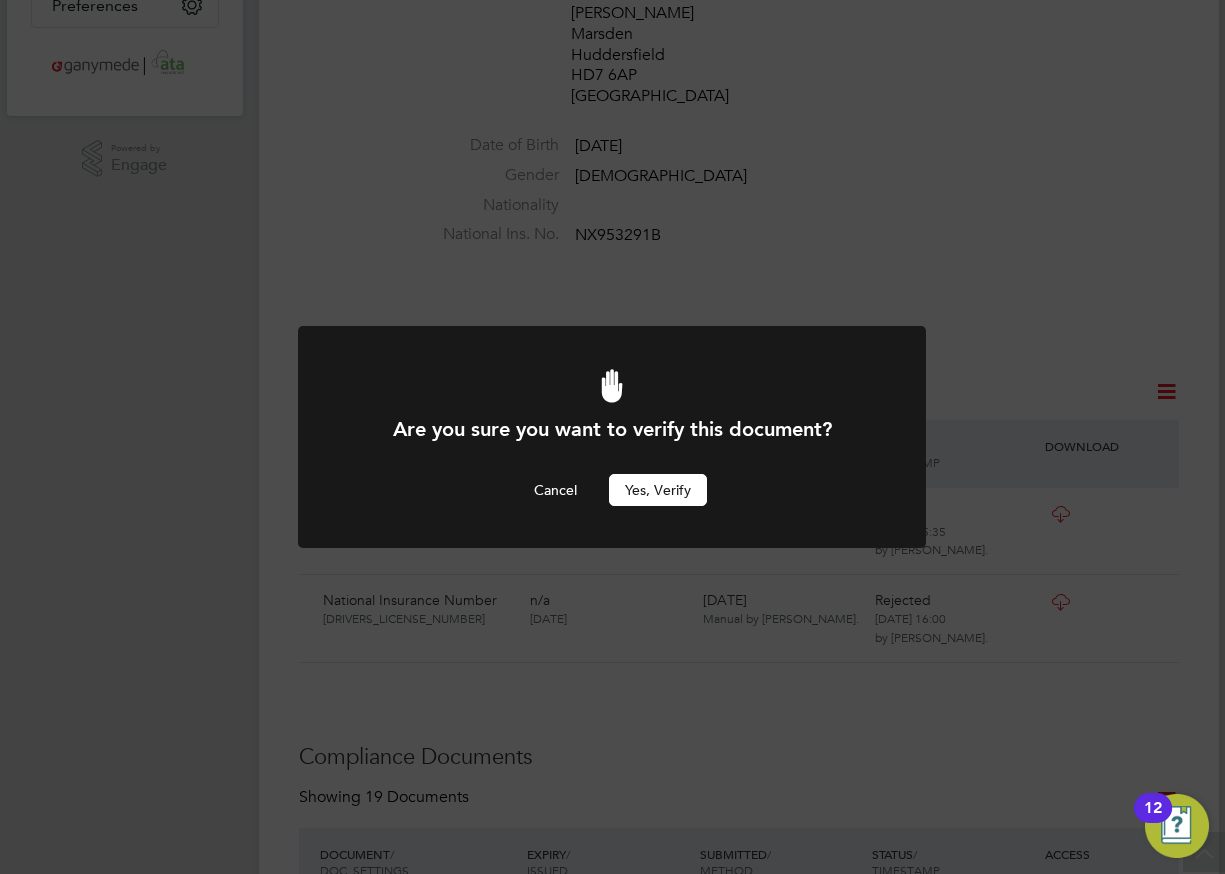 scroll, scrollTop: 0, scrollLeft: 0, axis: both 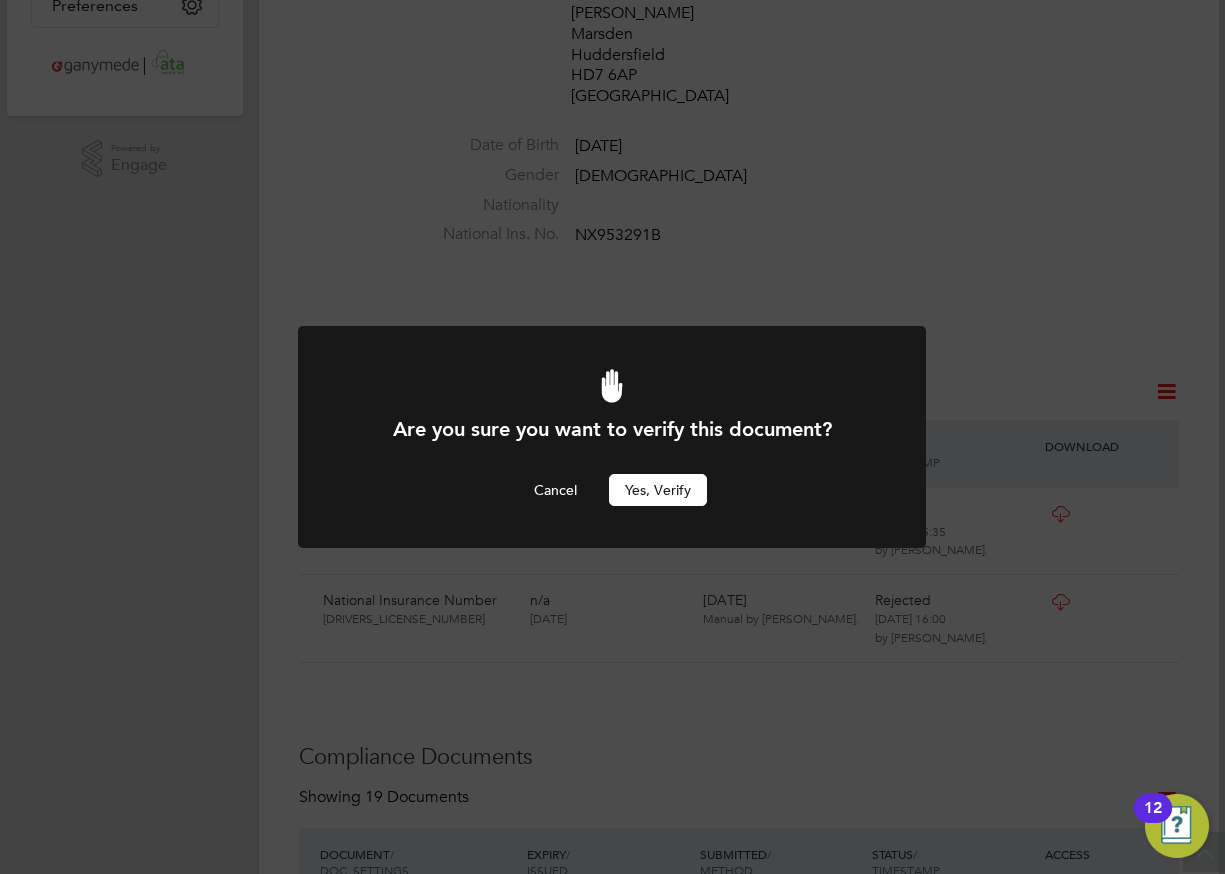 click on "Yes, verify" at bounding box center (658, 490) 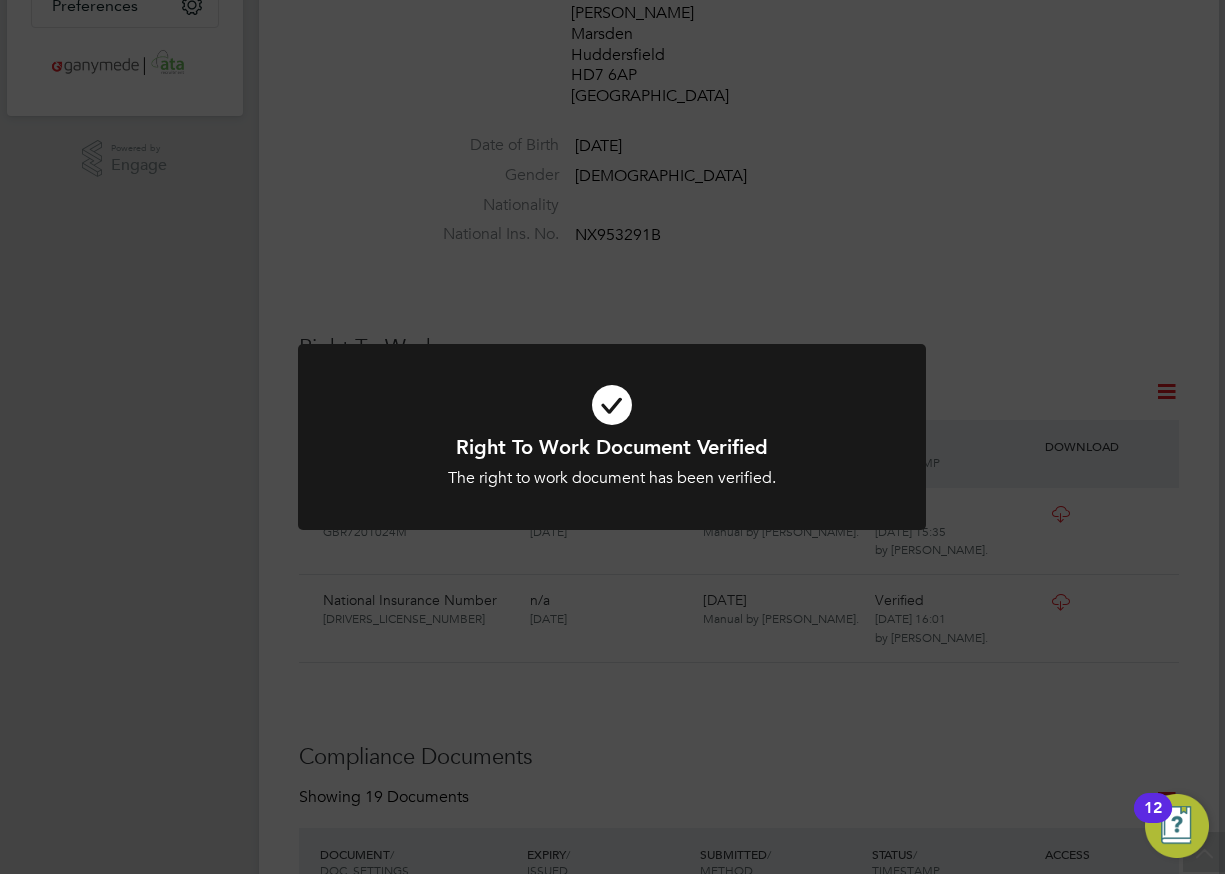 click on "Right To Work Document Verified The right to work document has been verified. Cancel Okay" 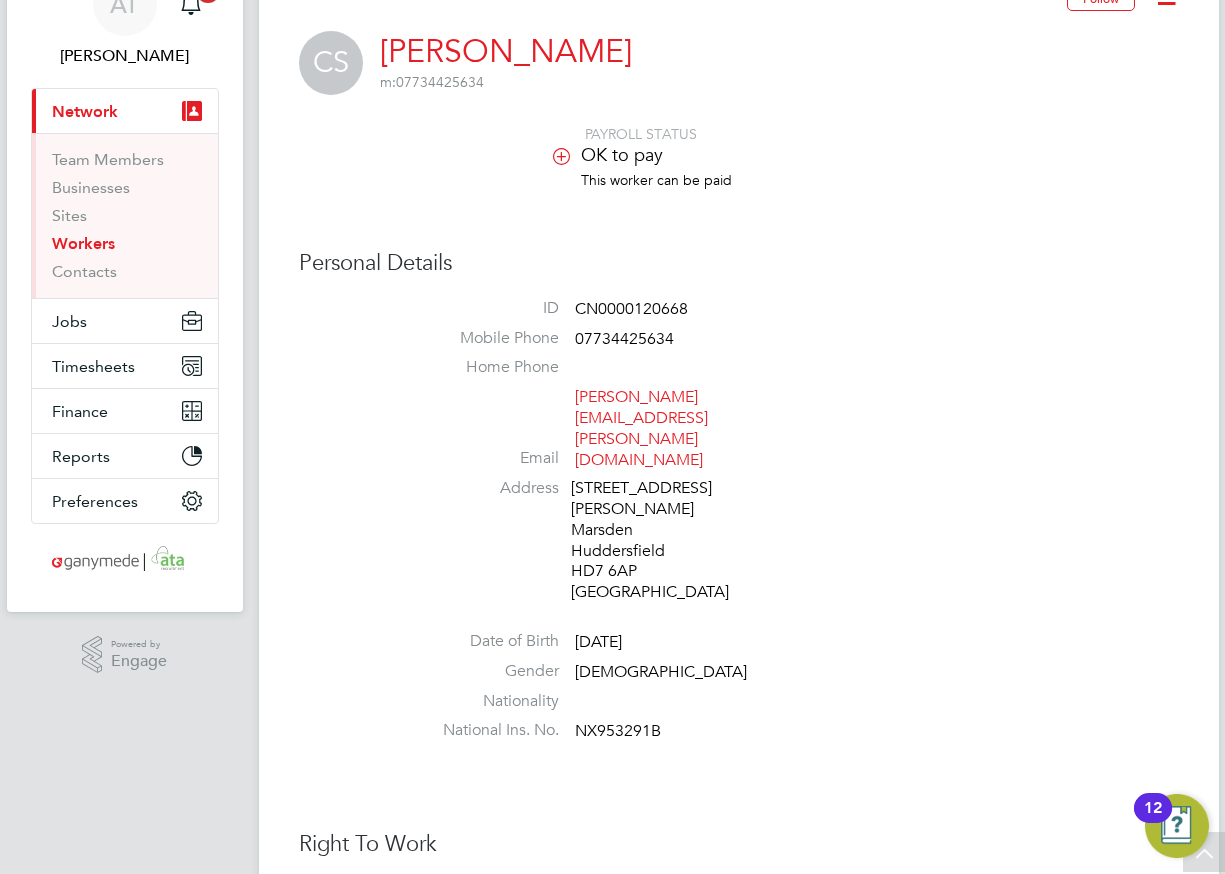 scroll, scrollTop: 100, scrollLeft: 0, axis: vertical 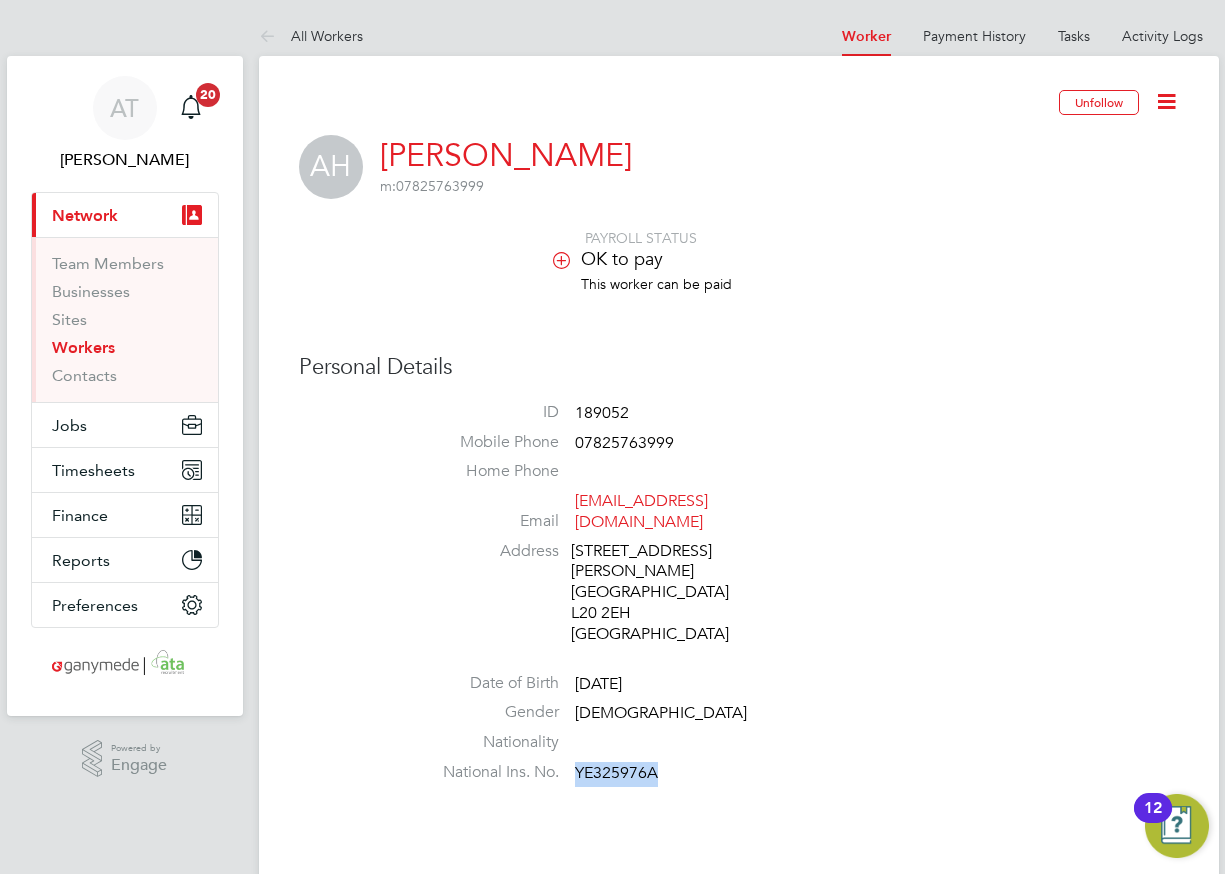drag, startPoint x: 656, startPoint y: 726, endPoint x: 576, endPoint y: 726, distance: 80 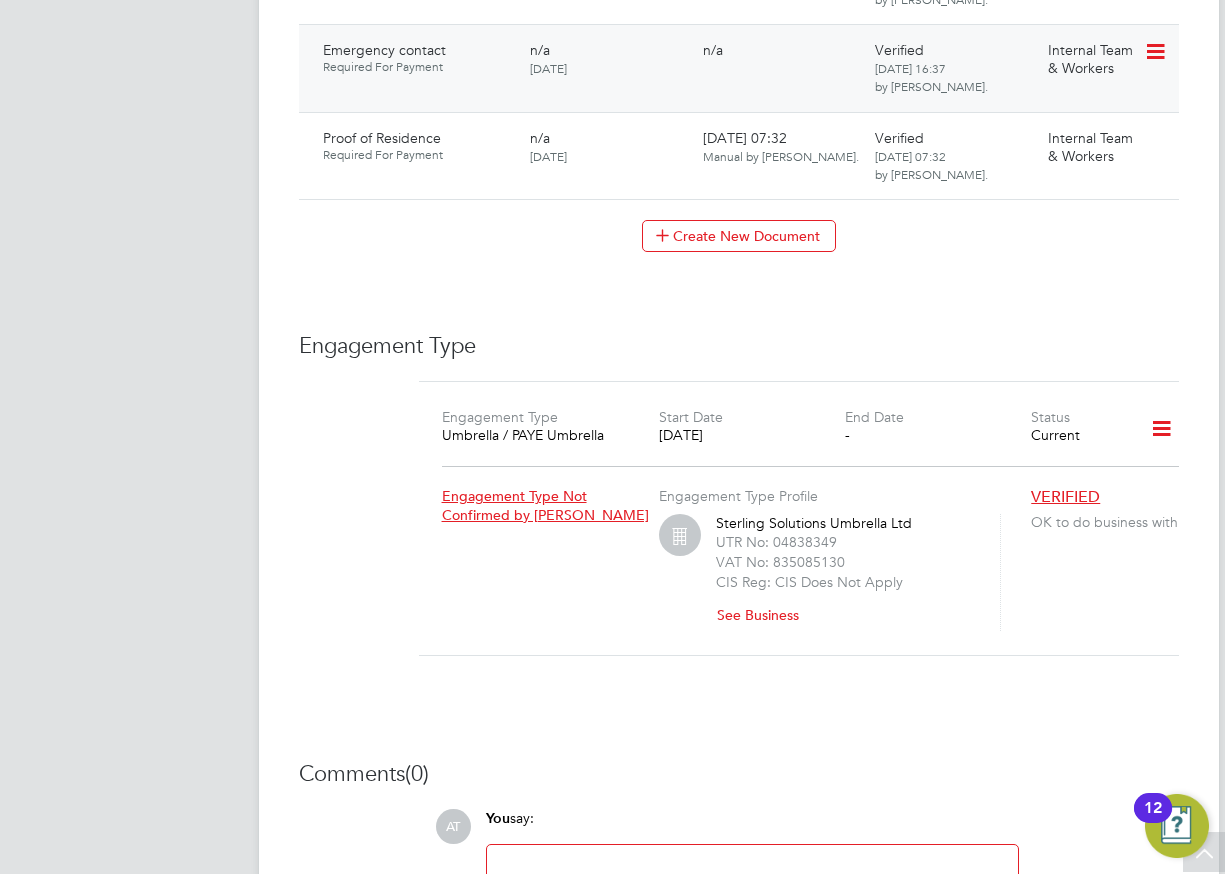 scroll, scrollTop: 1154, scrollLeft: 0, axis: vertical 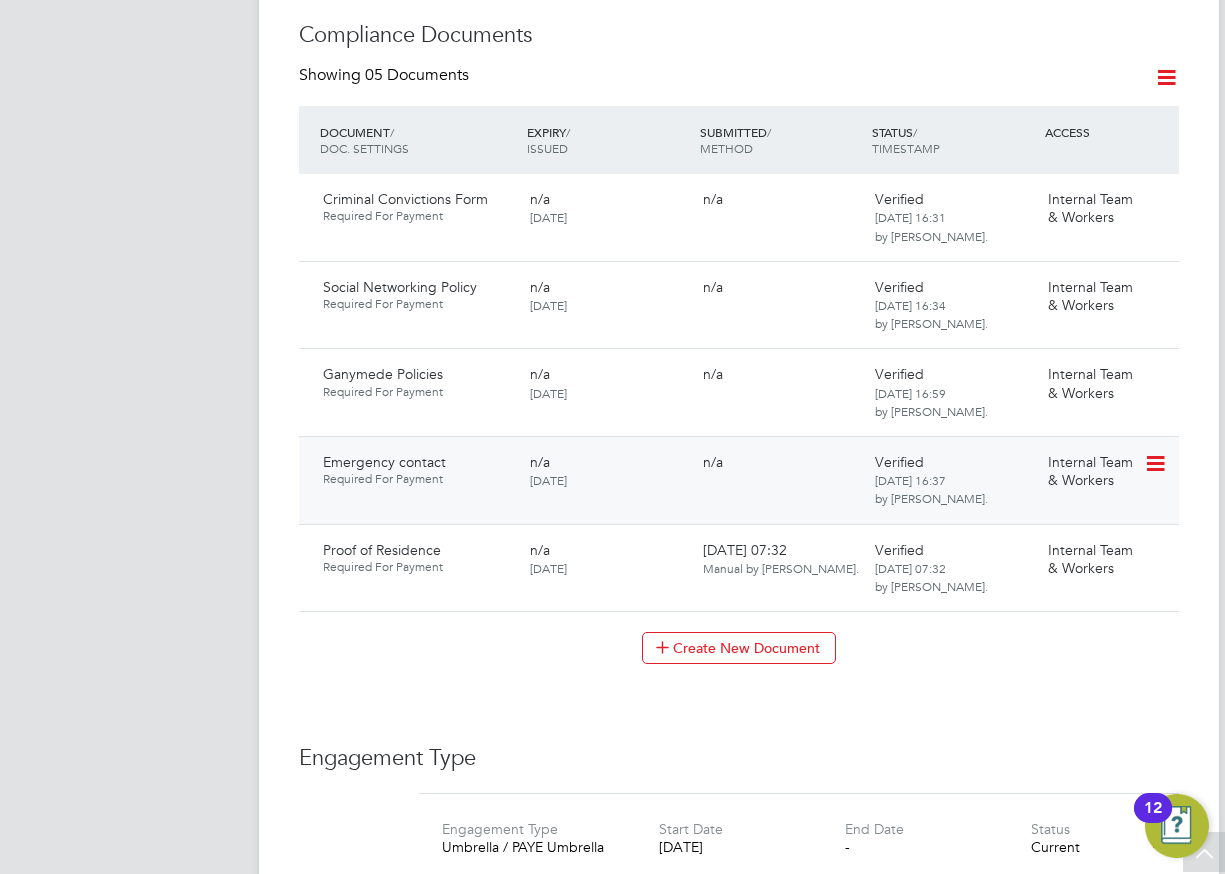 click 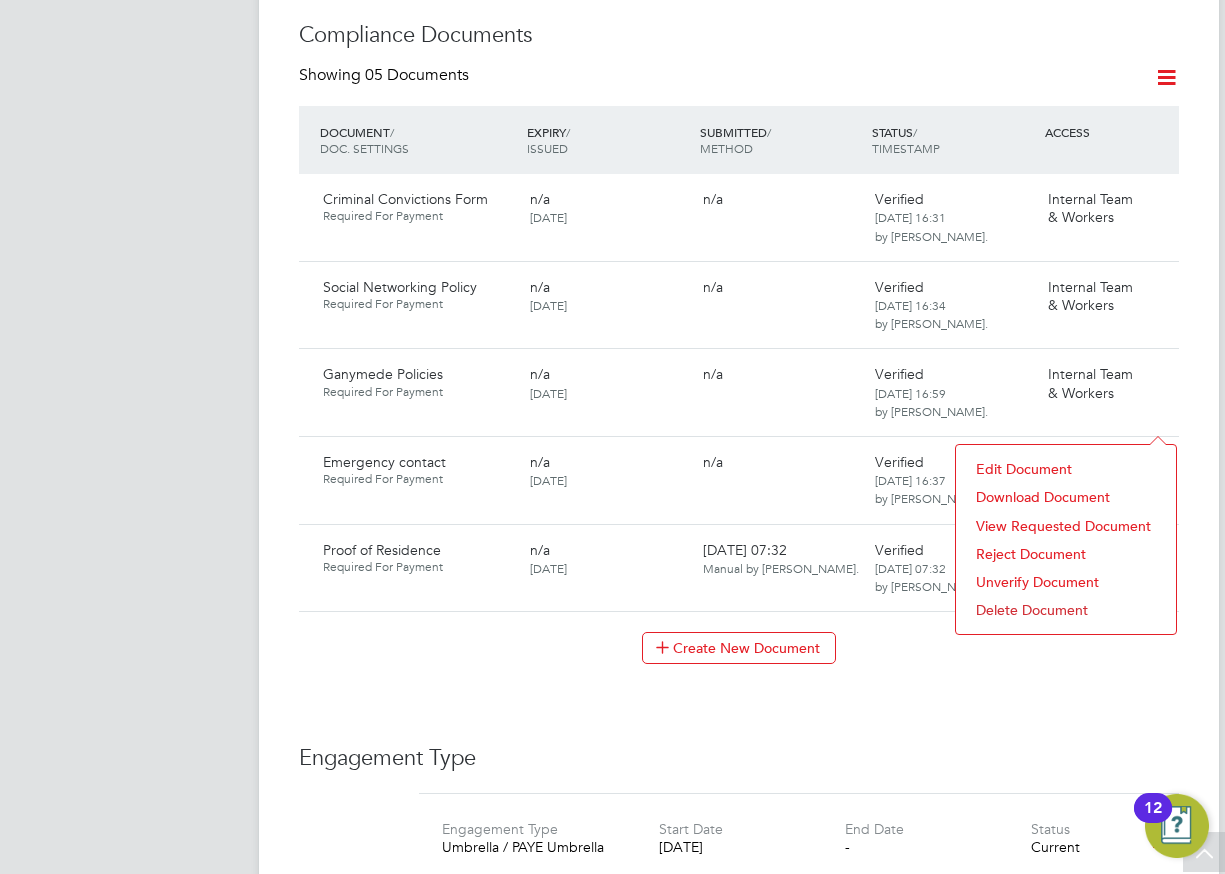 click on "Download Document" 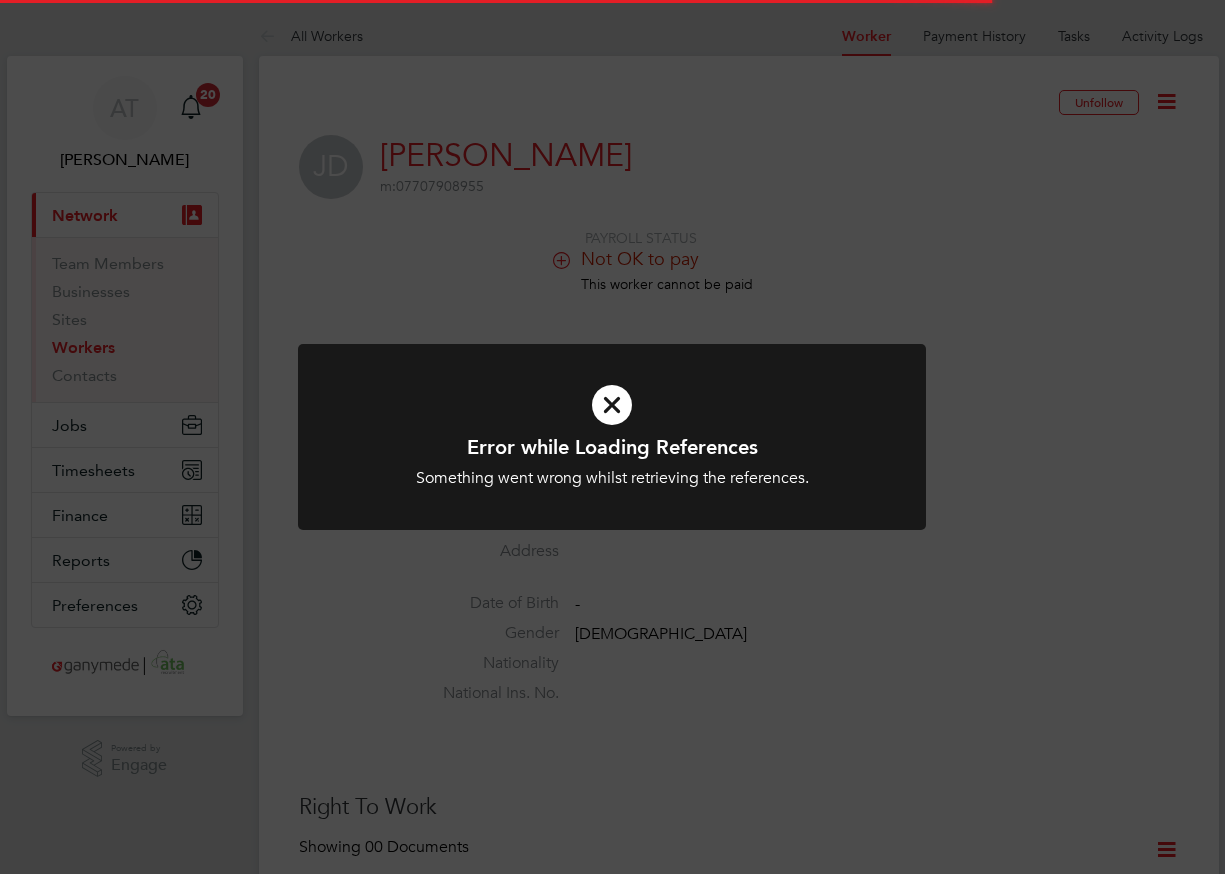 scroll, scrollTop: 0, scrollLeft: 0, axis: both 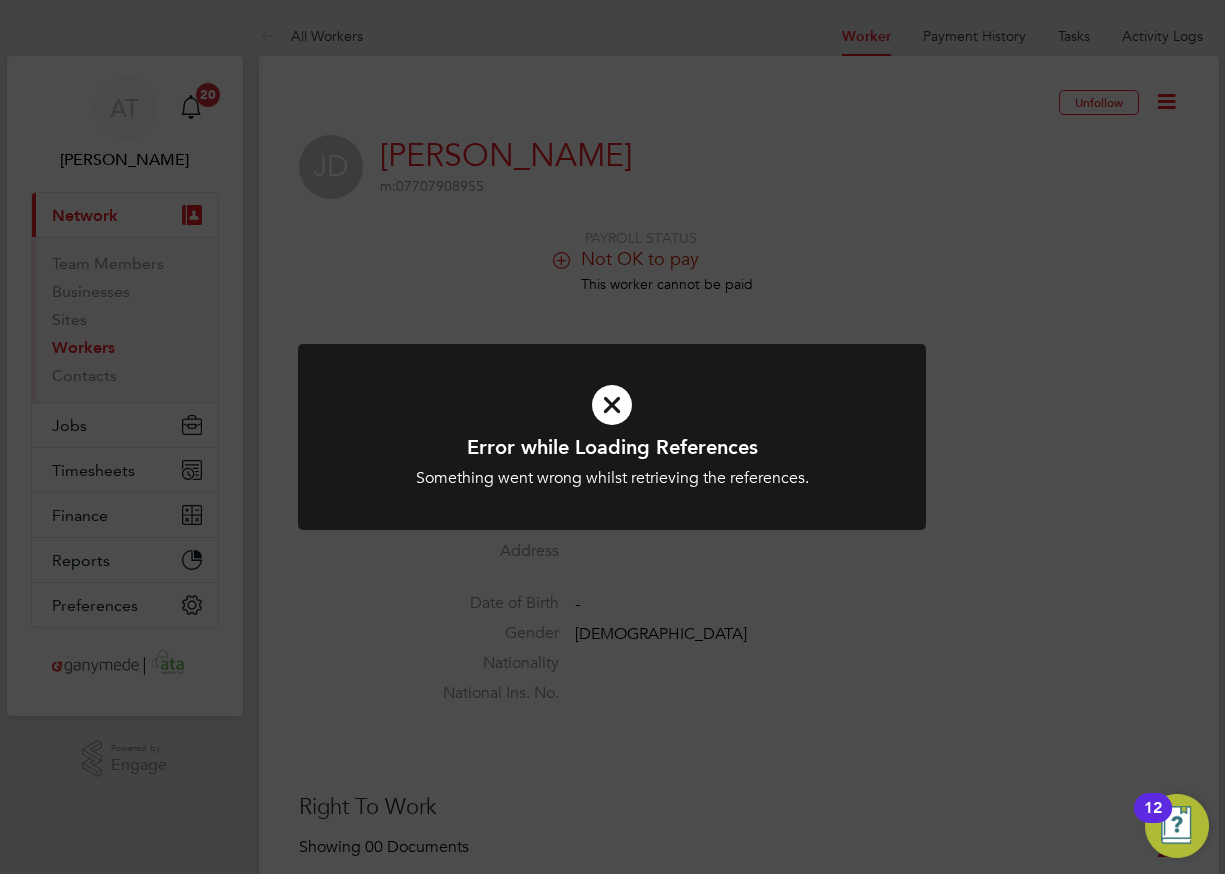 click at bounding box center (612, 405) 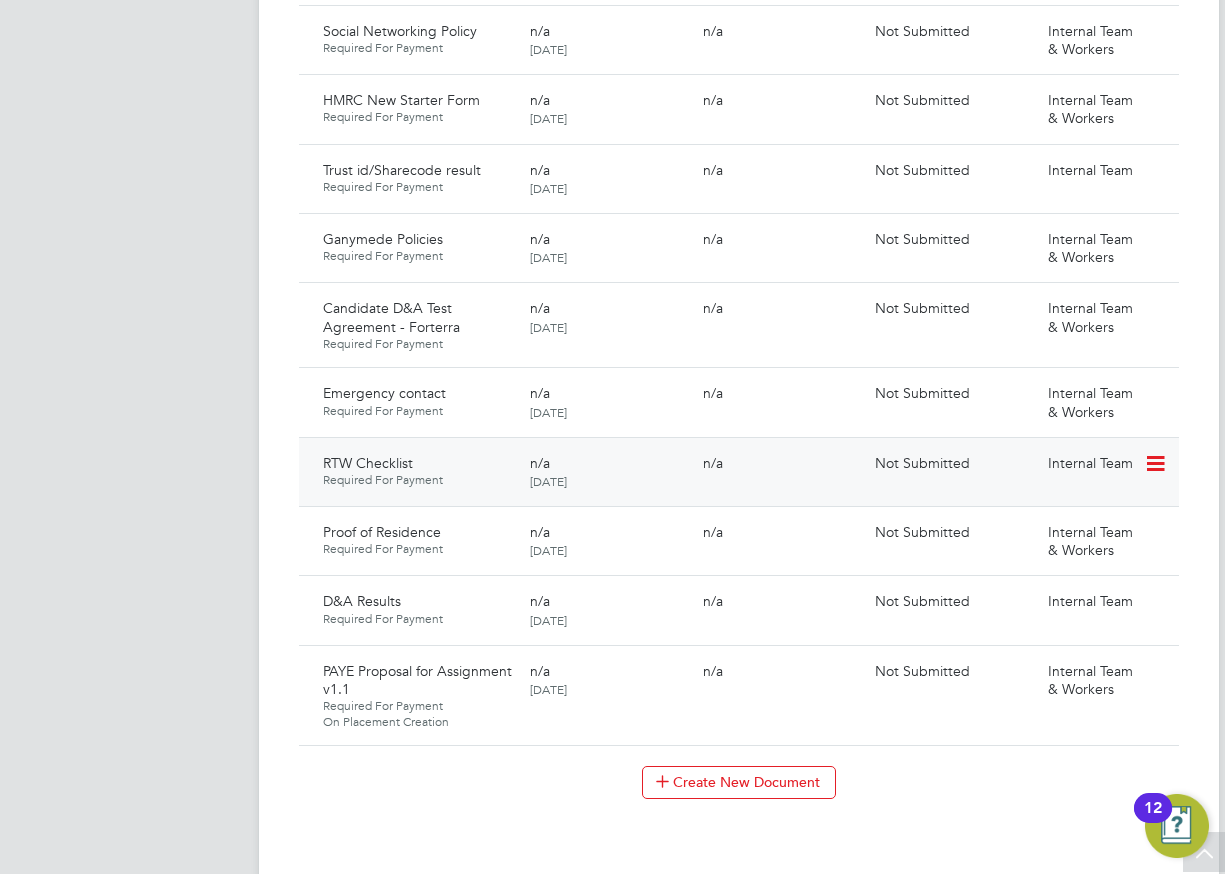 scroll, scrollTop: 1800, scrollLeft: 0, axis: vertical 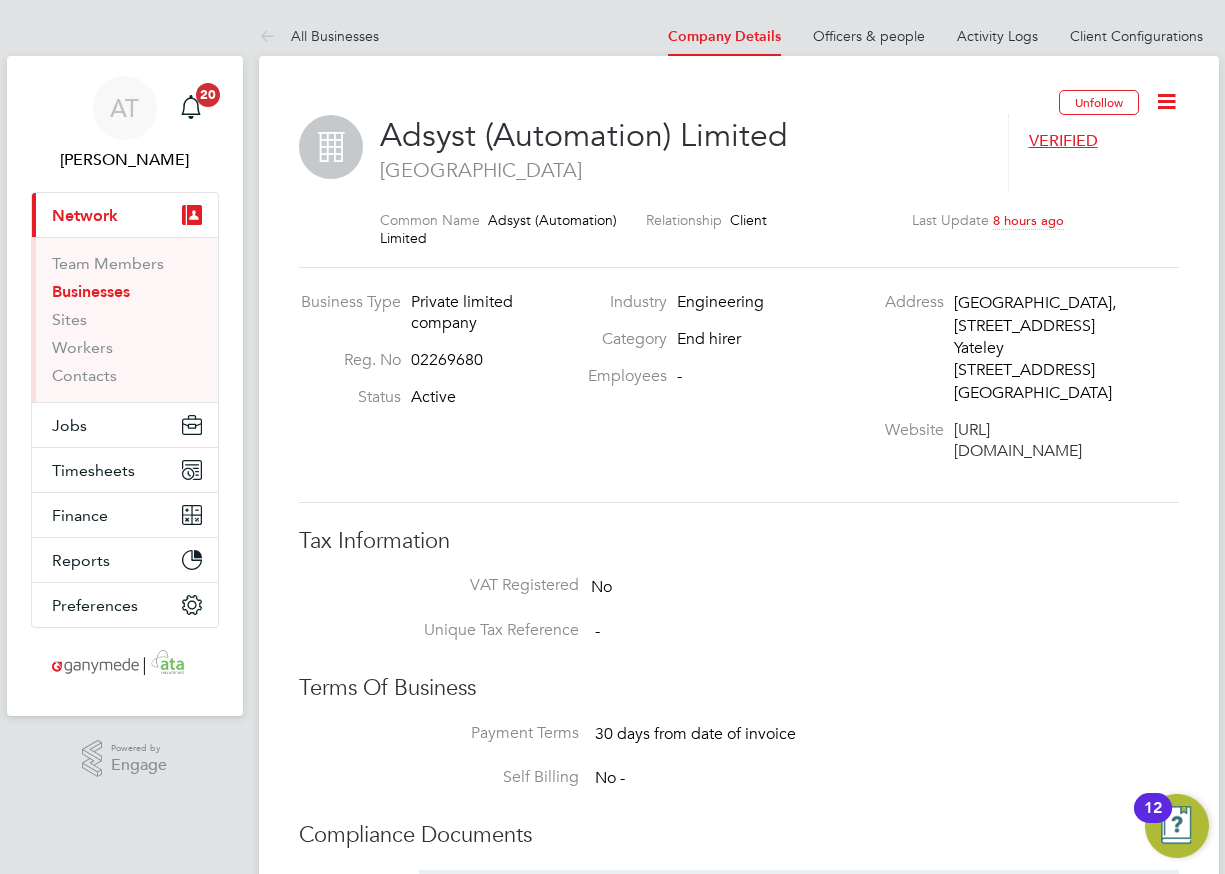 click on "VERIFIED" 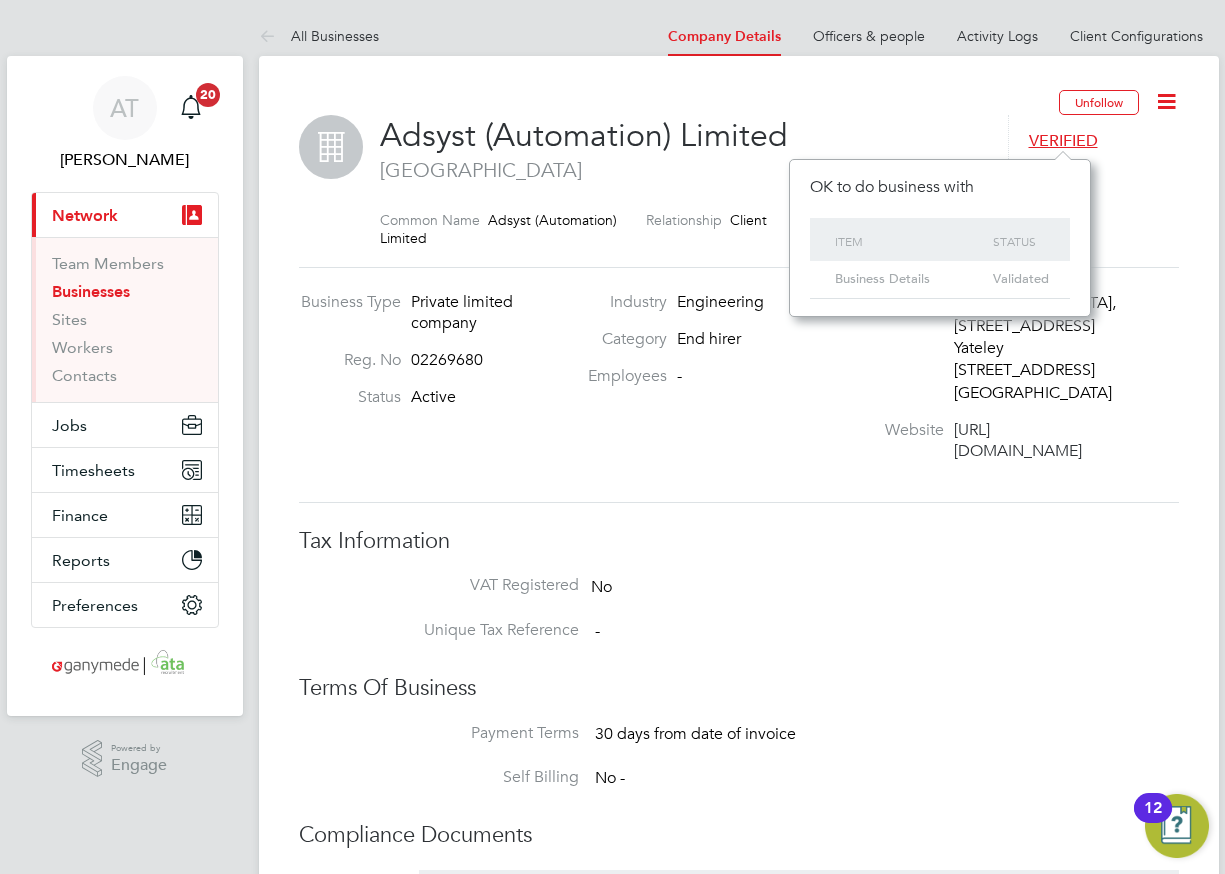 scroll, scrollTop: 10, scrollLeft: 10, axis: both 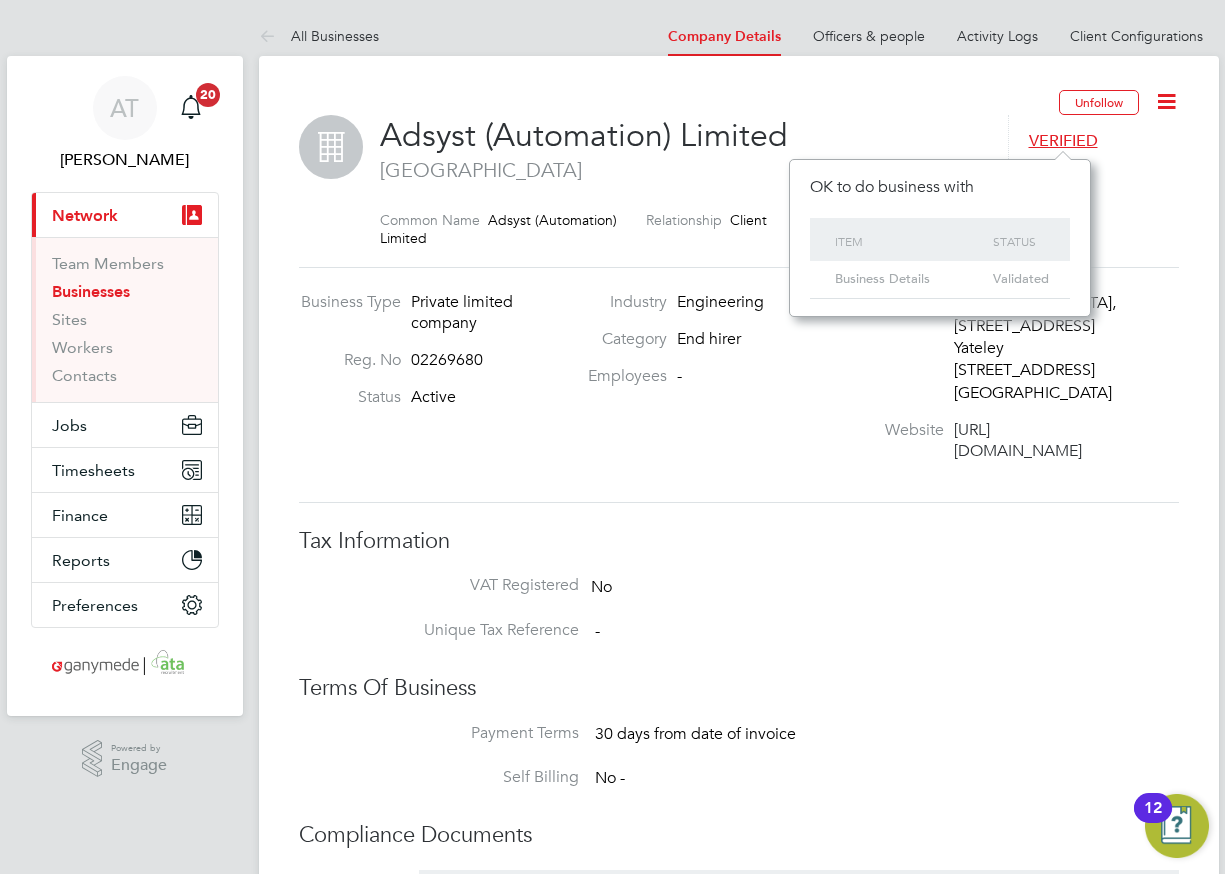 click on "Adsyst (Automation) Limited   Hampshire" 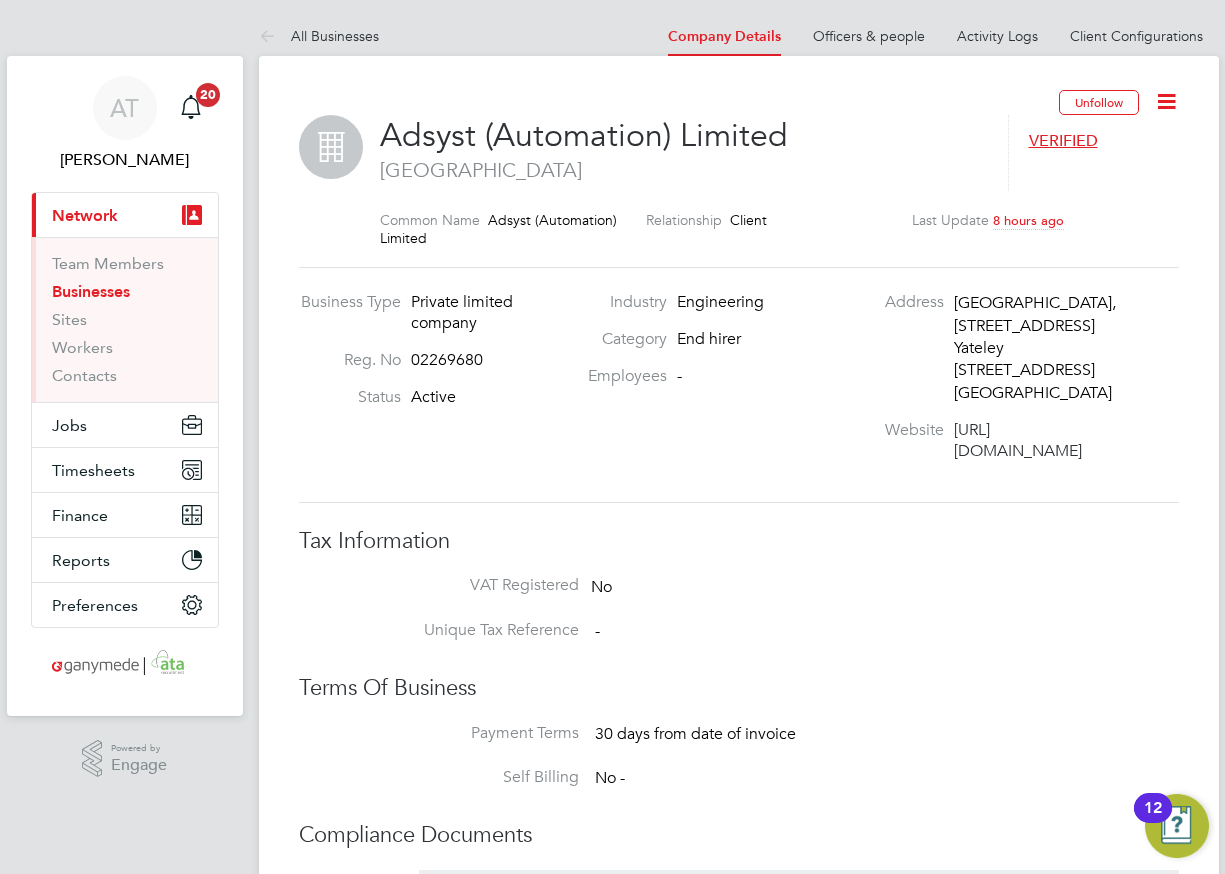 click 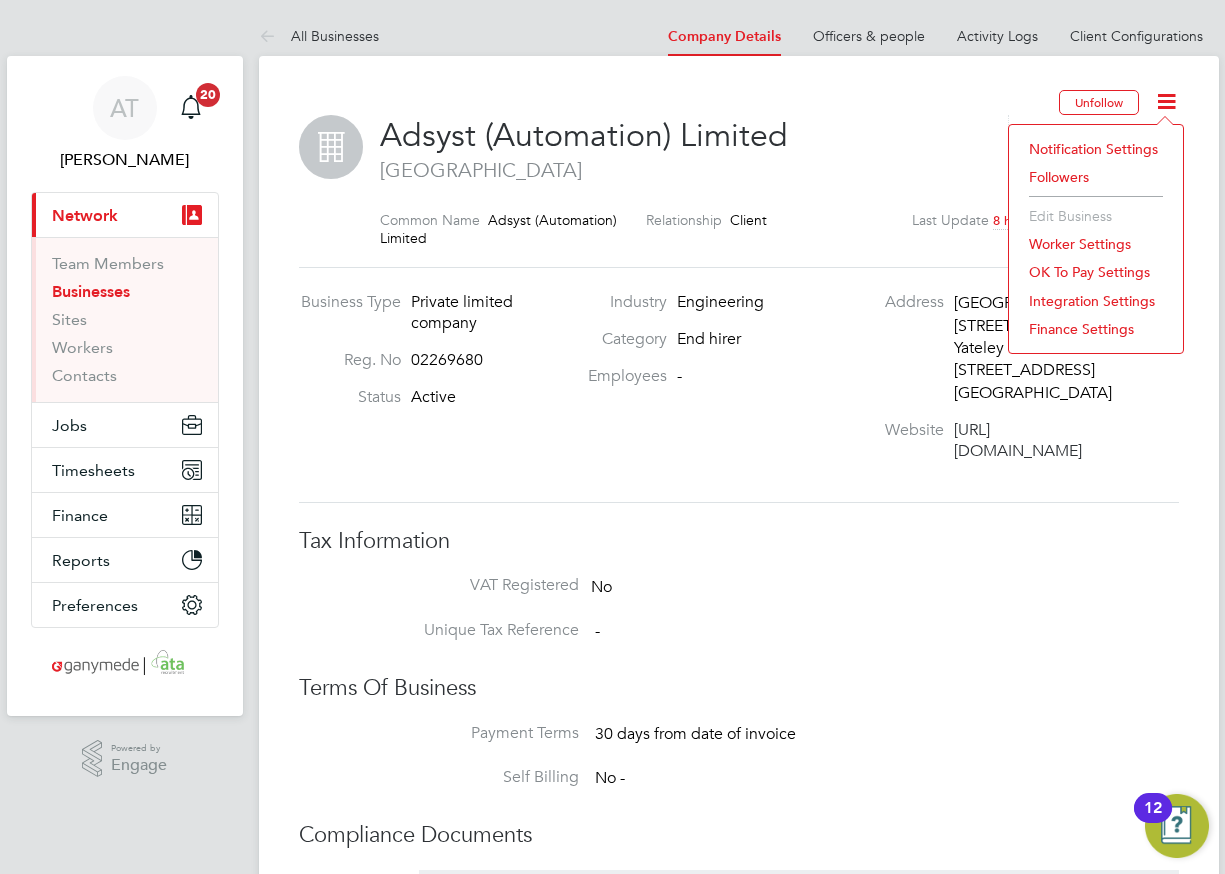 click on "Followers" 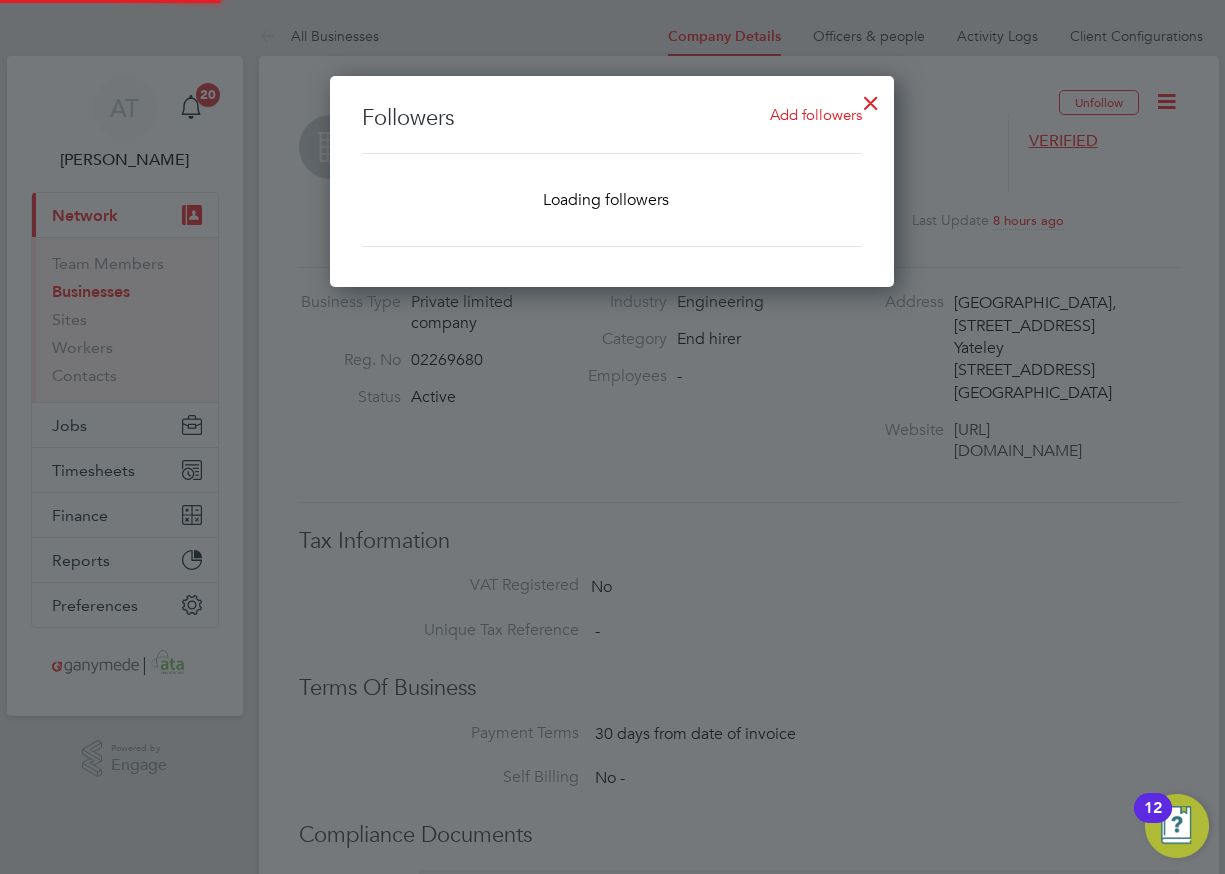 scroll, scrollTop: 10, scrollLeft: 10, axis: both 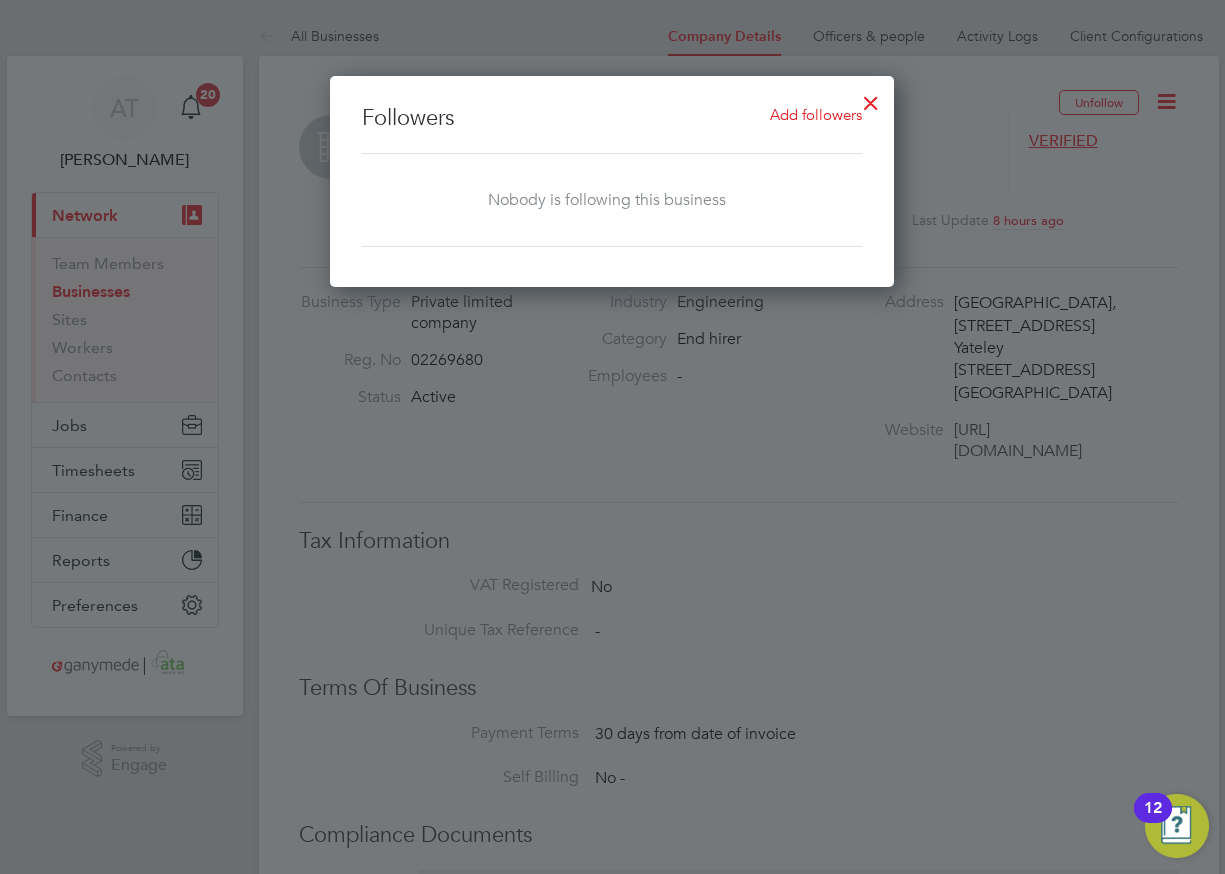 click on "Add followers" at bounding box center [816, 114] 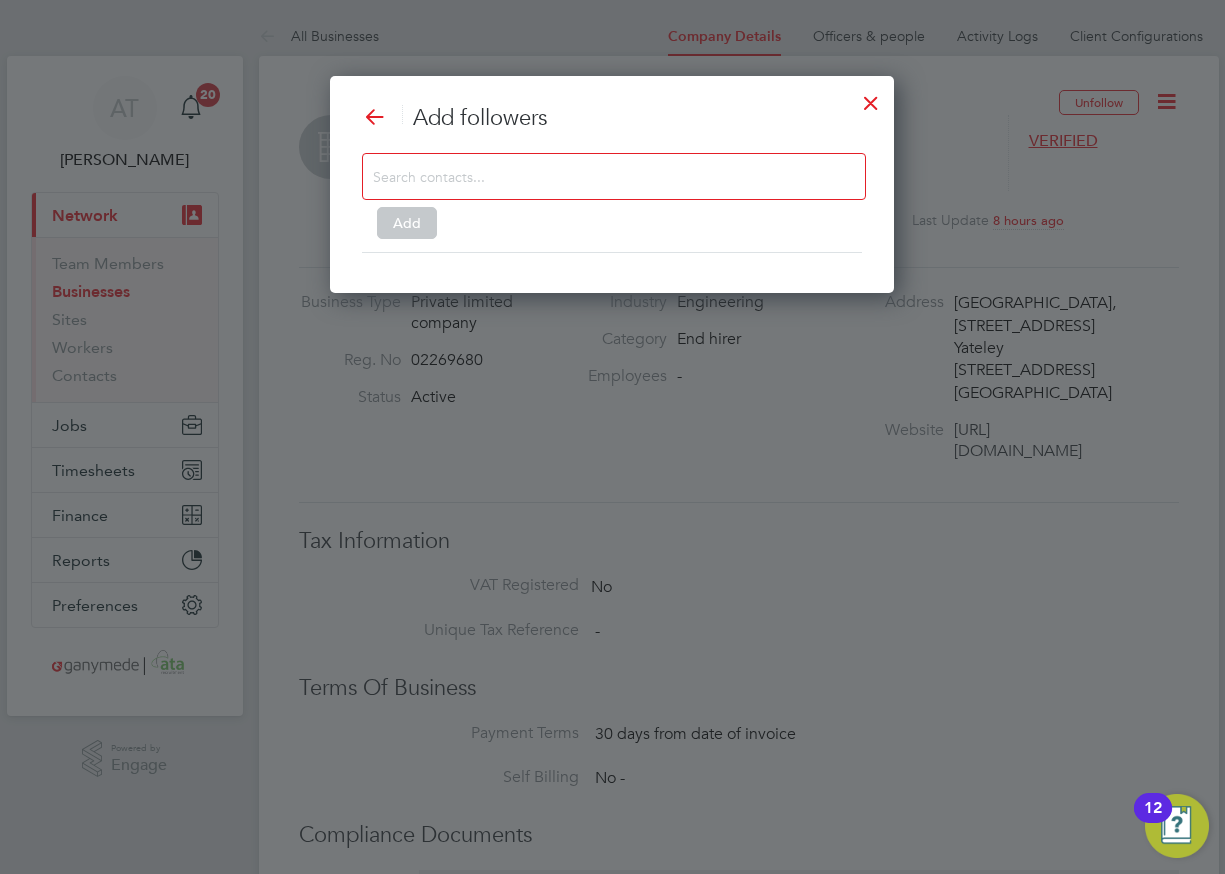 scroll, scrollTop: 10, scrollLeft: 10, axis: both 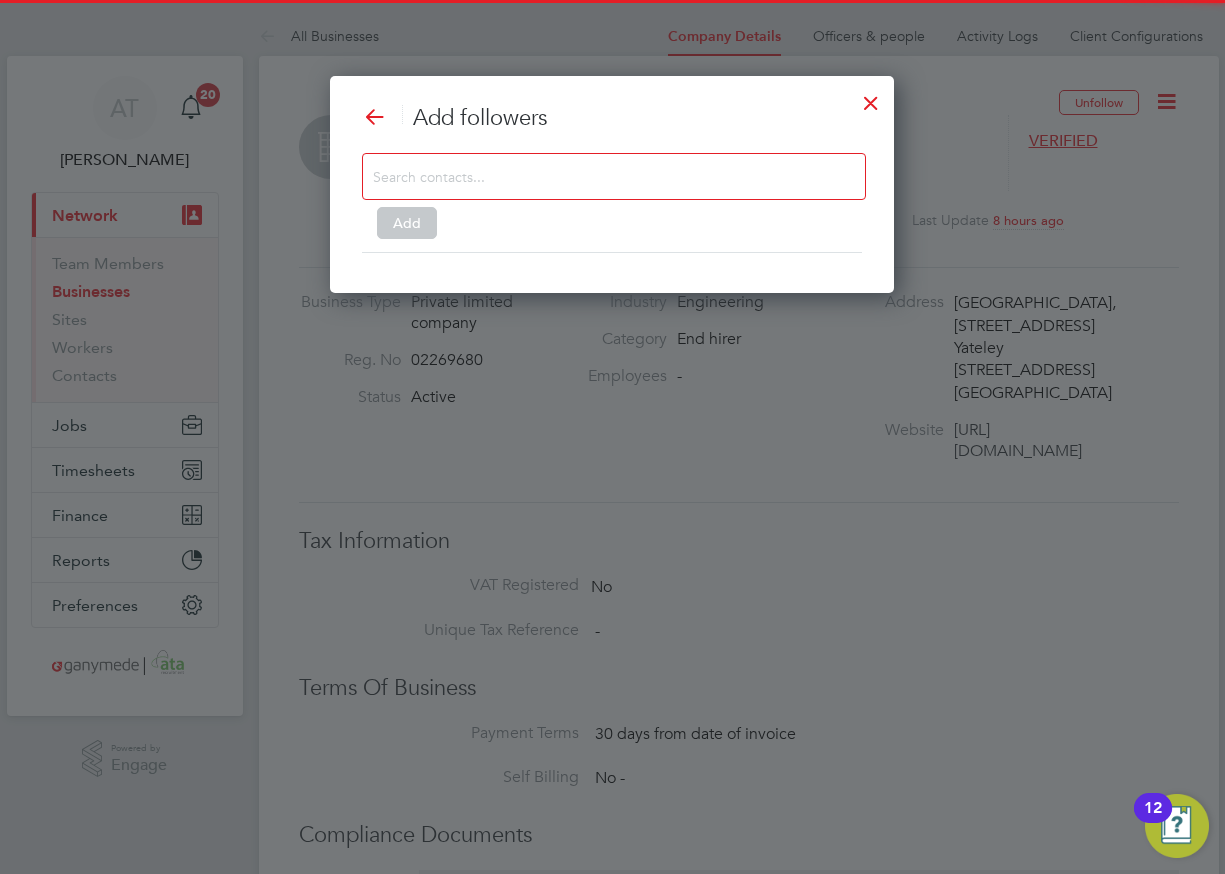 click at bounding box center (598, 176) 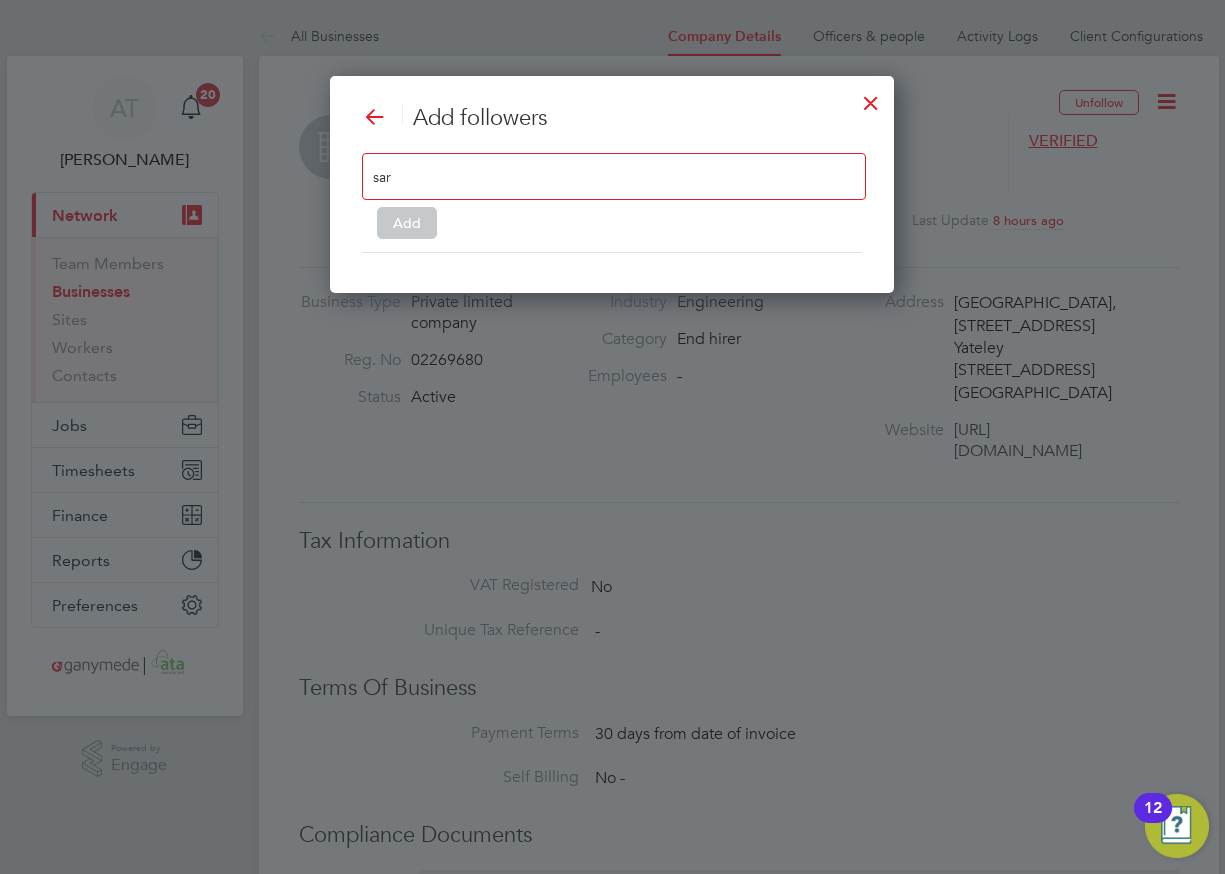 type on "sar" 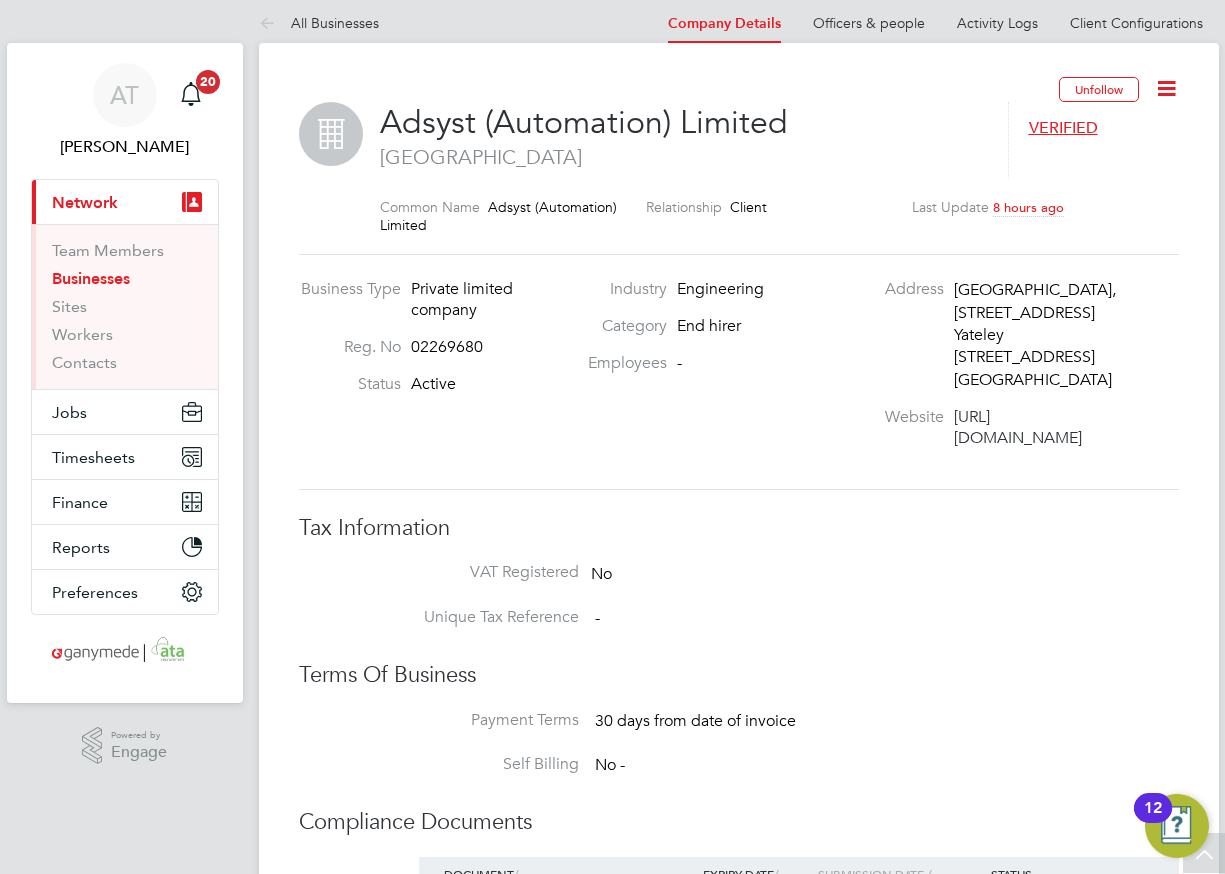 scroll, scrollTop: 0, scrollLeft: 0, axis: both 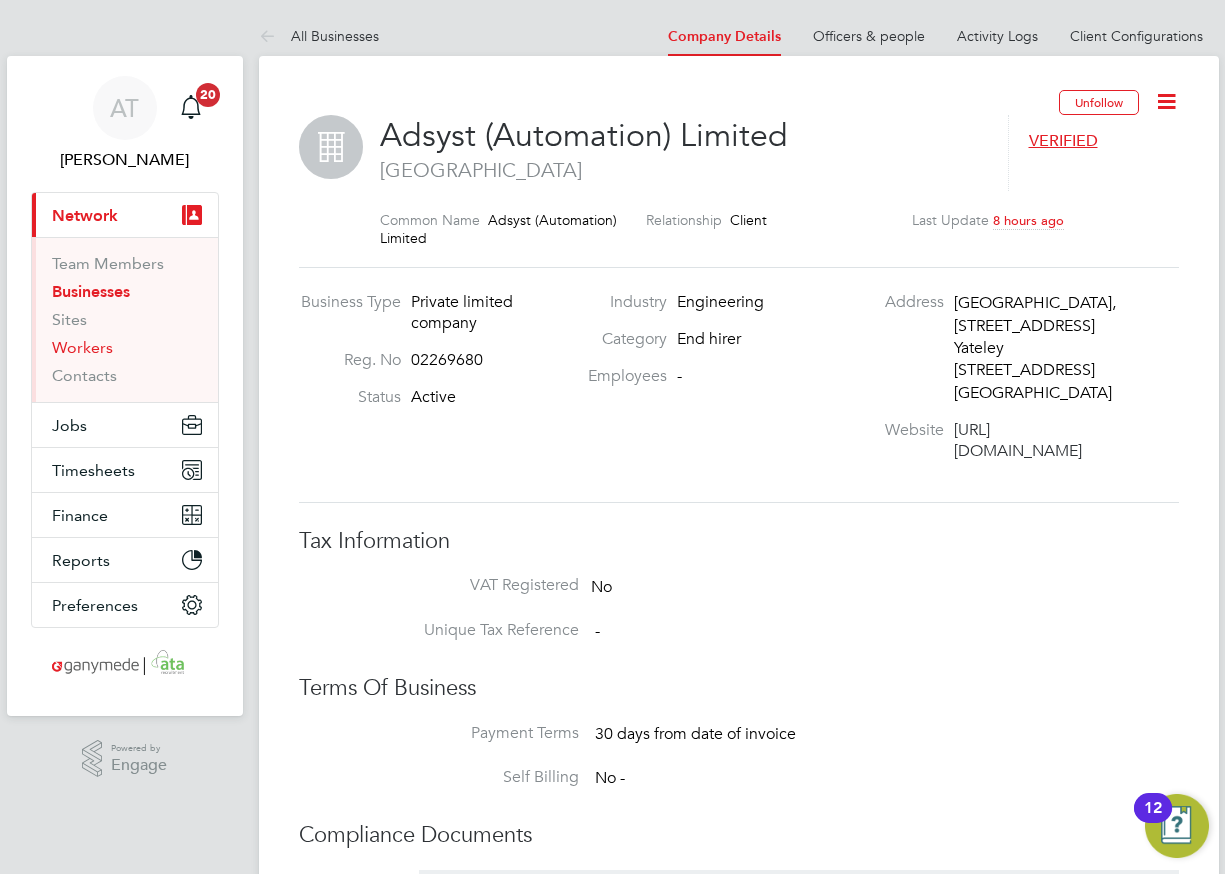 click on "Workers" at bounding box center [82, 347] 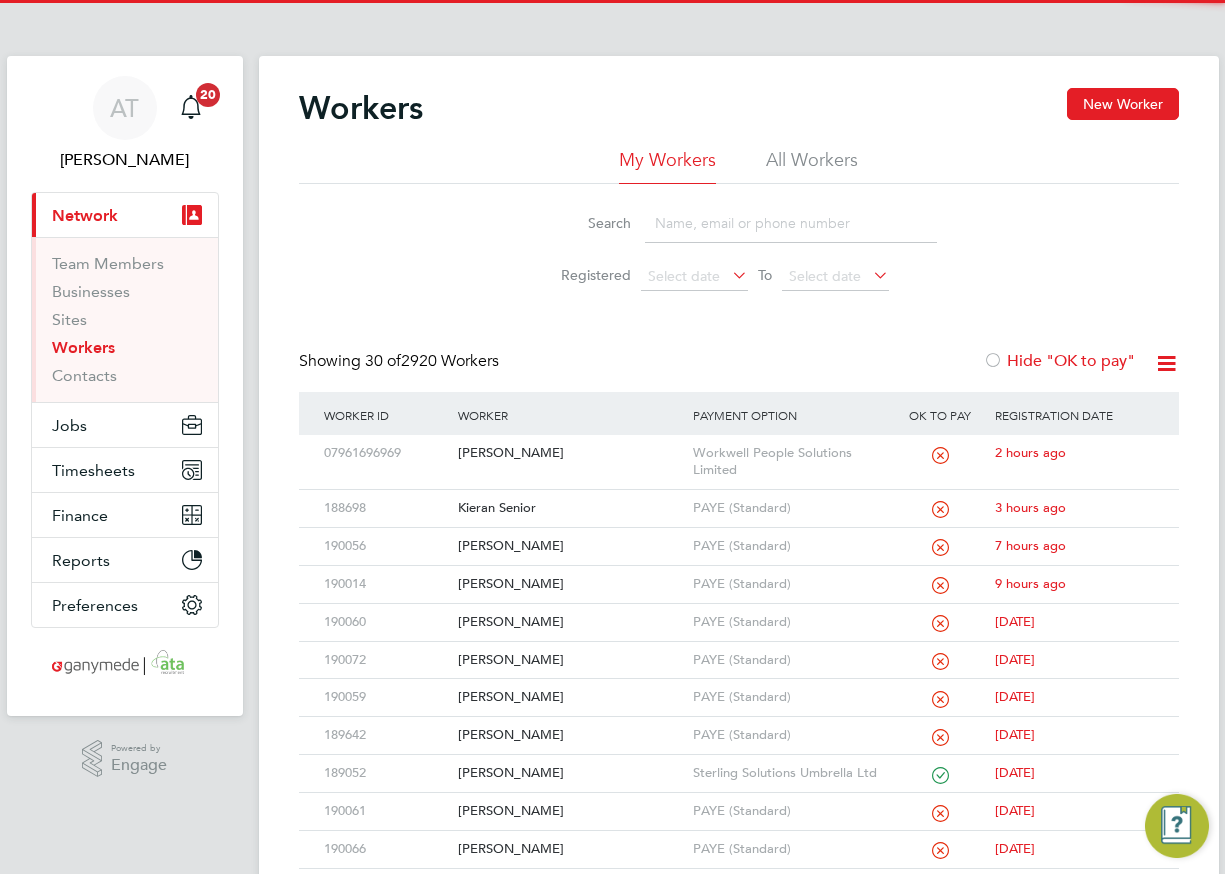 click 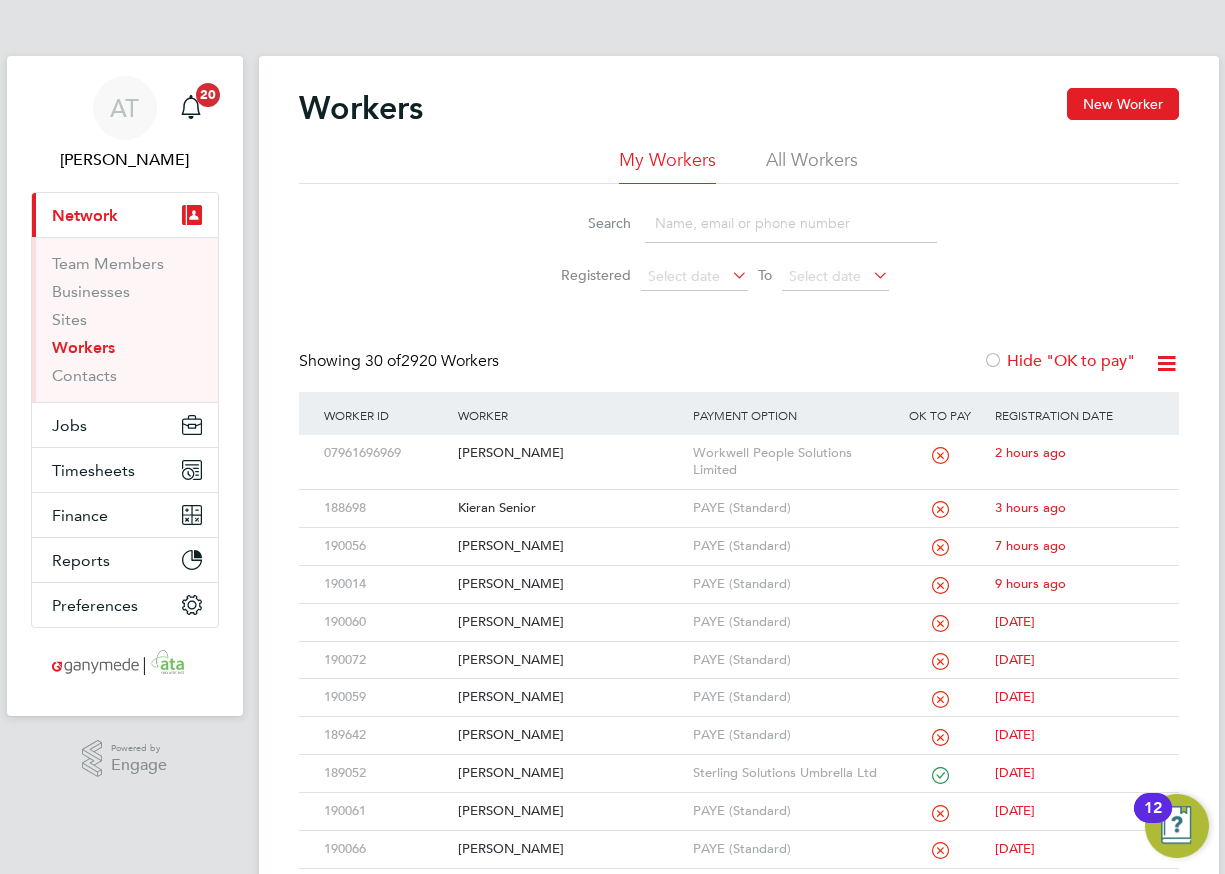click 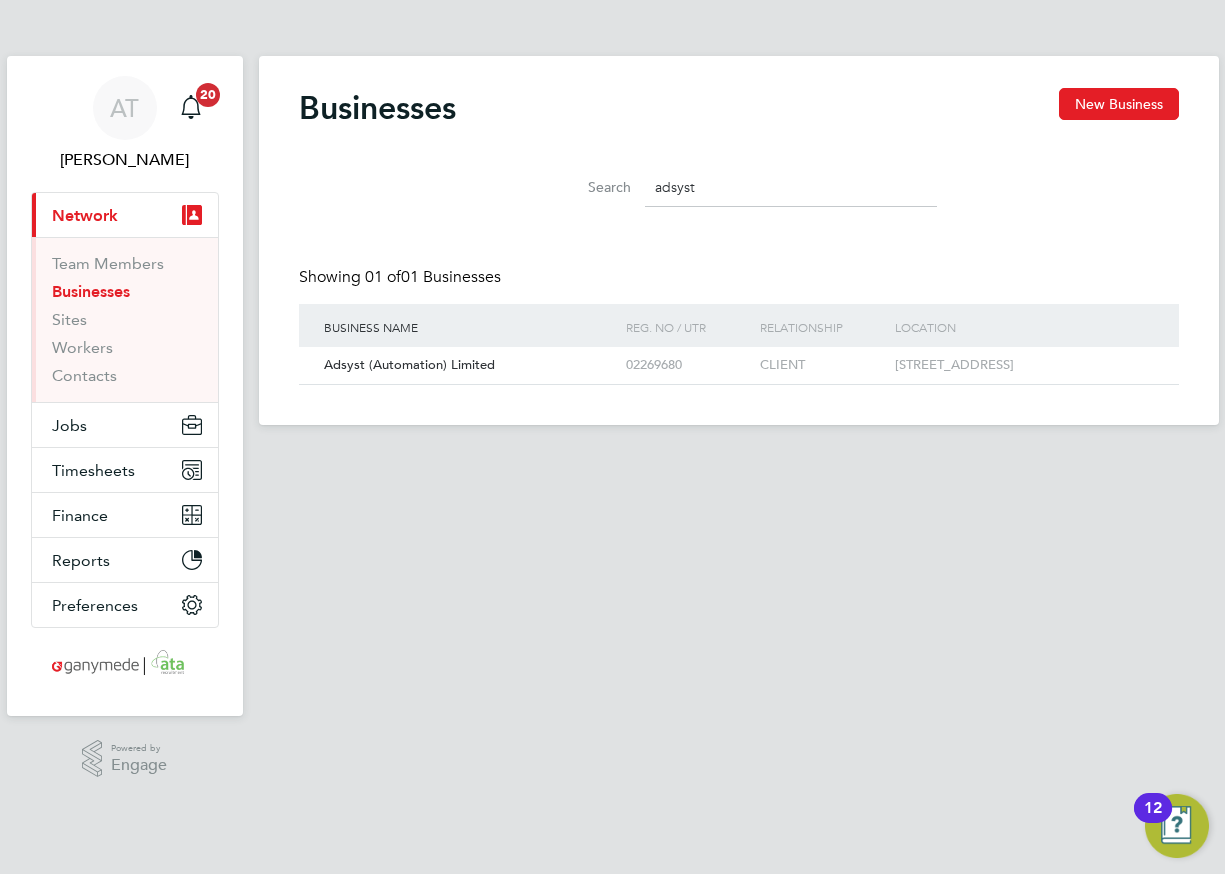 scroll, scrollTop: 0, scrollLeft: 0, axis: both 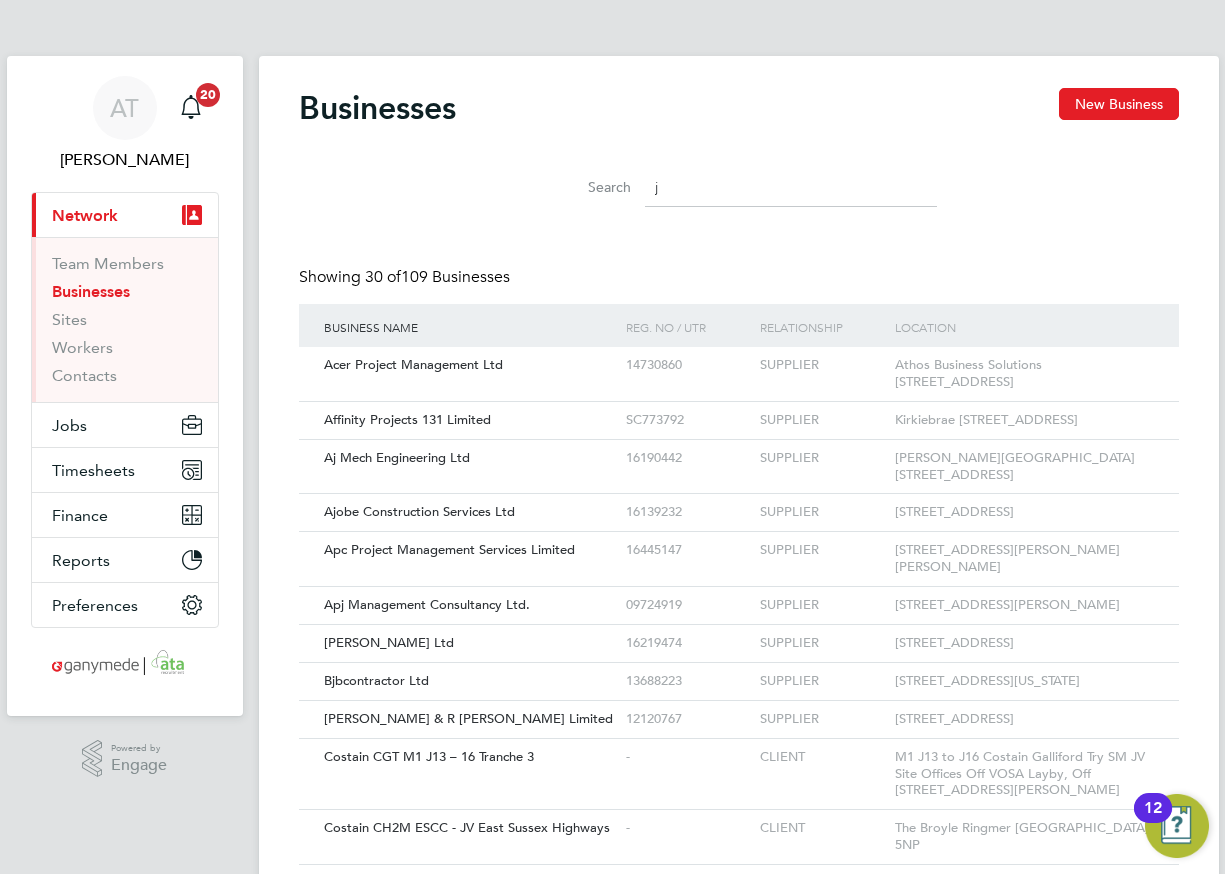 type on "j" 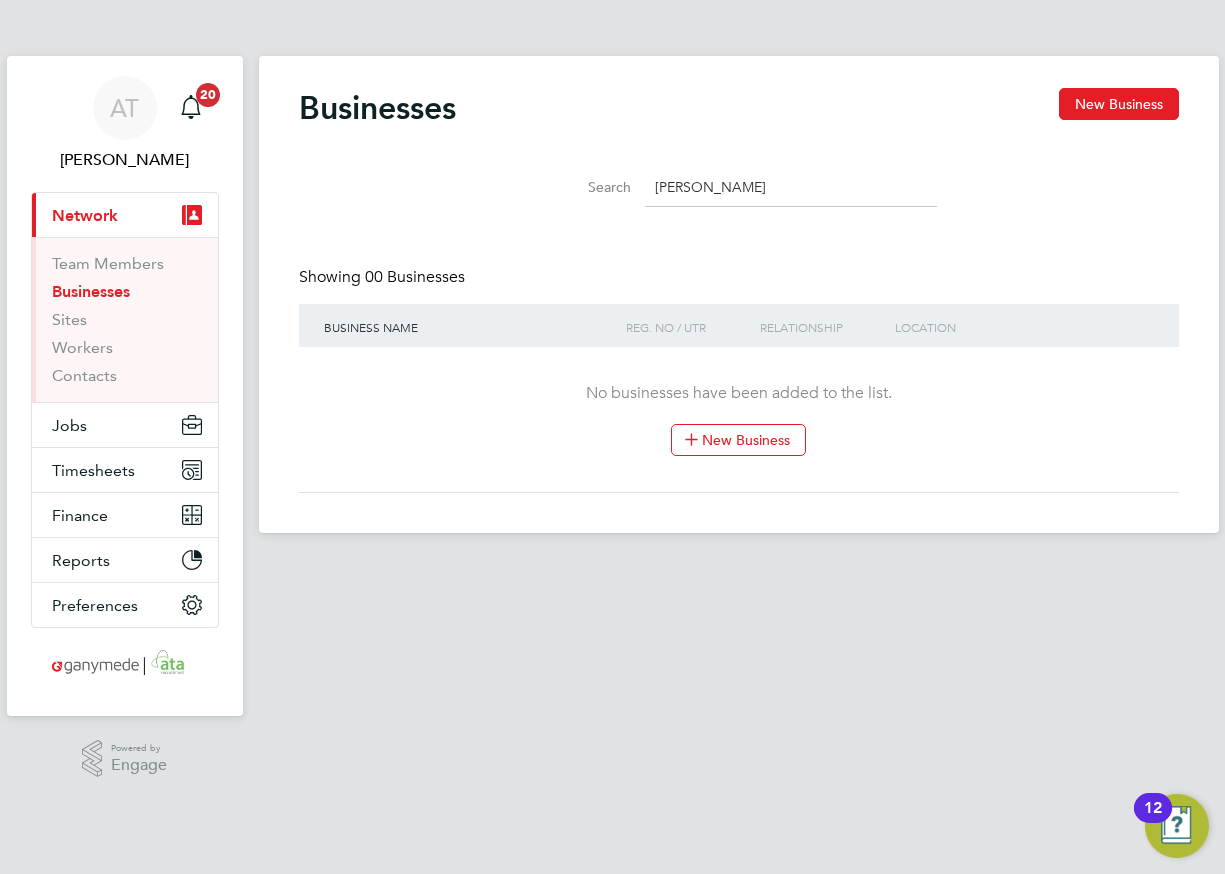 type on "joseph" 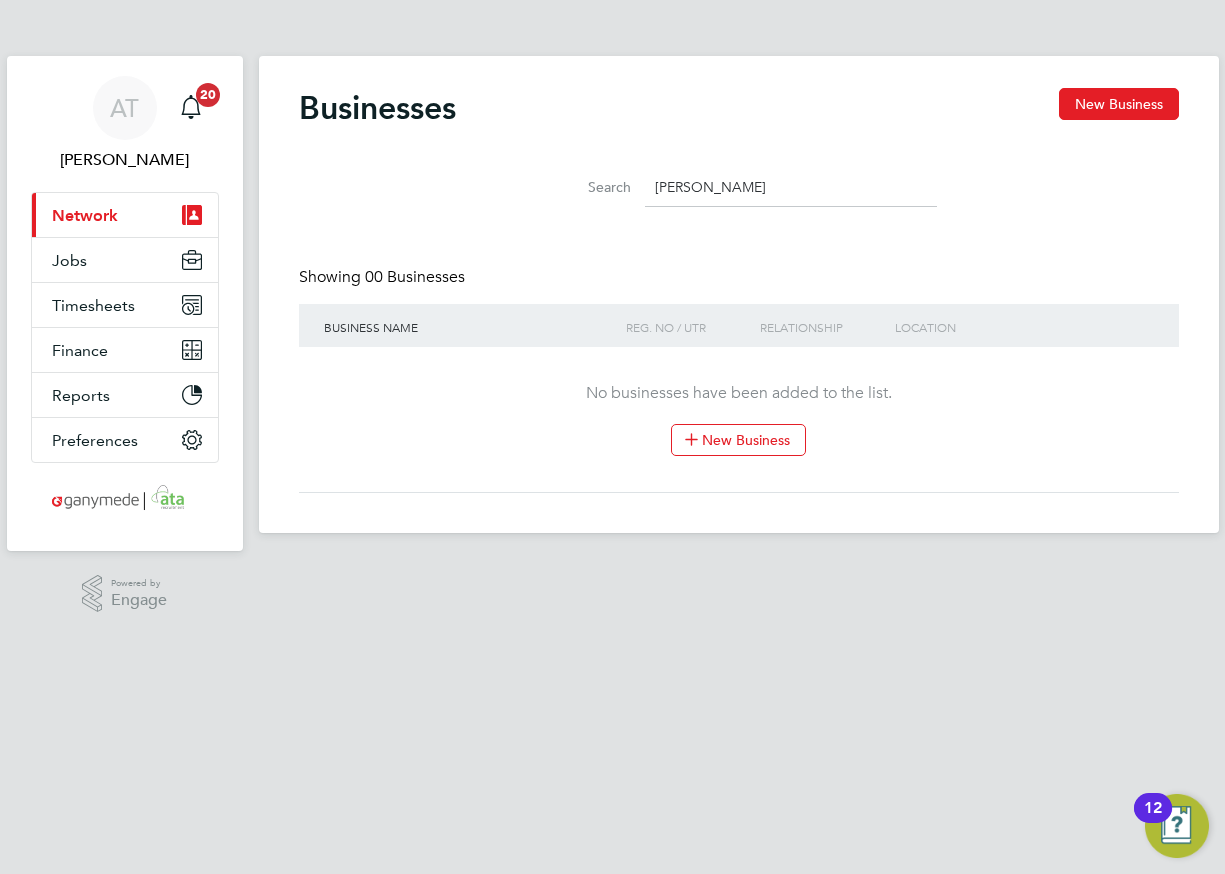 click on "Network" at bounding box center [85, 215] 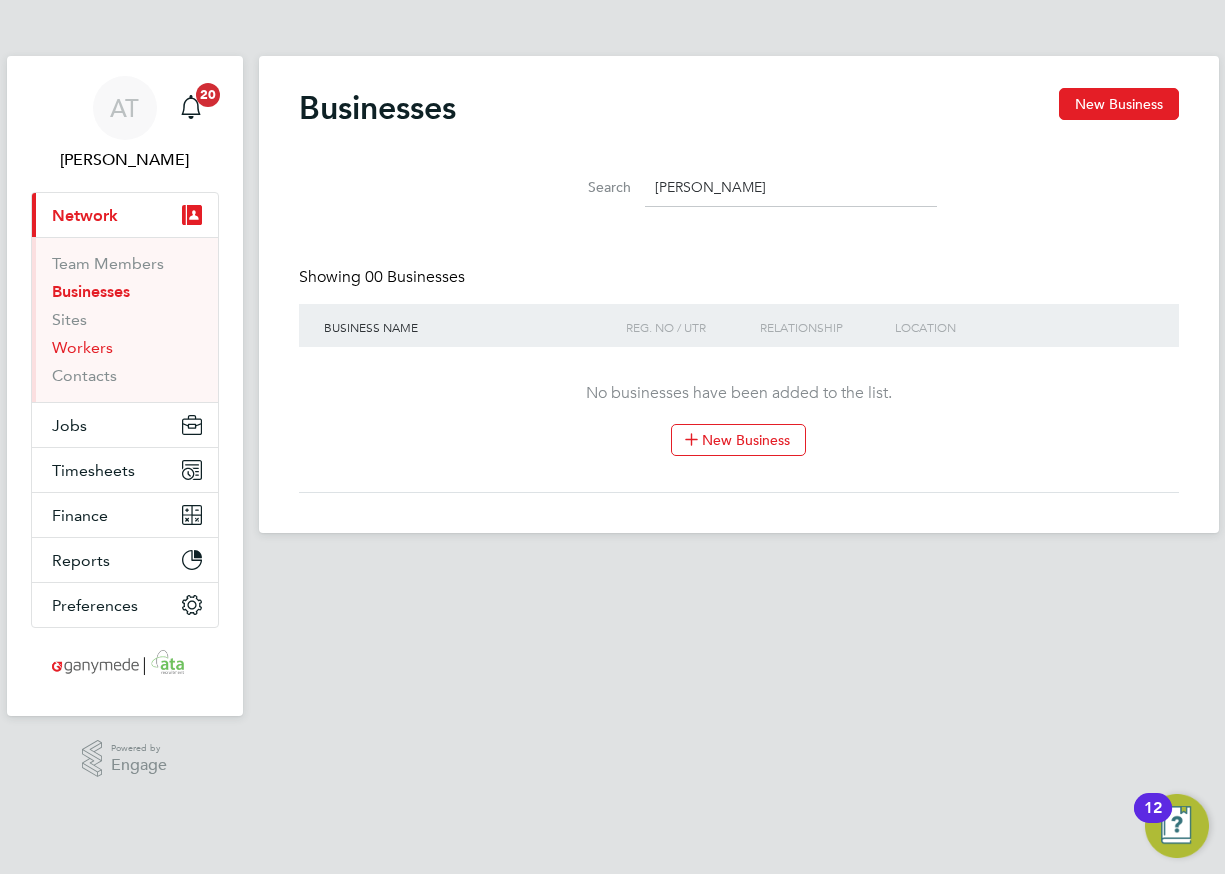 drag, startPoint x: 84, startPoint y: 349, endPoint x: 98, endPoint y: 348, distance: 14.035668 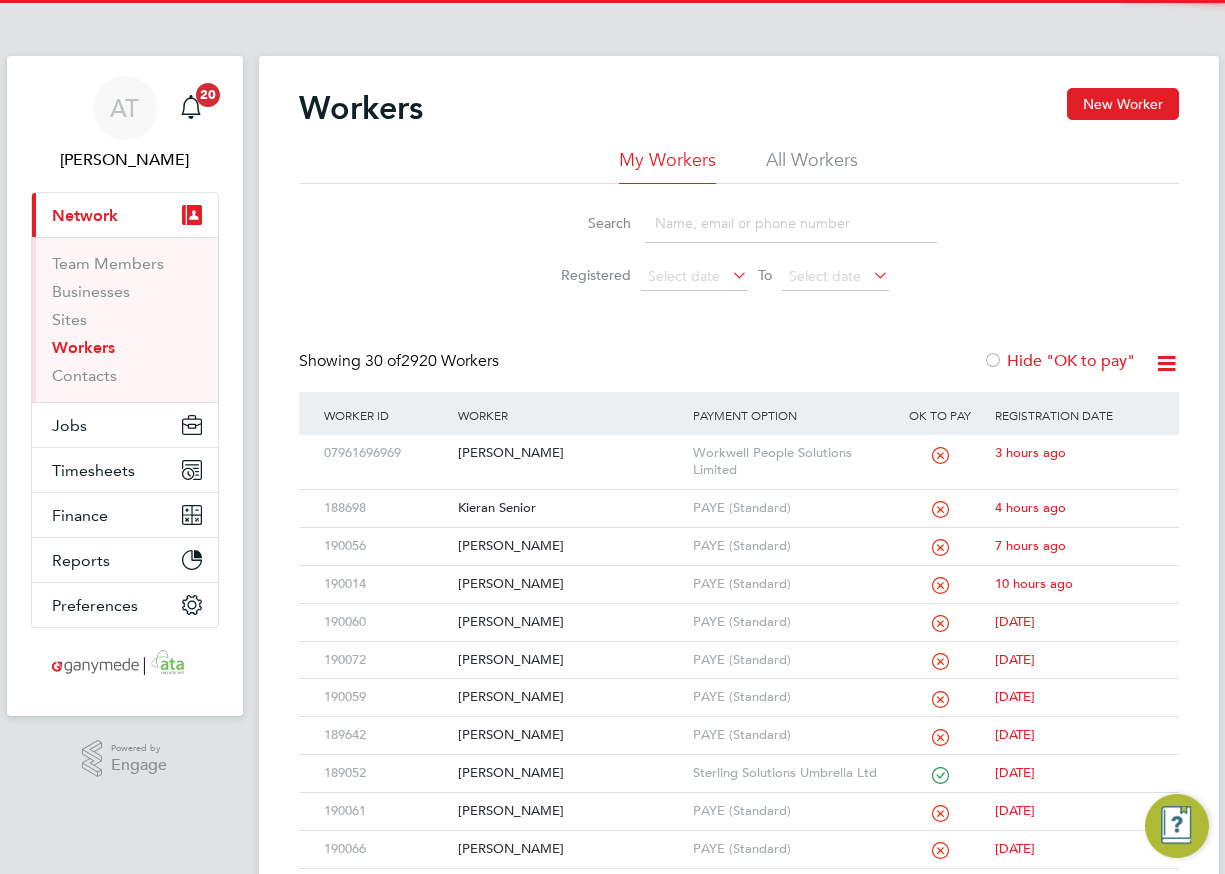 click 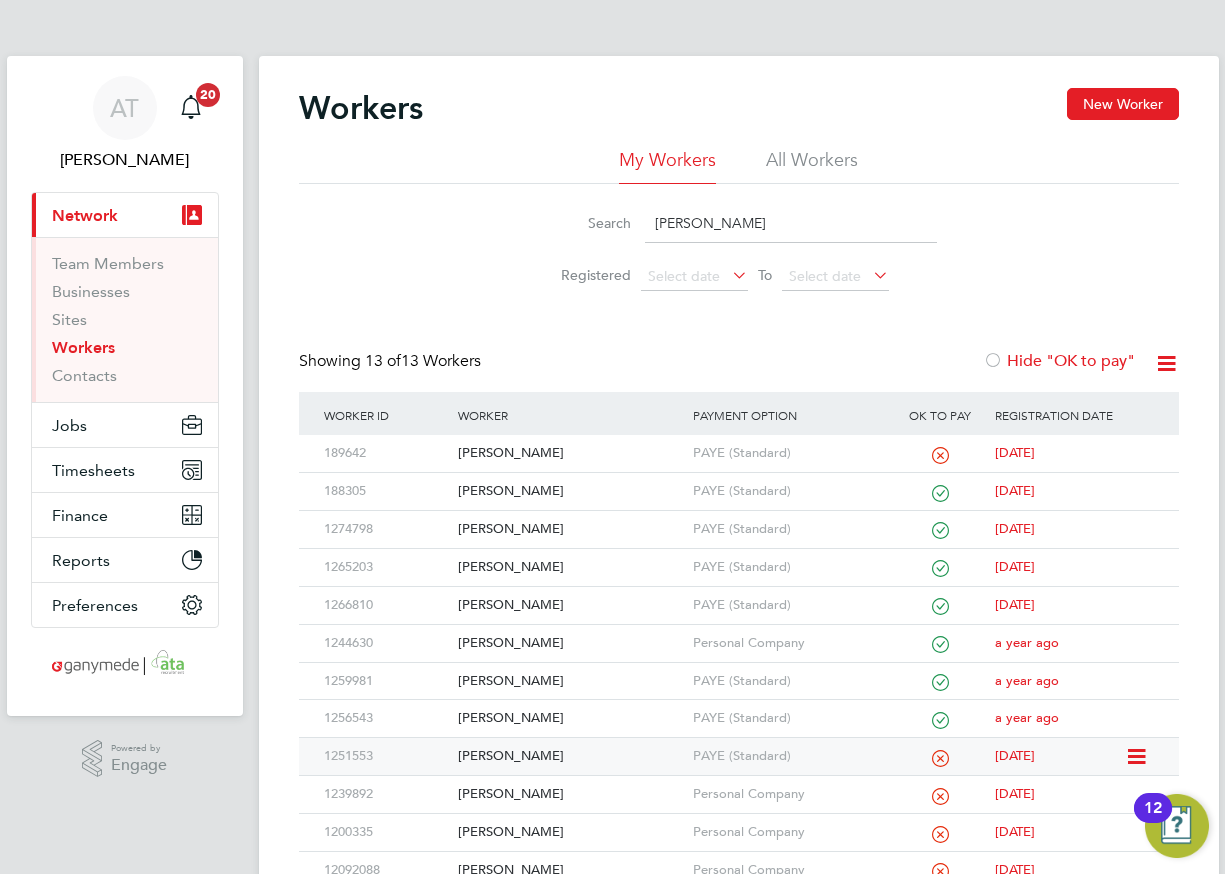 type on "joseph" 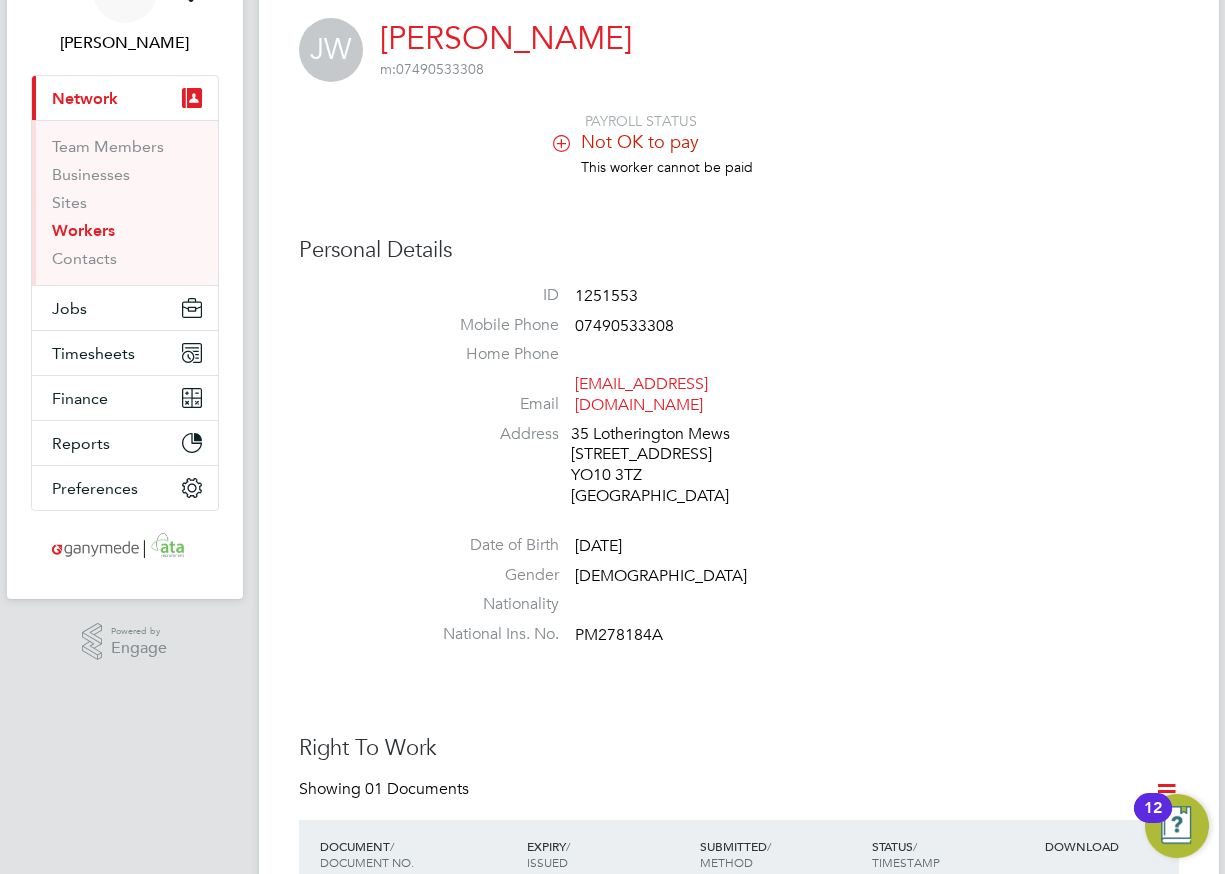 scroll, scrollTop: 300, scrollLeft: 0, axis: vertical 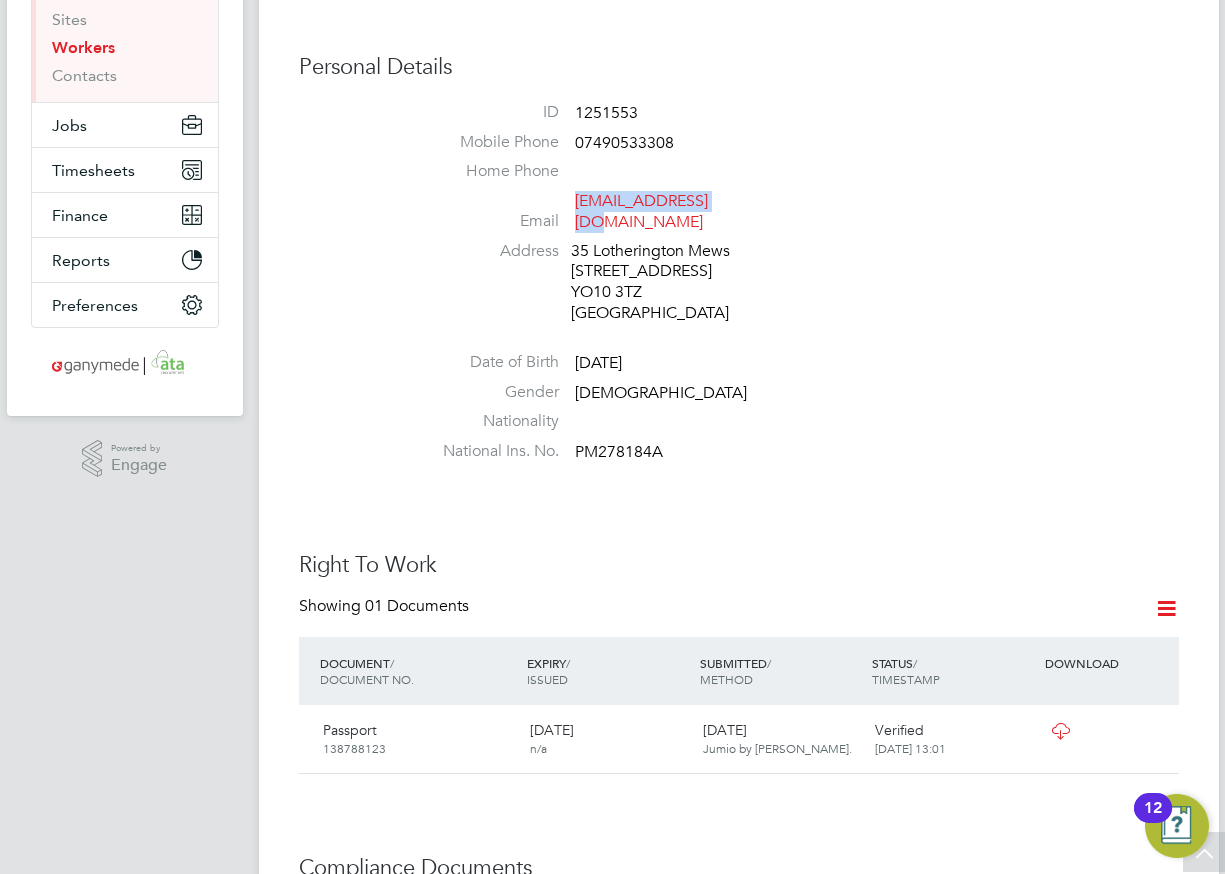drag, startPoint x: 738, startPoint y: 206, endPoint x: 574, endPoint y: 205, distance: 164.00305 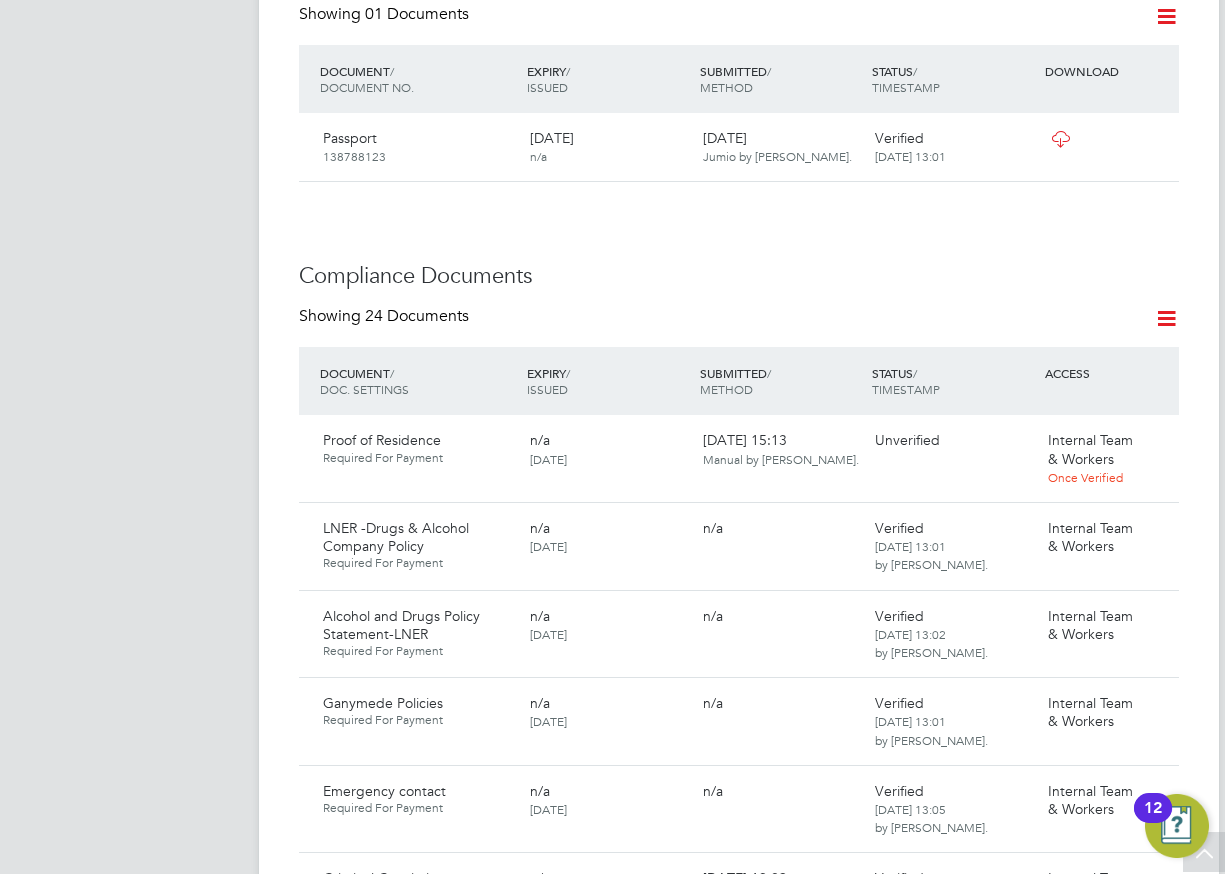 scroll, scrollTop: 1000, scrollLeft: 0, axis: vertical 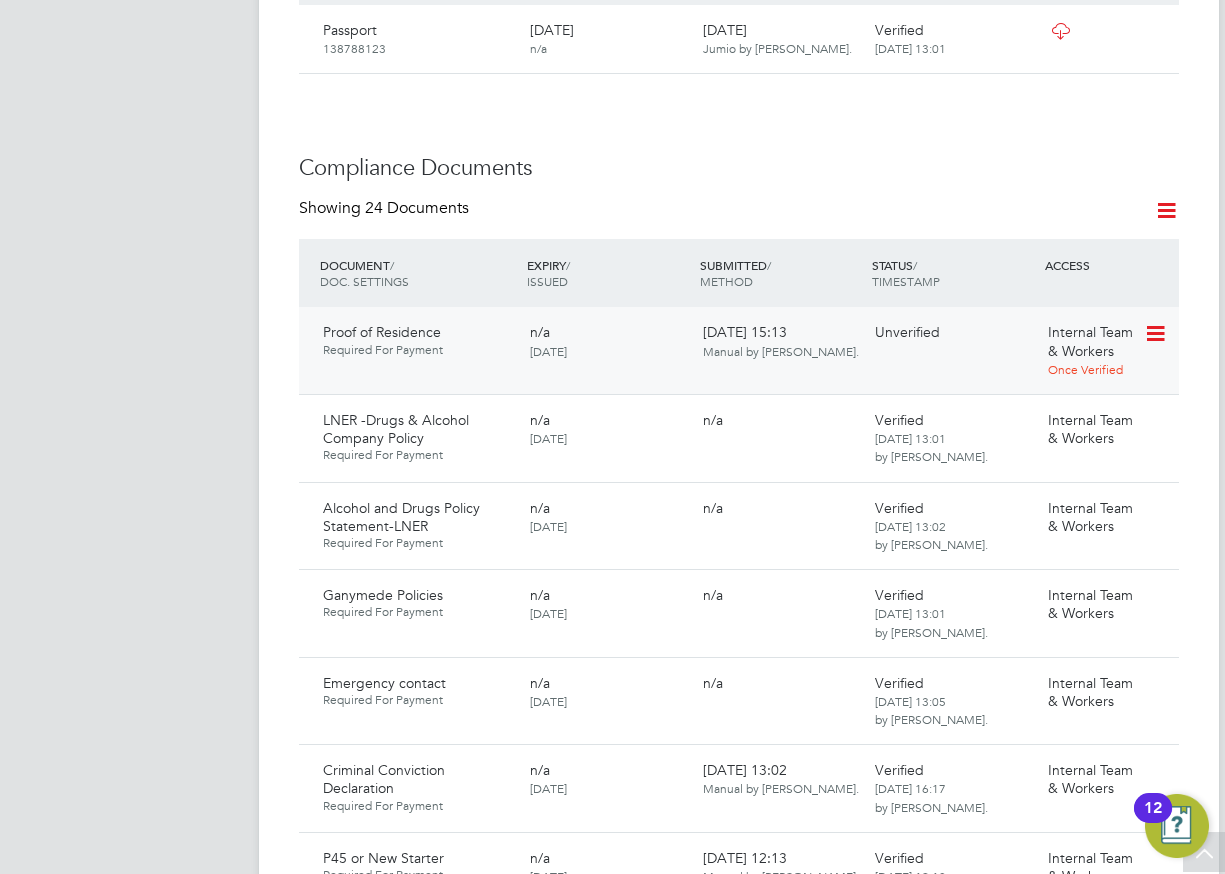 click 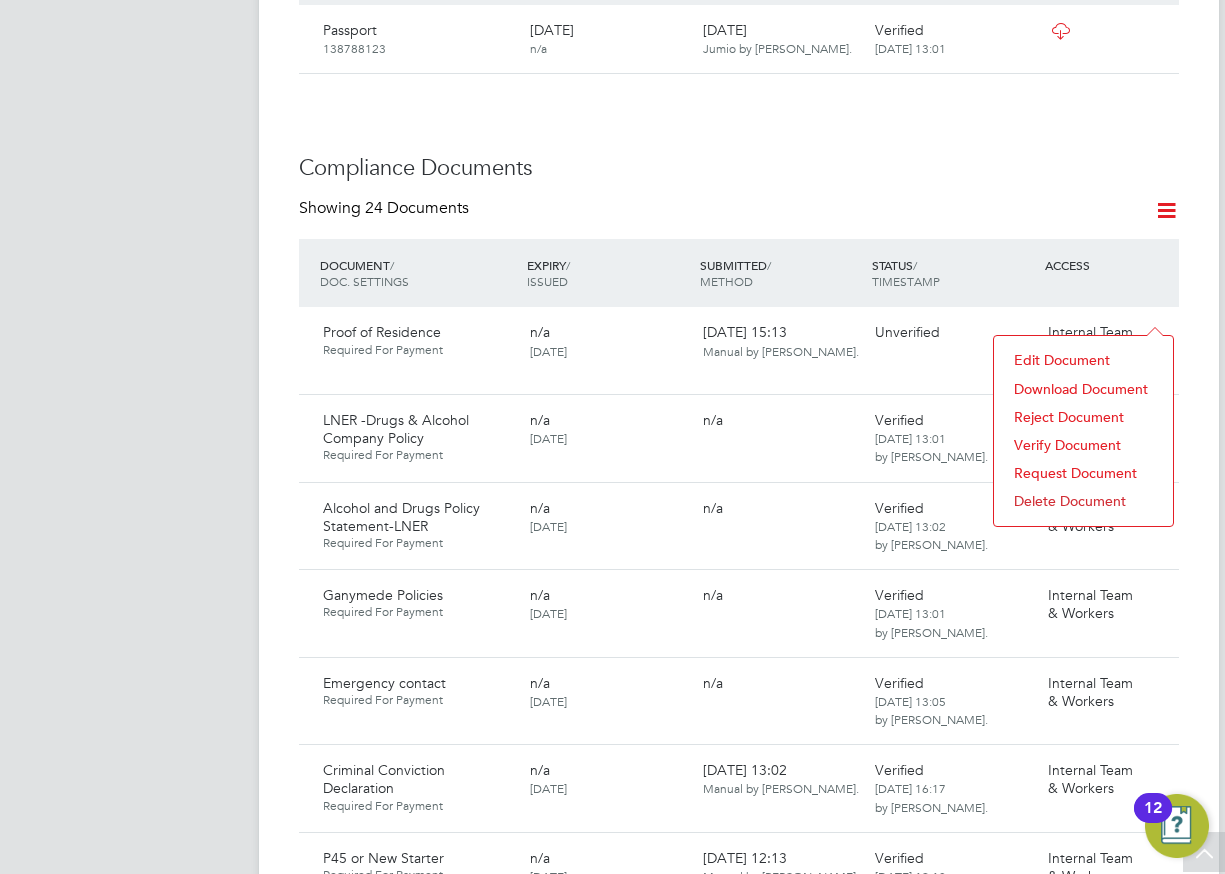click on "Download Document" 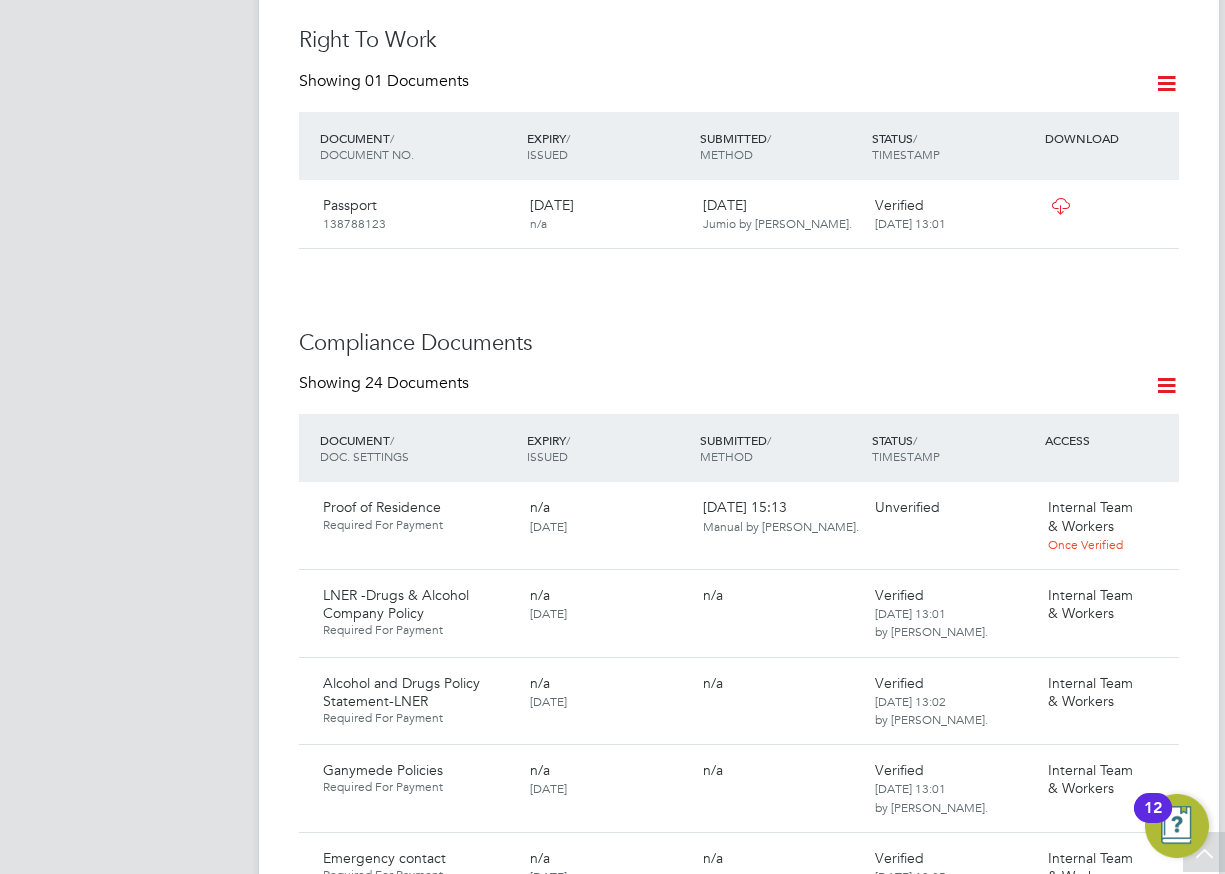 scroll, scrollTop: 1200, scrollLeft: 0, axis: vertical 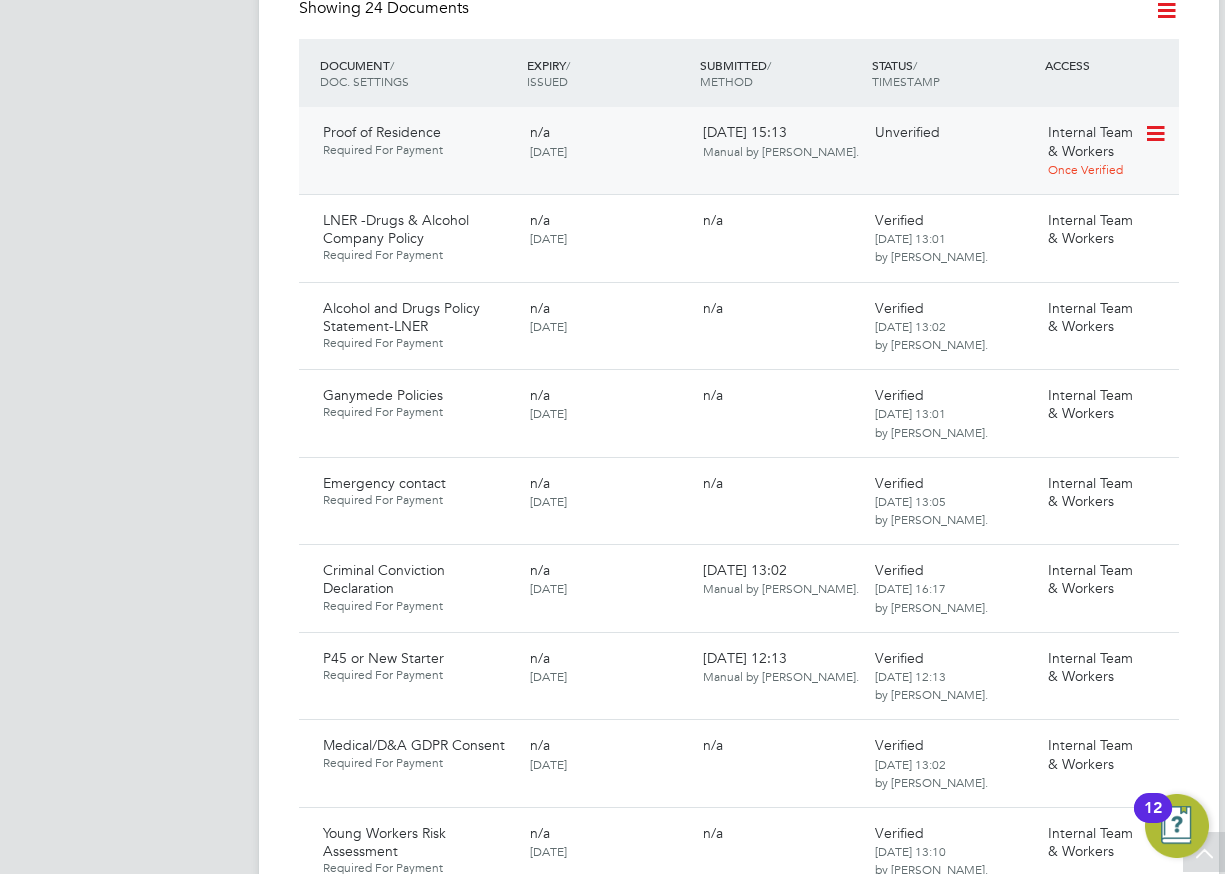click 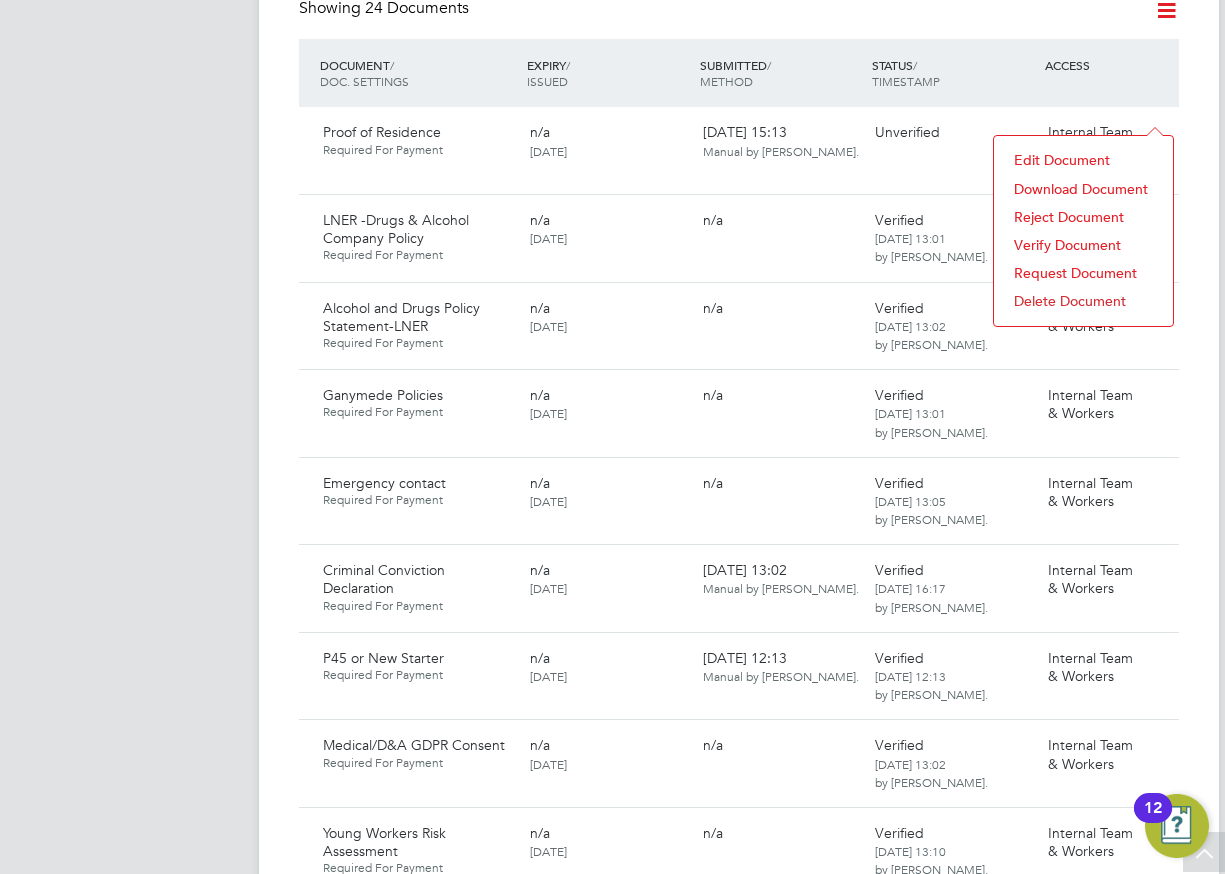 click on "Verify Document" 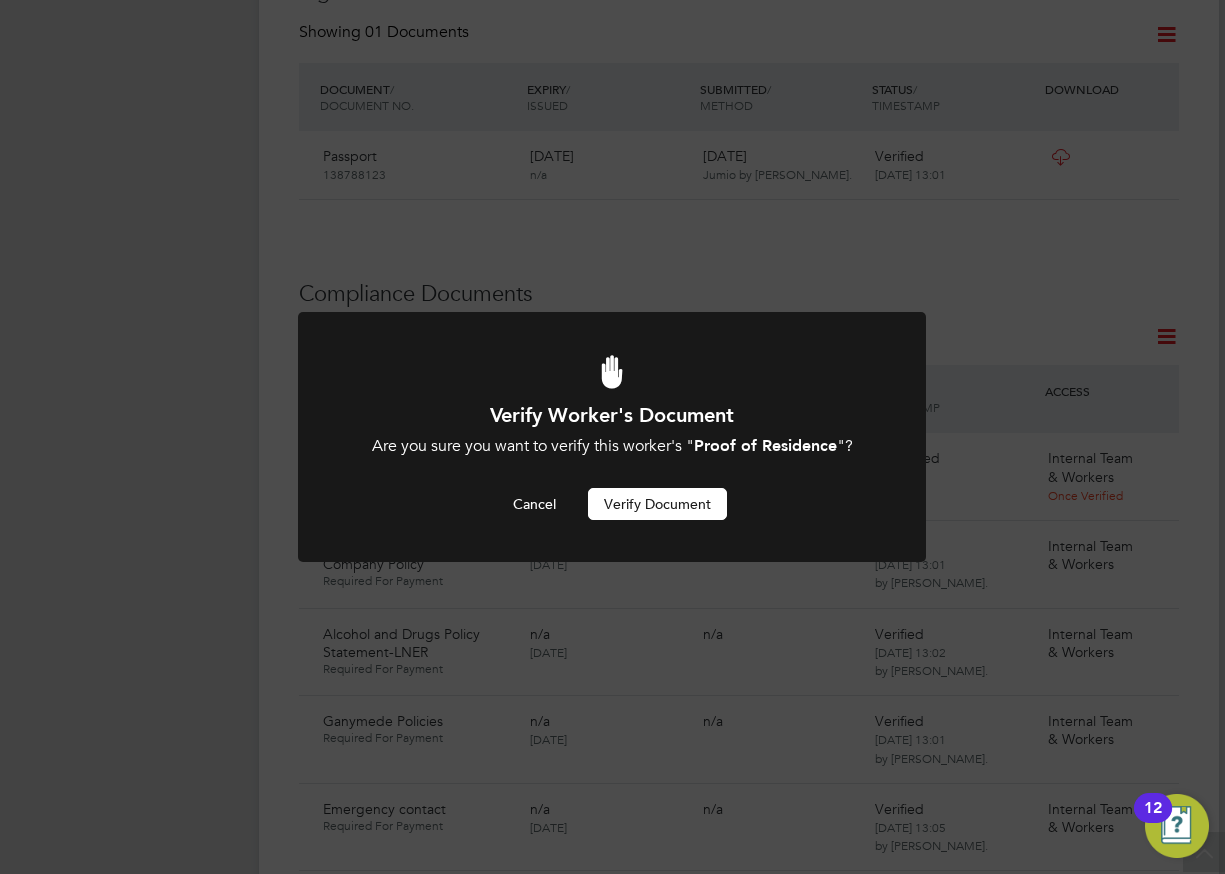 scroll, scrollTop: 0, scrollLeft: 0, axis: both 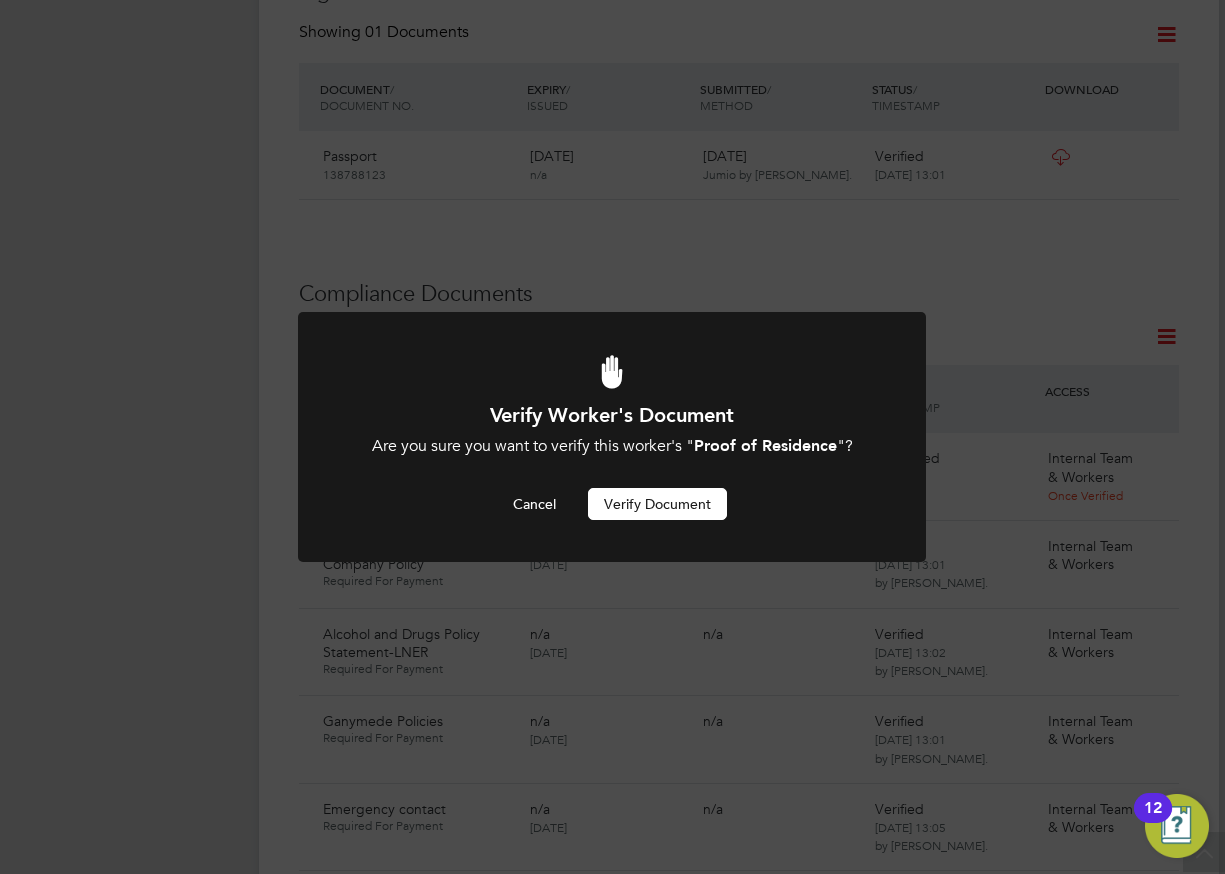 drag, startPoint x: 610, startPoint y: 503, endPoint x: 405, endPoint y: 418, distance: 221.92342 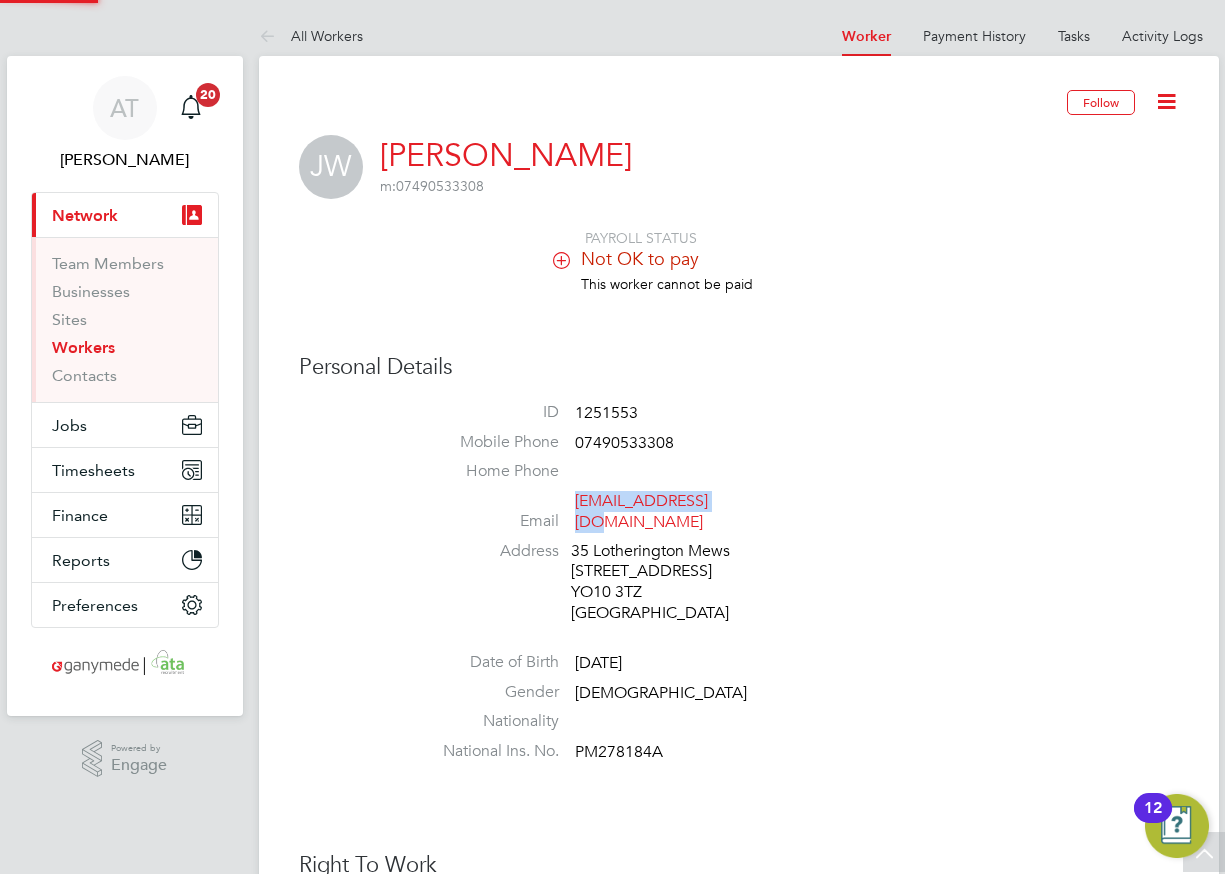 scroll, scrollTop: 874, scrollLeft: 0, axis: vertical 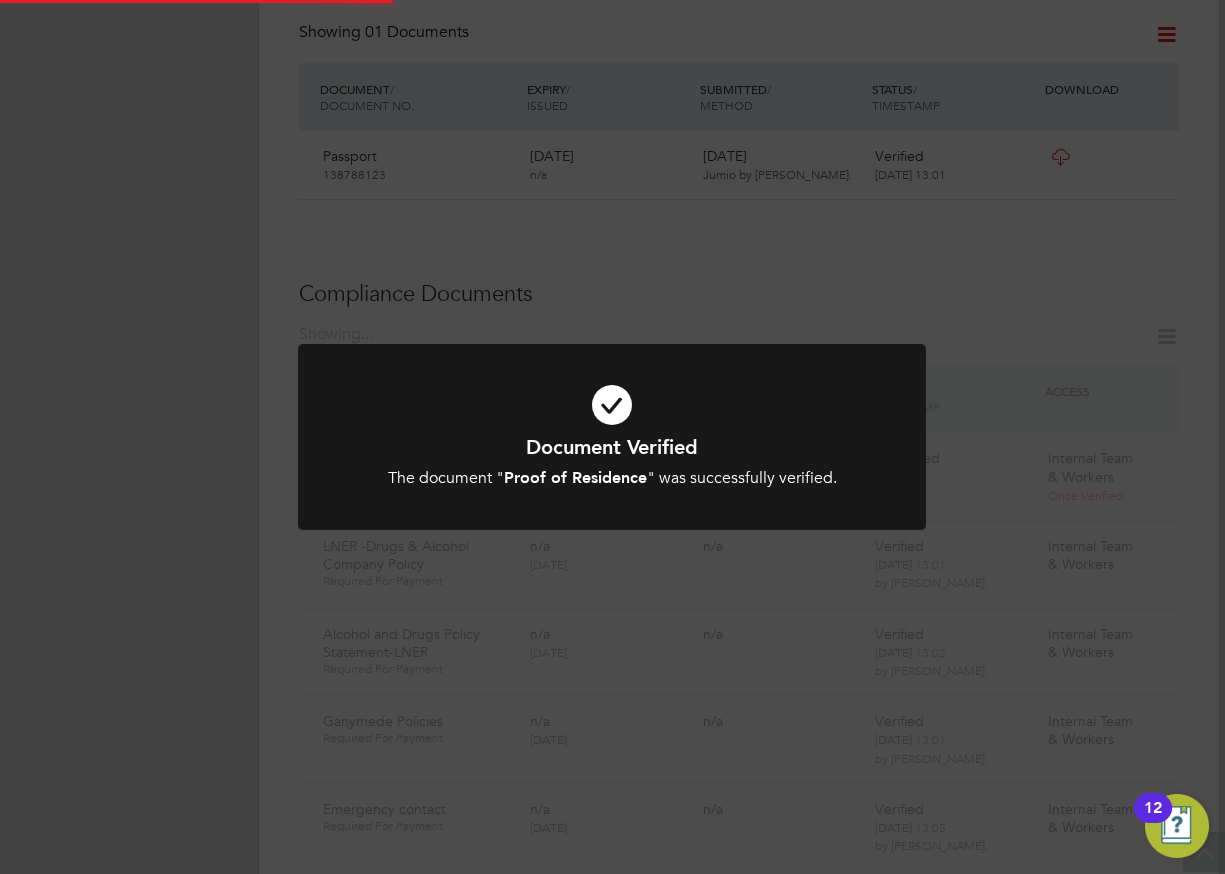 click on "Document Verified The document " Proof of Residence " was successfully verified. Cancel Okay" 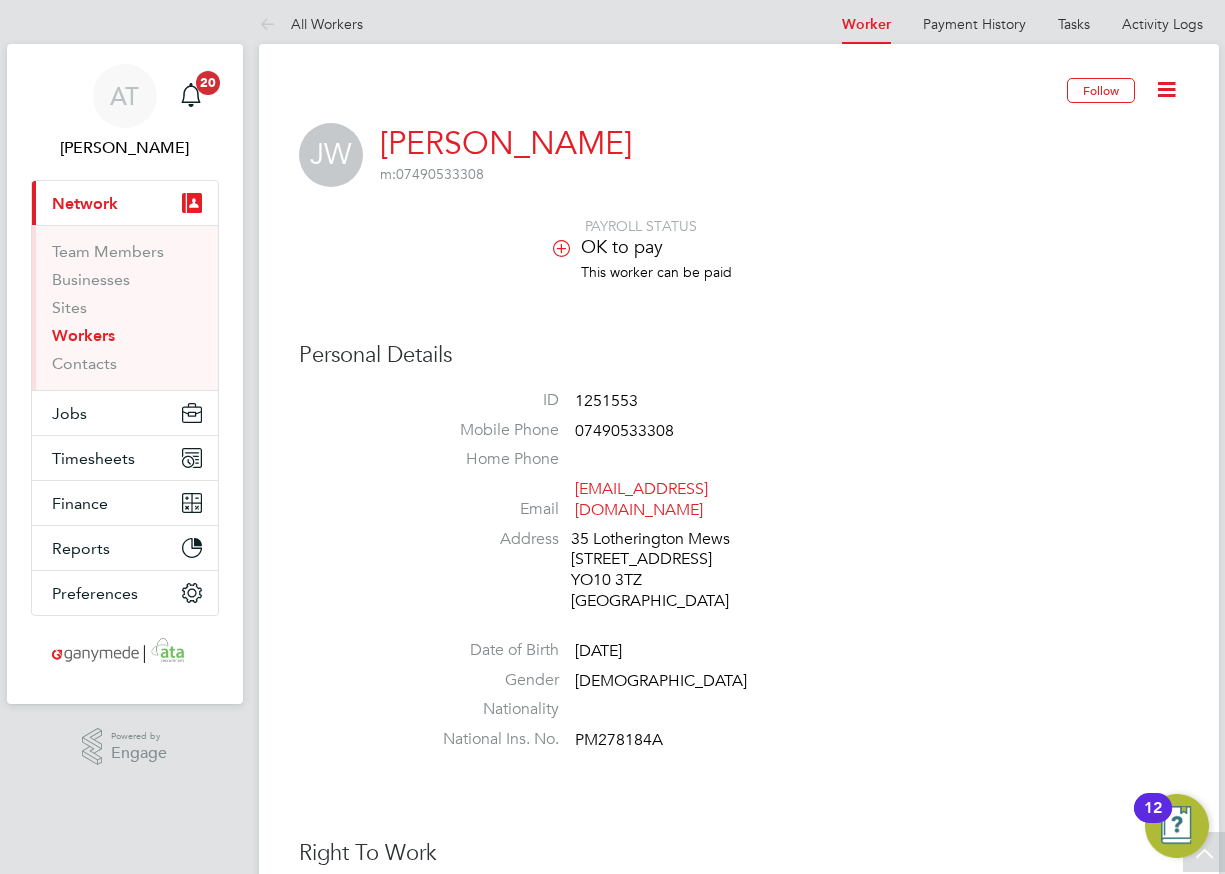 scroll, scrollTop: 0, scrollLeft: 0, axis: both 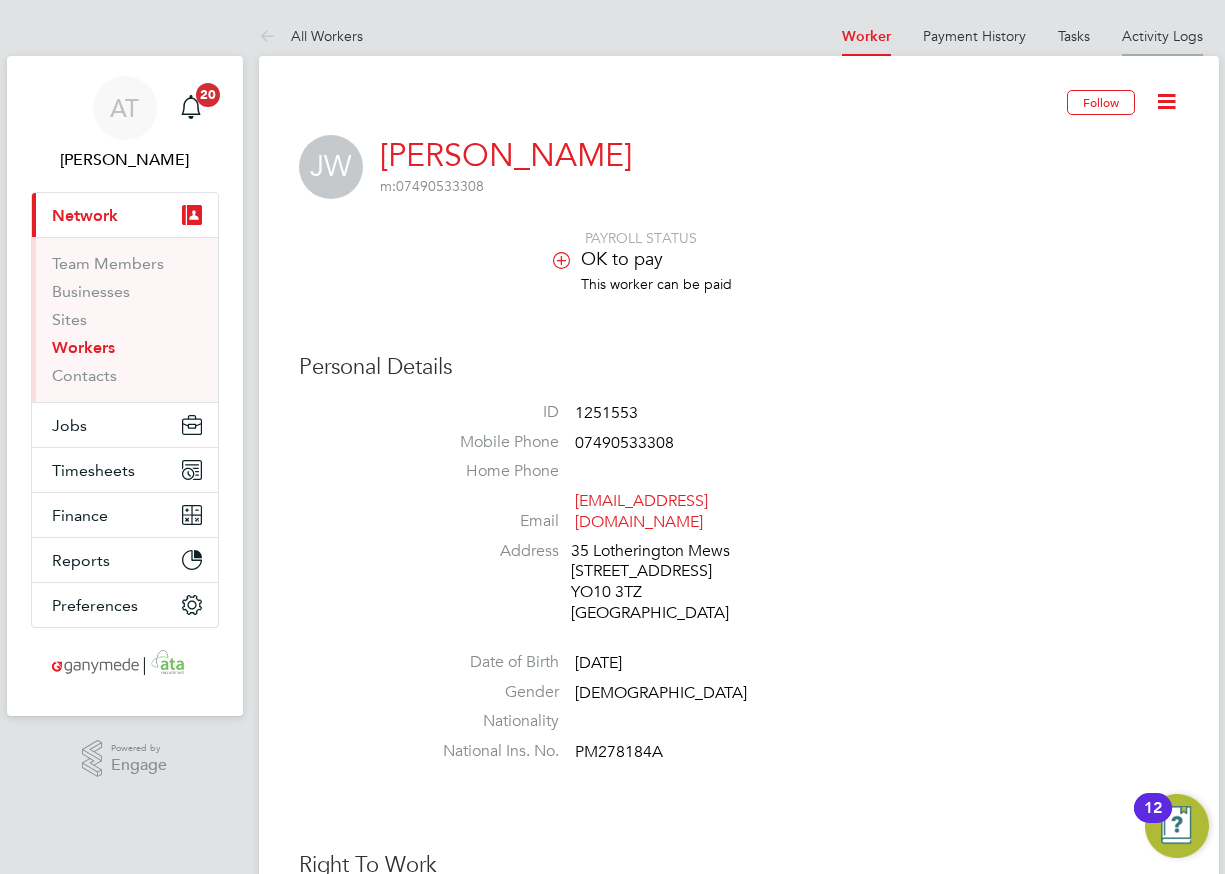 click on "Activity Logs" at bounding box center [1162, 36] 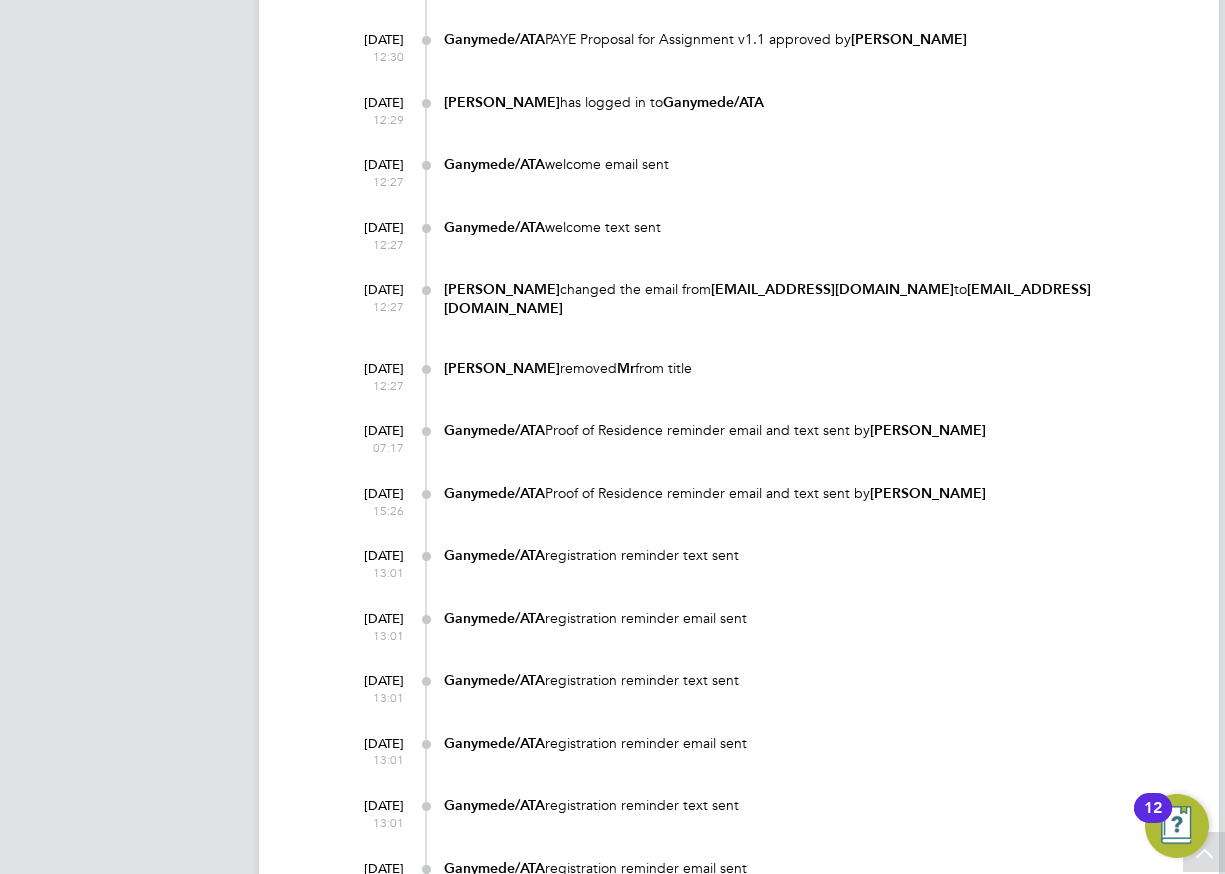 scroll, scrollTop: 1500, scrollLeft: 0, axis: vertical 